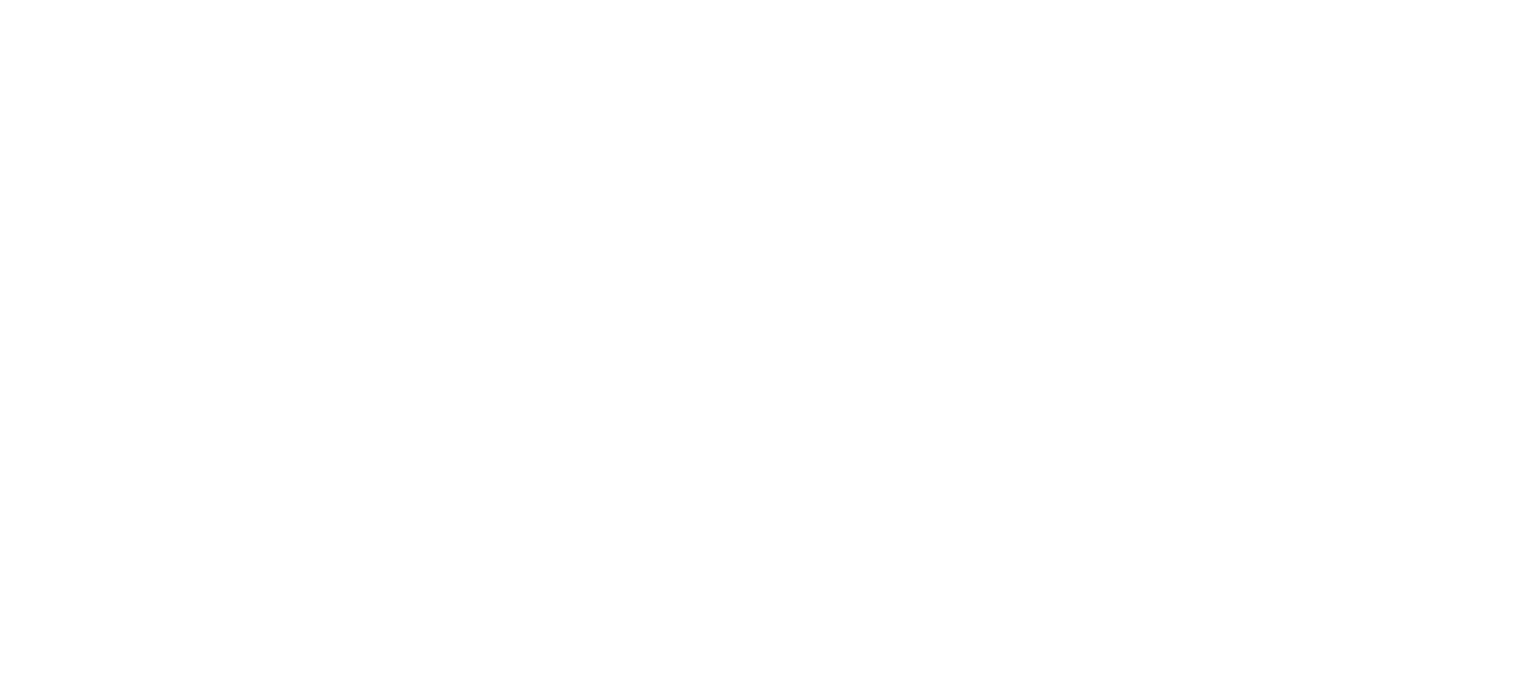 scroll, scrollTop: 0, scrollLeft: 0, axis: both 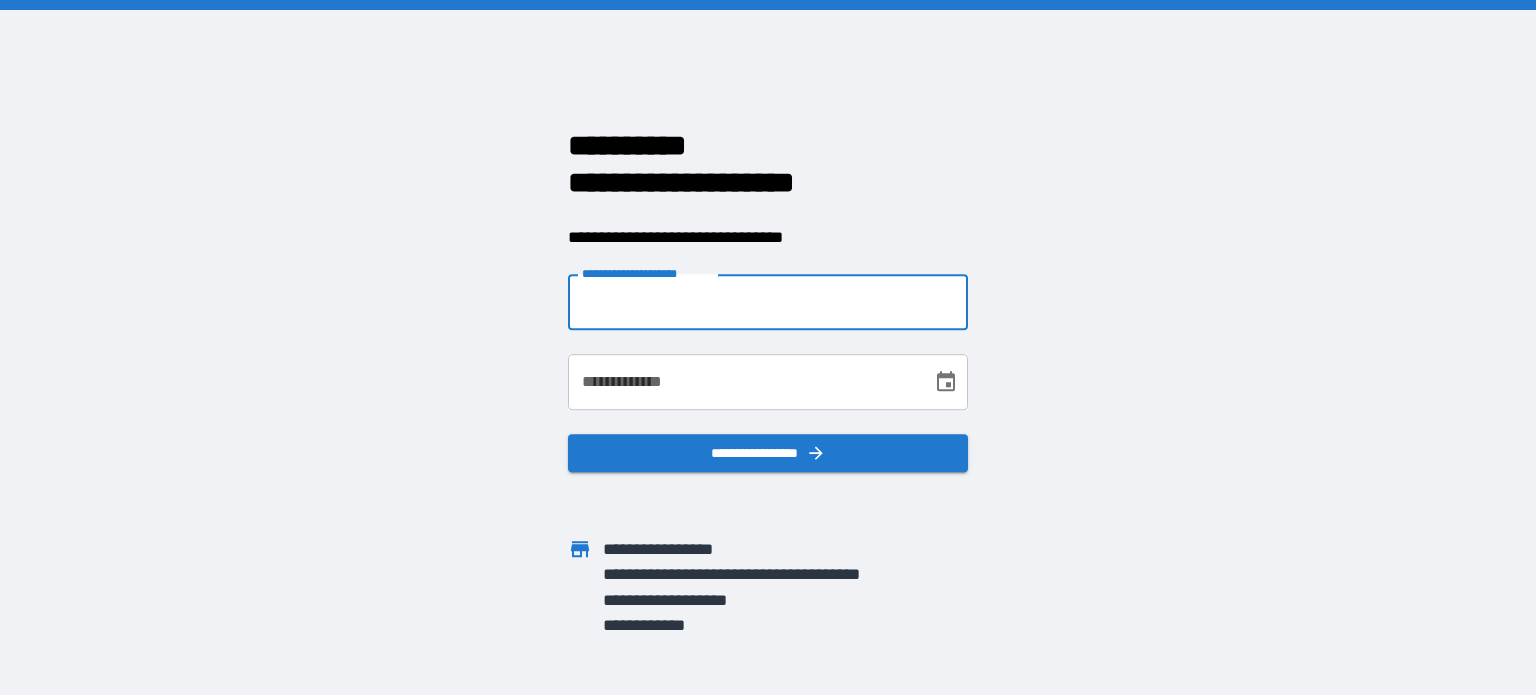 click on "**********" at bounding box center [768, 302] 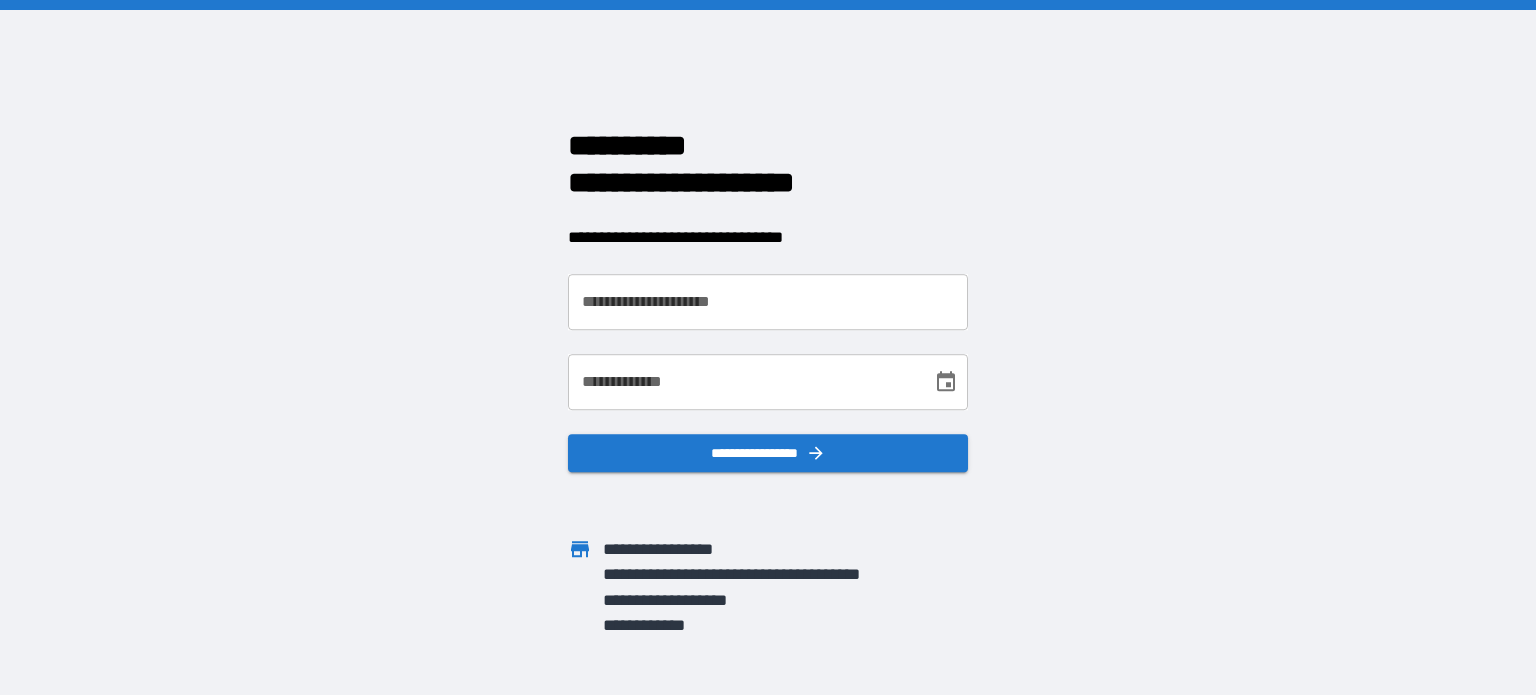 click on "**********" at bounding box center [756, 226] 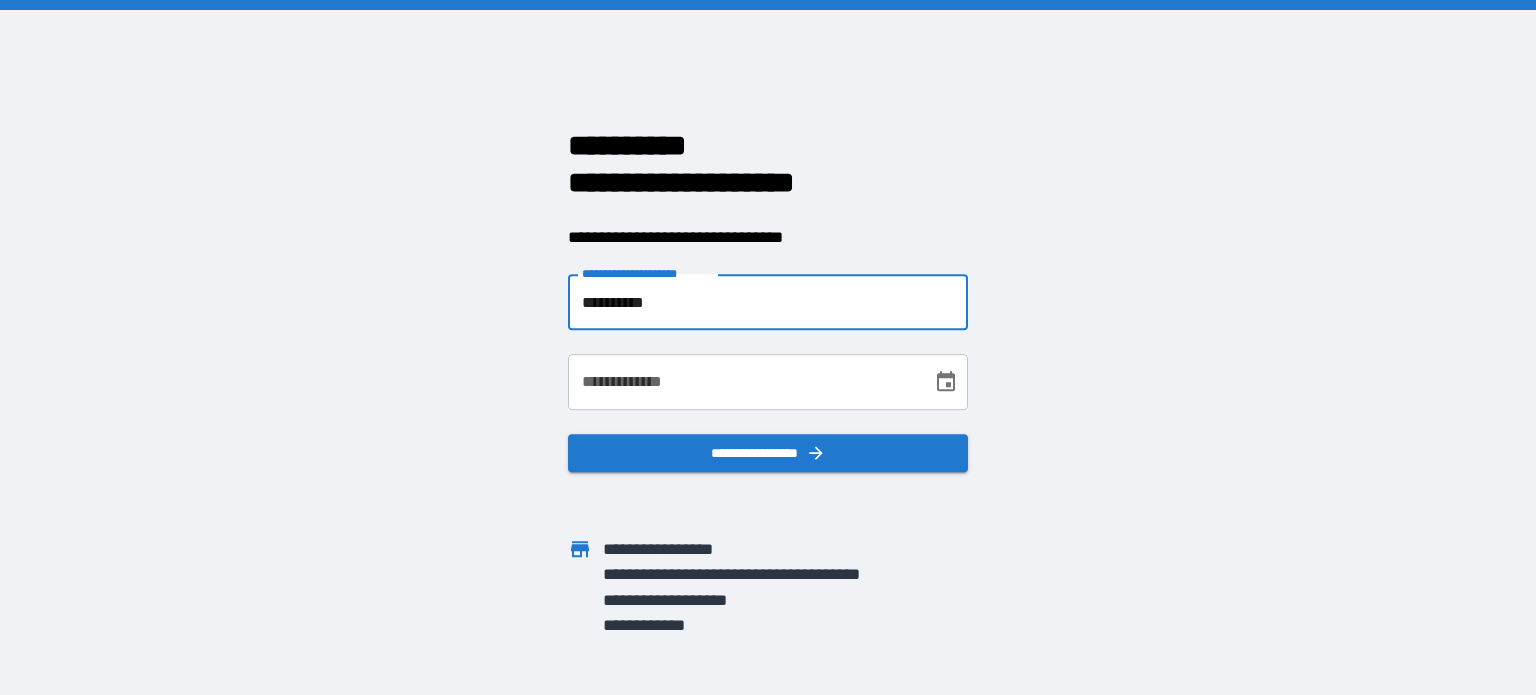 type on "**********" 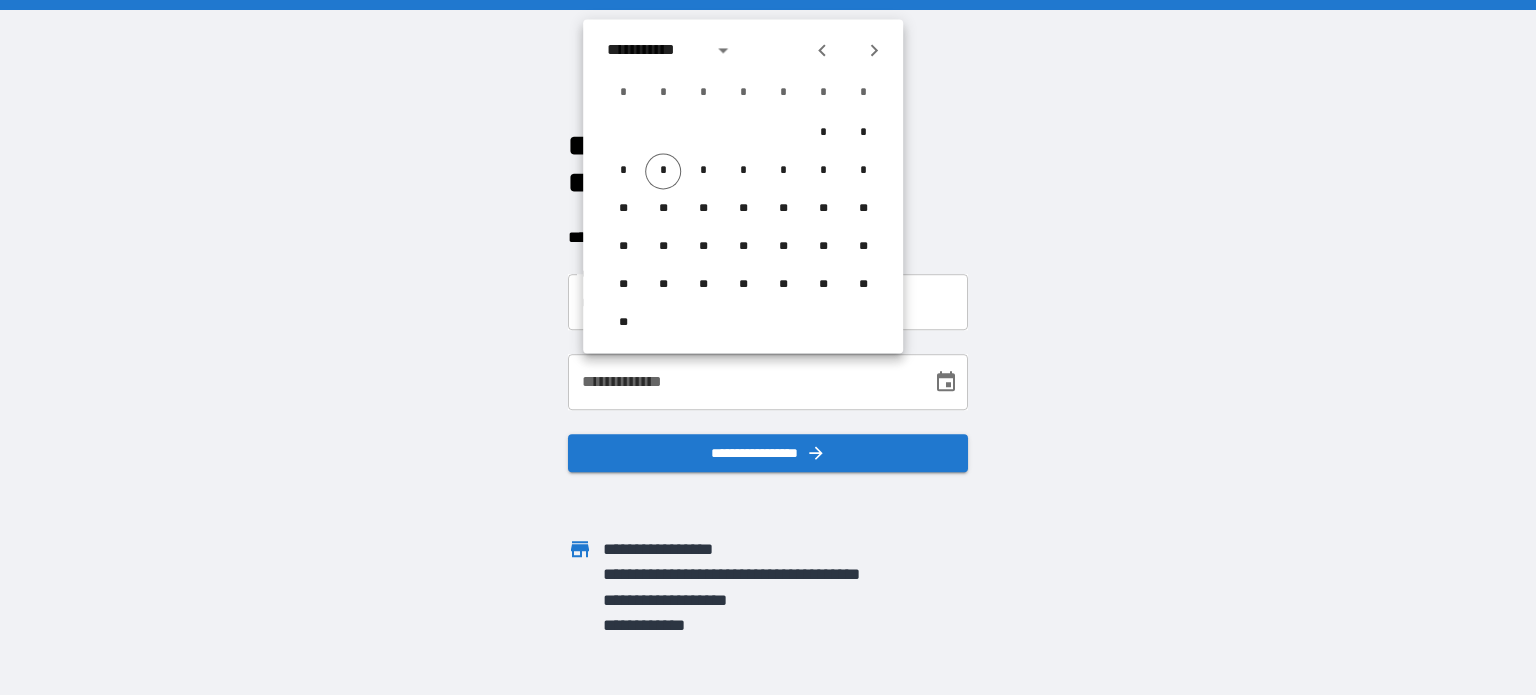 type 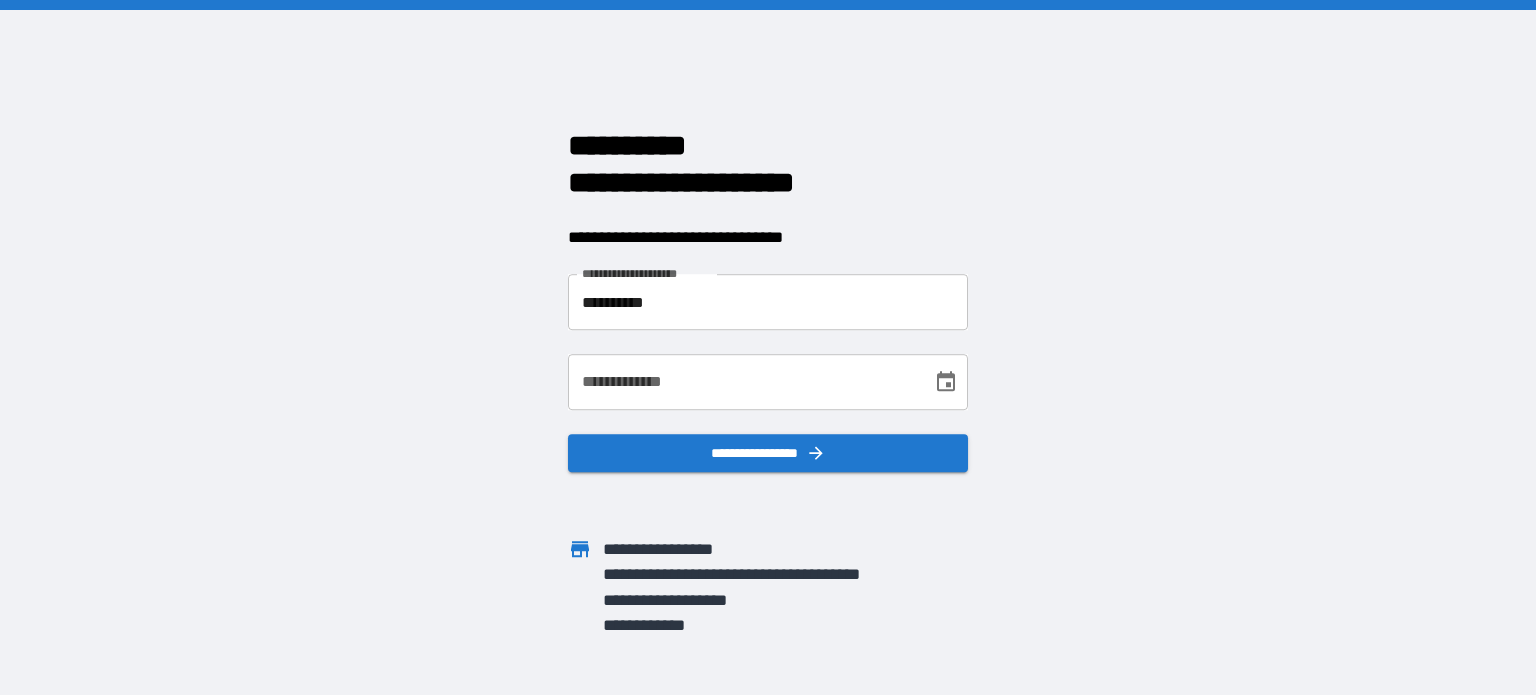 type 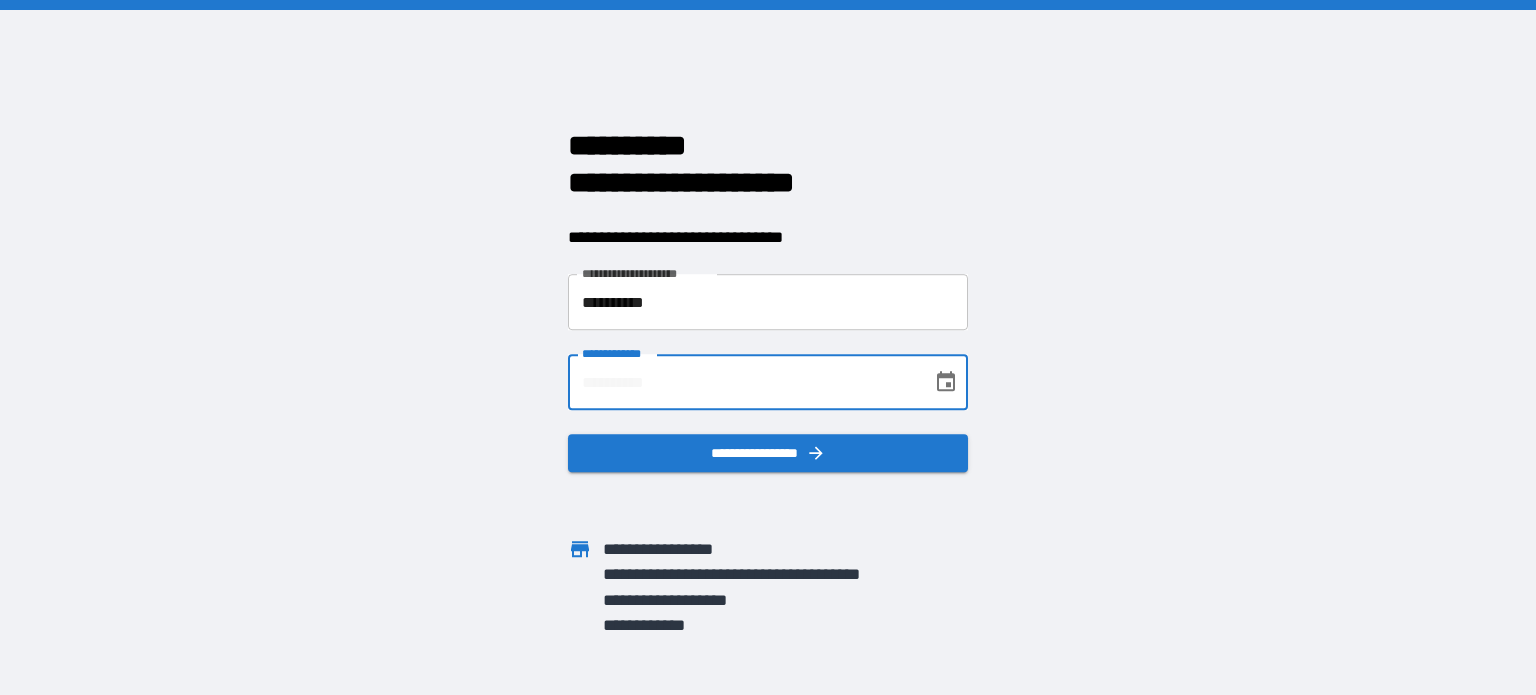 type on "**********" 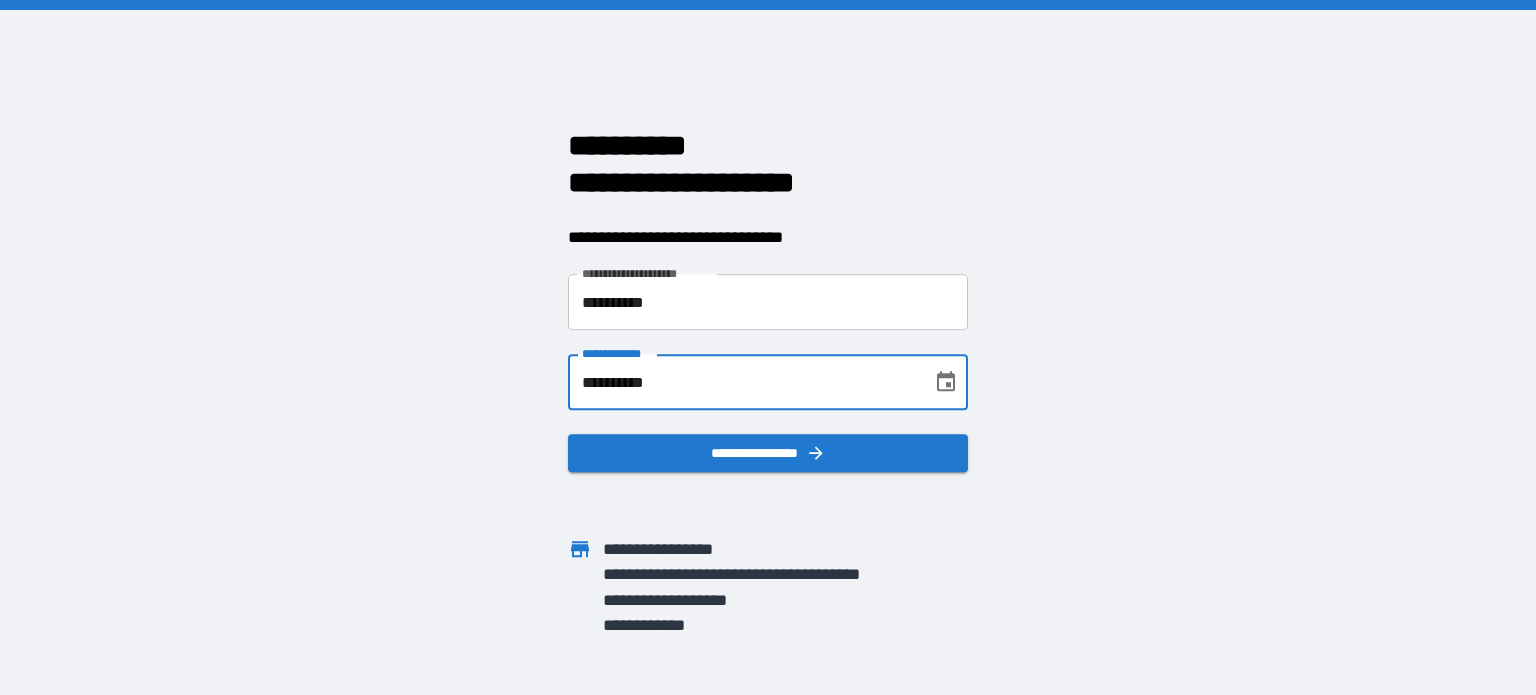 click on "**********" at bounding box center (768, 347) 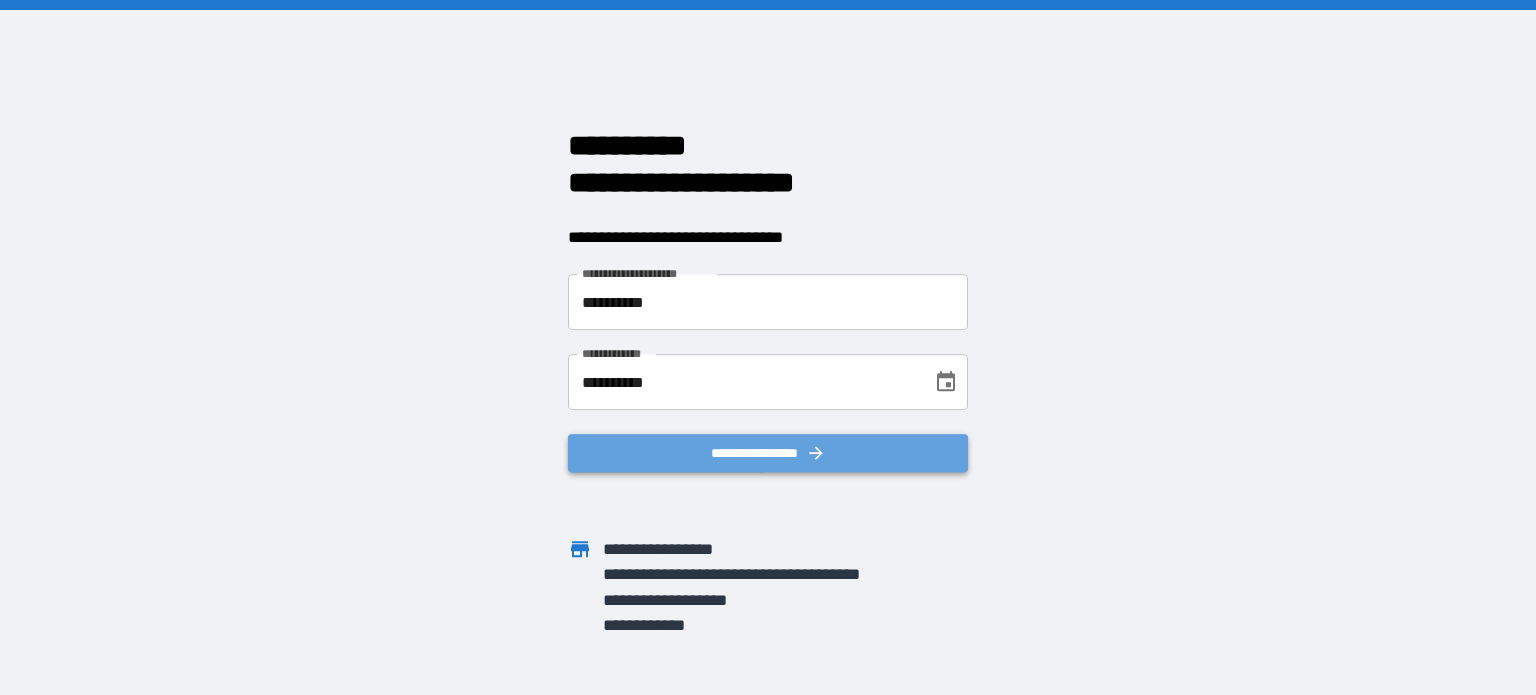 click on "**********" at bounding box center [768, 453] 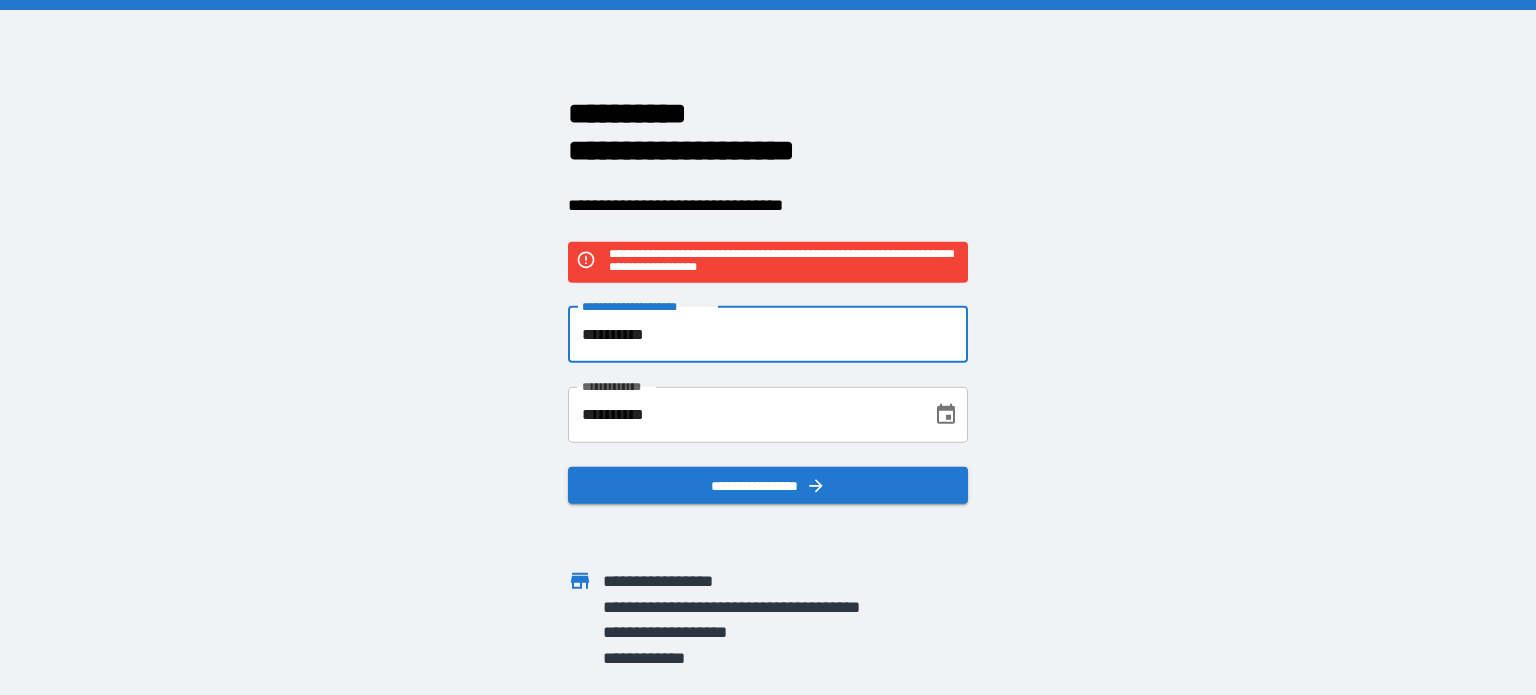 drag, startPoint x: 739, startPoint y: 331, endPoint x: 535, endPoint y: 271, distance: 212.64055 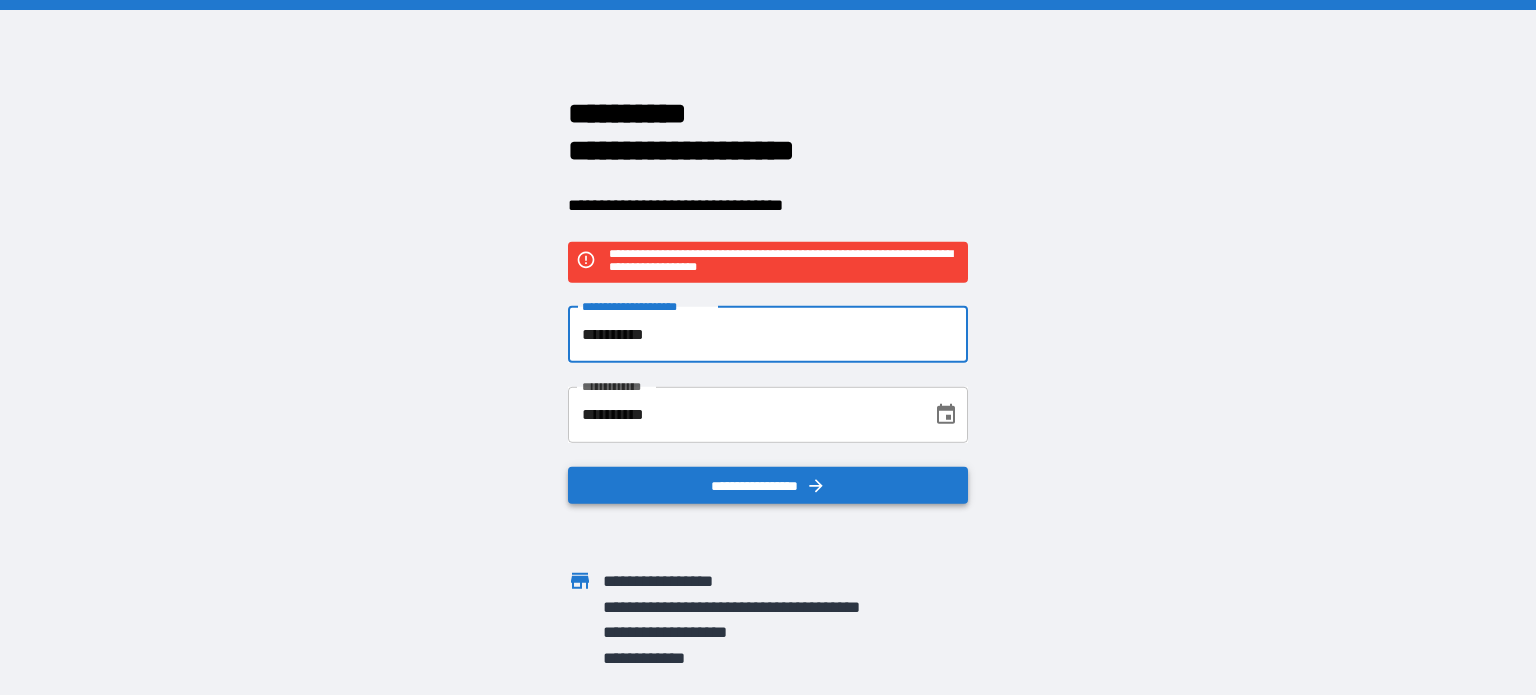 type on "**********" 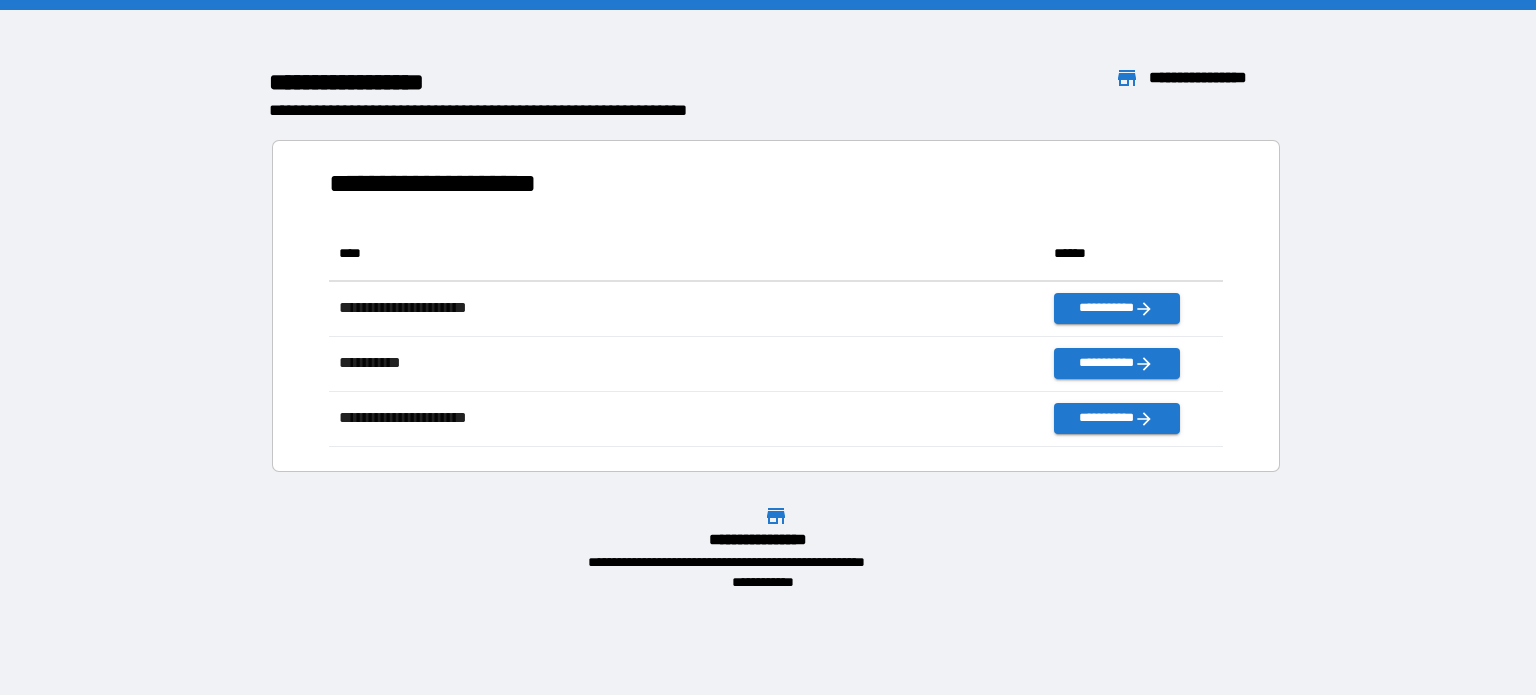 scroll, scrollTop: 16, scrollLeft: 16, axis: both 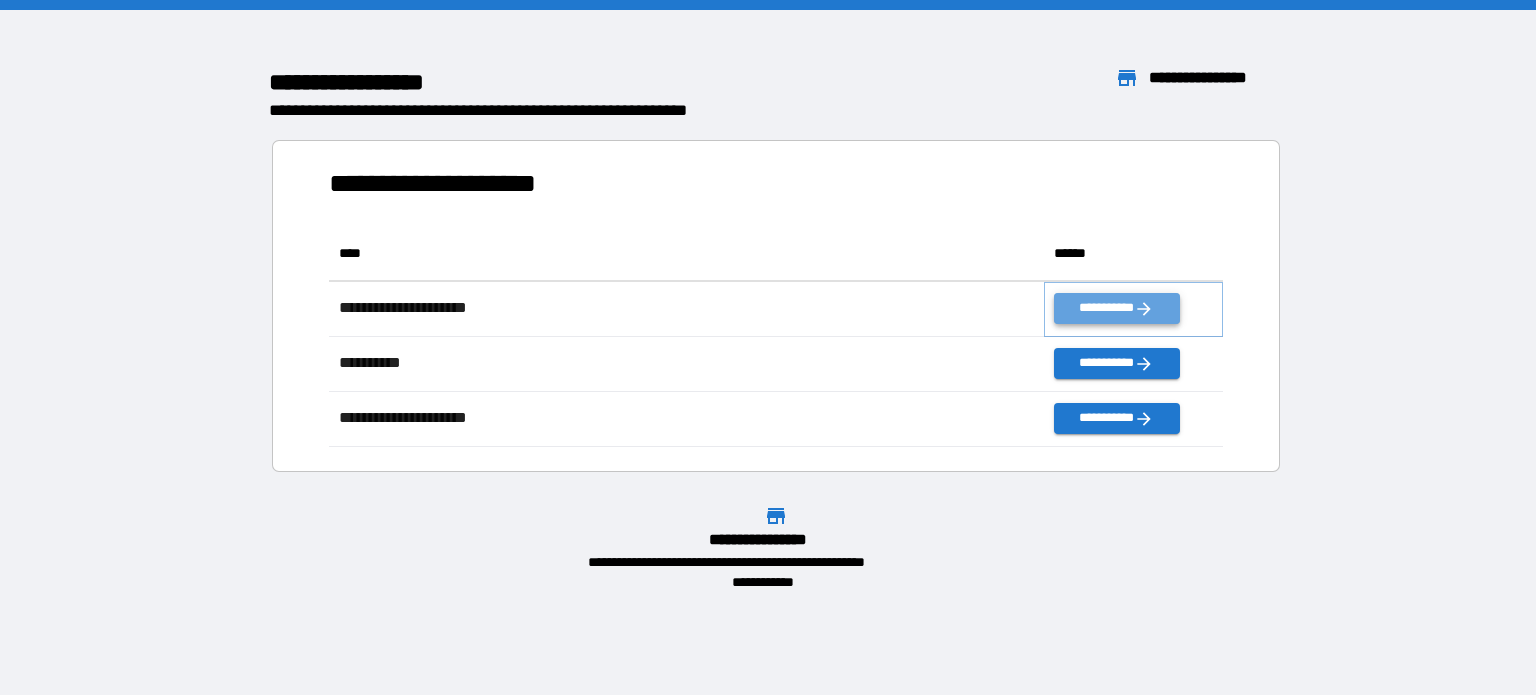 click on "**********" at bounding box center (1116, 308) 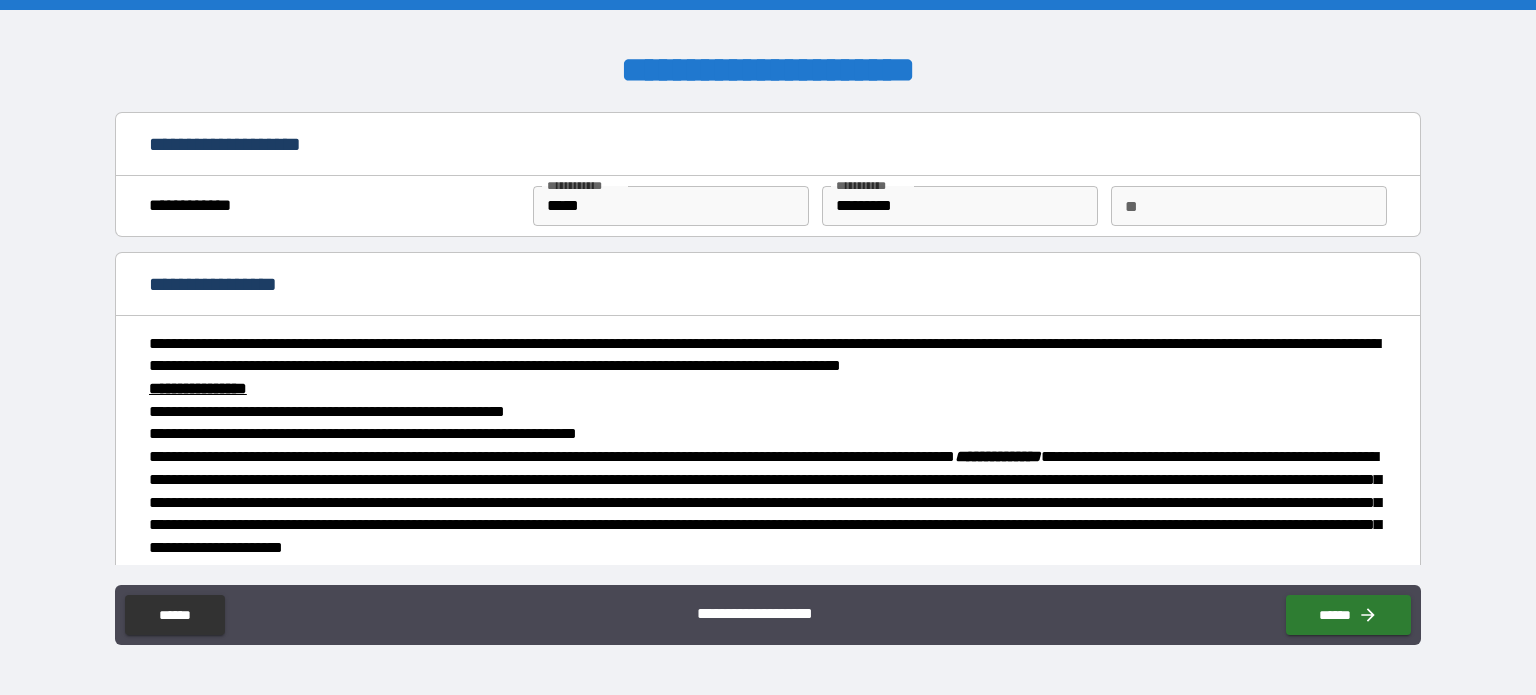 drag, startPoint x: 599, startPoint y: 192, endPoint x: 521, endPoint y: 171, distance: 80.77747 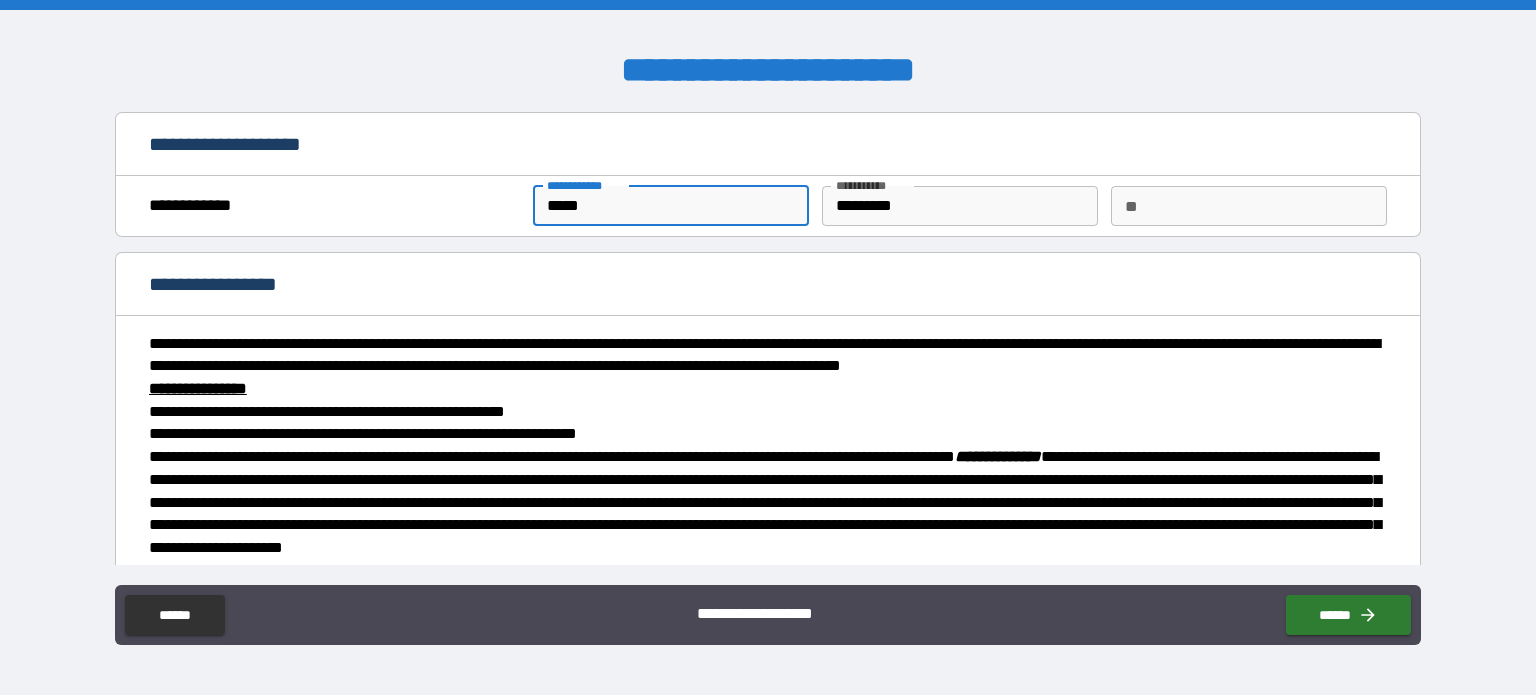 drag, startPoint x: 594, startPoint y: 207, endPoint x: 439, endPoint y: 163, distance: 161.12418 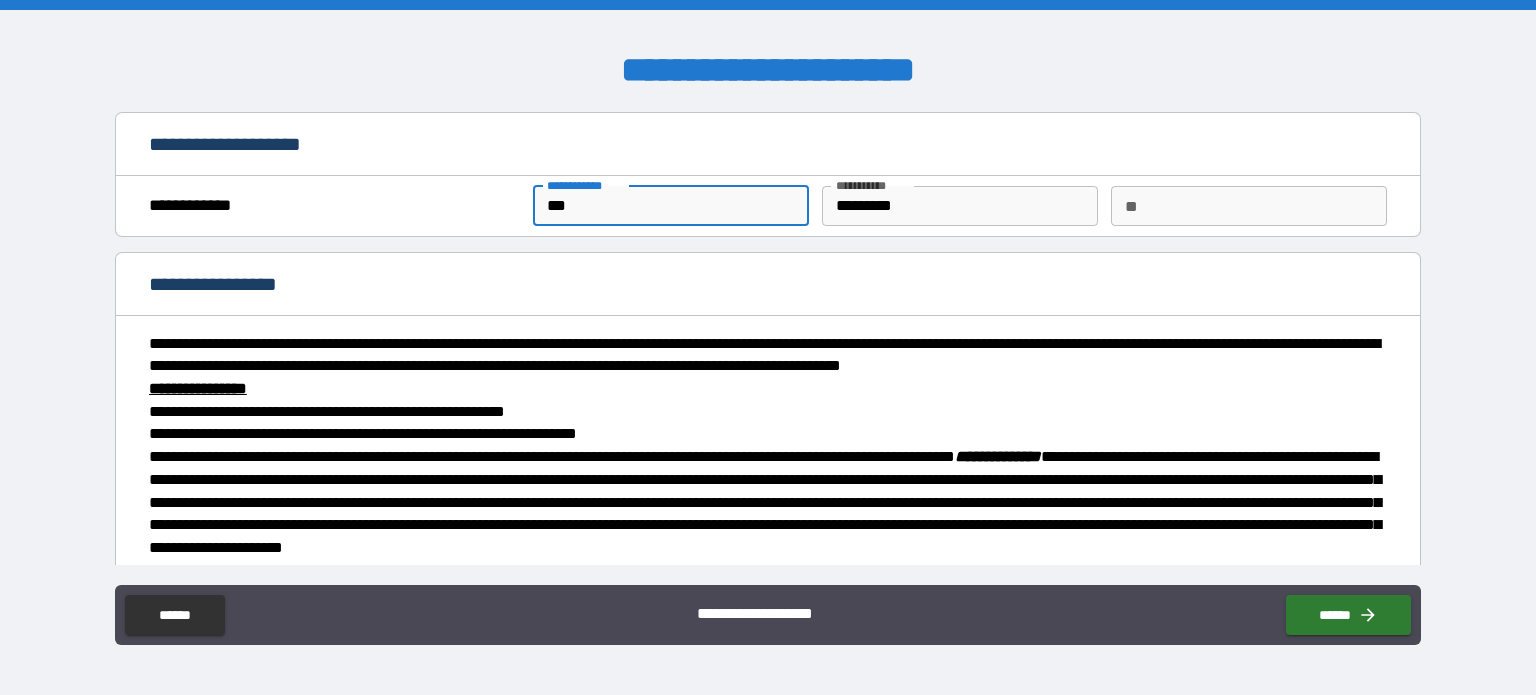 type on "********" 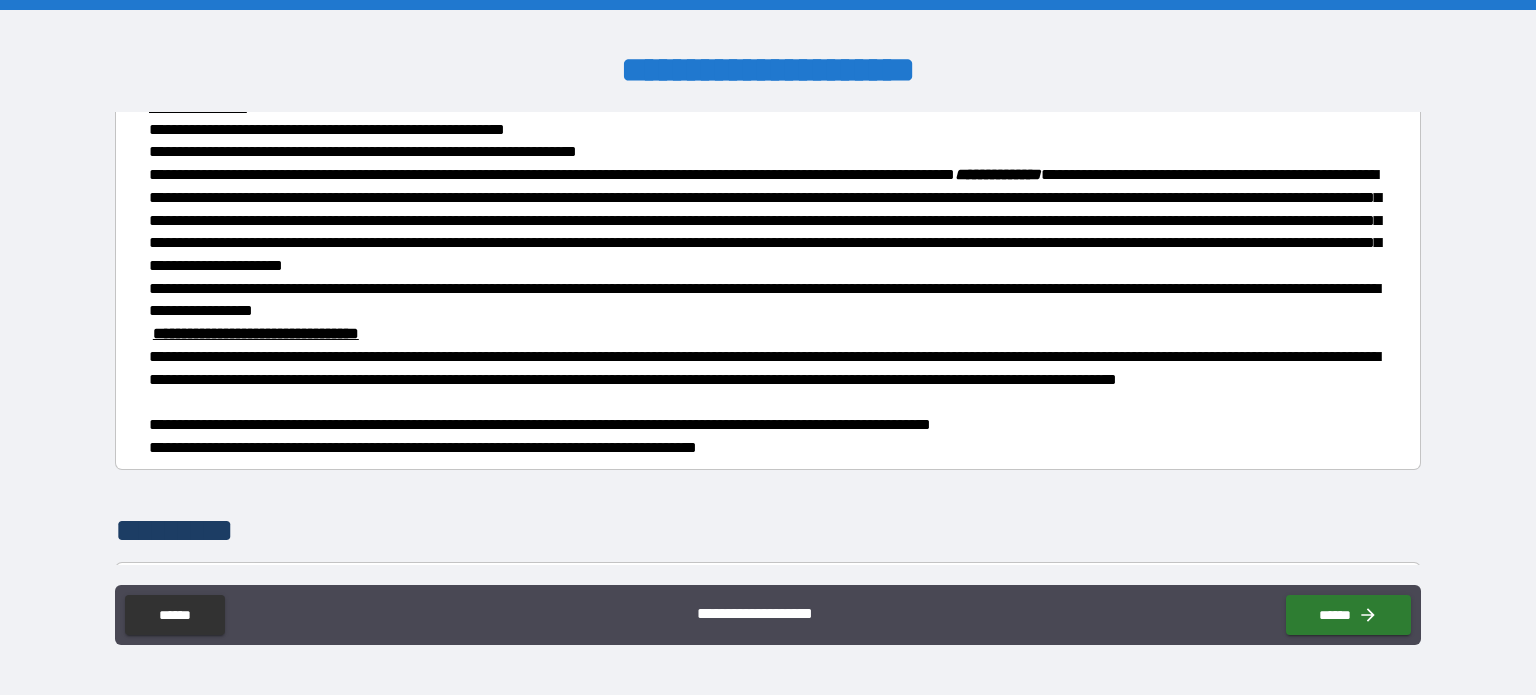 scroll, scrollTop: 500, scrollLeft: 0, axis: vertical 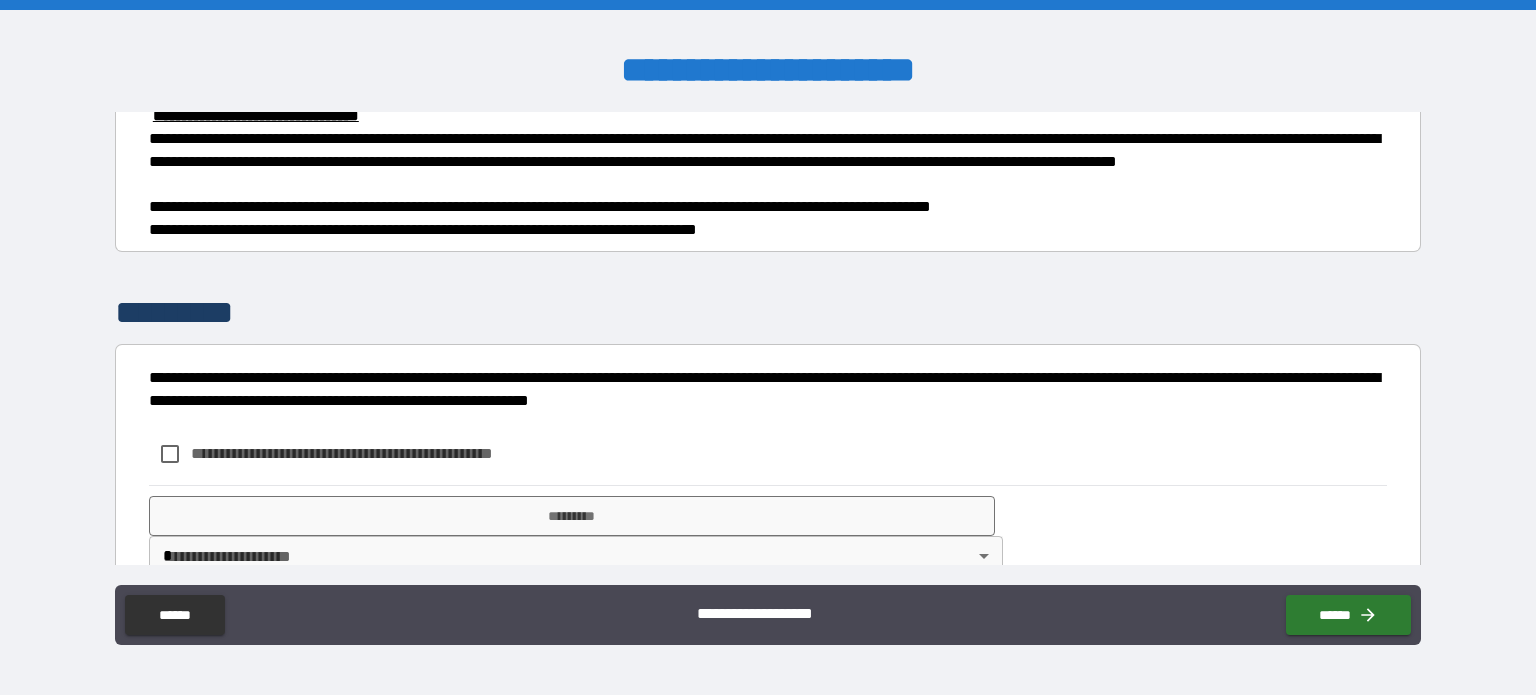 click on "**********" at bounding box center (375, 453) 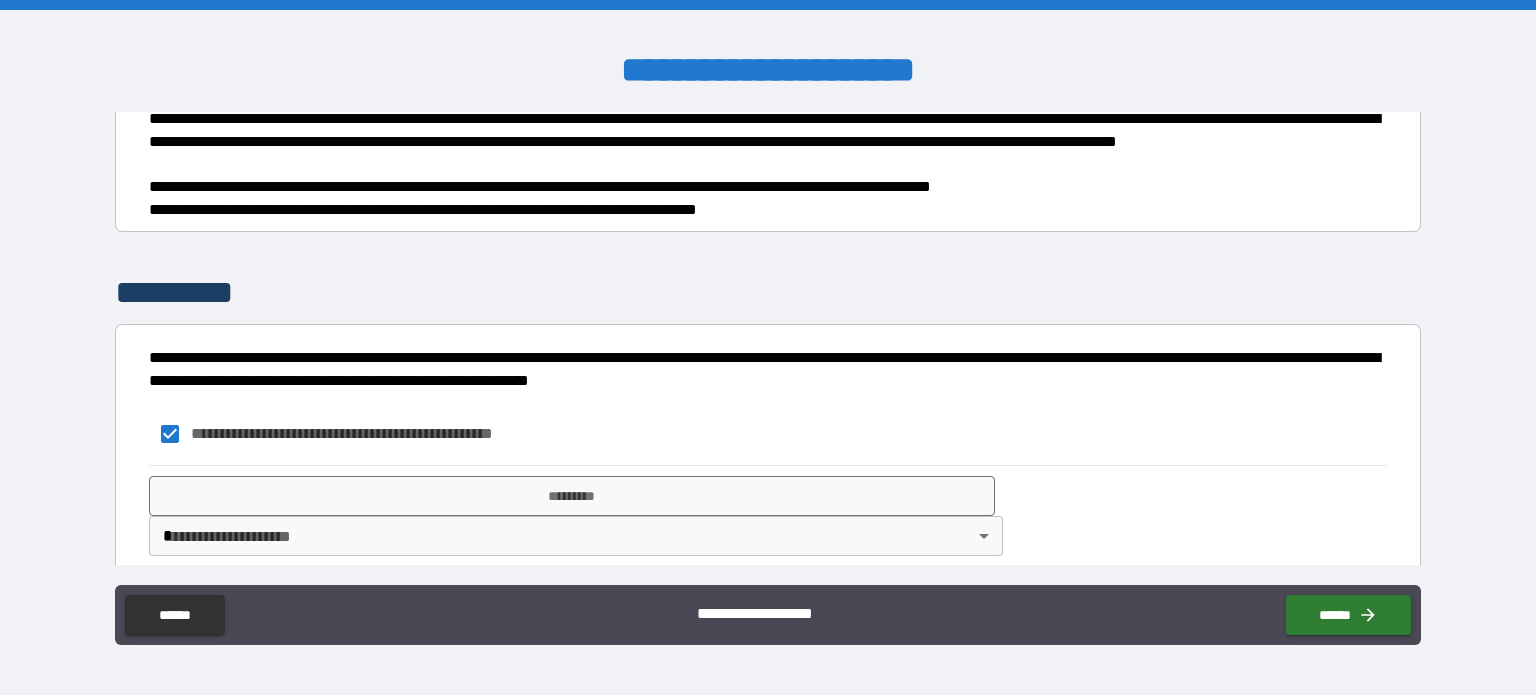 scroll, scrollTop: 540, scrollLeft: 0, axis: vertical 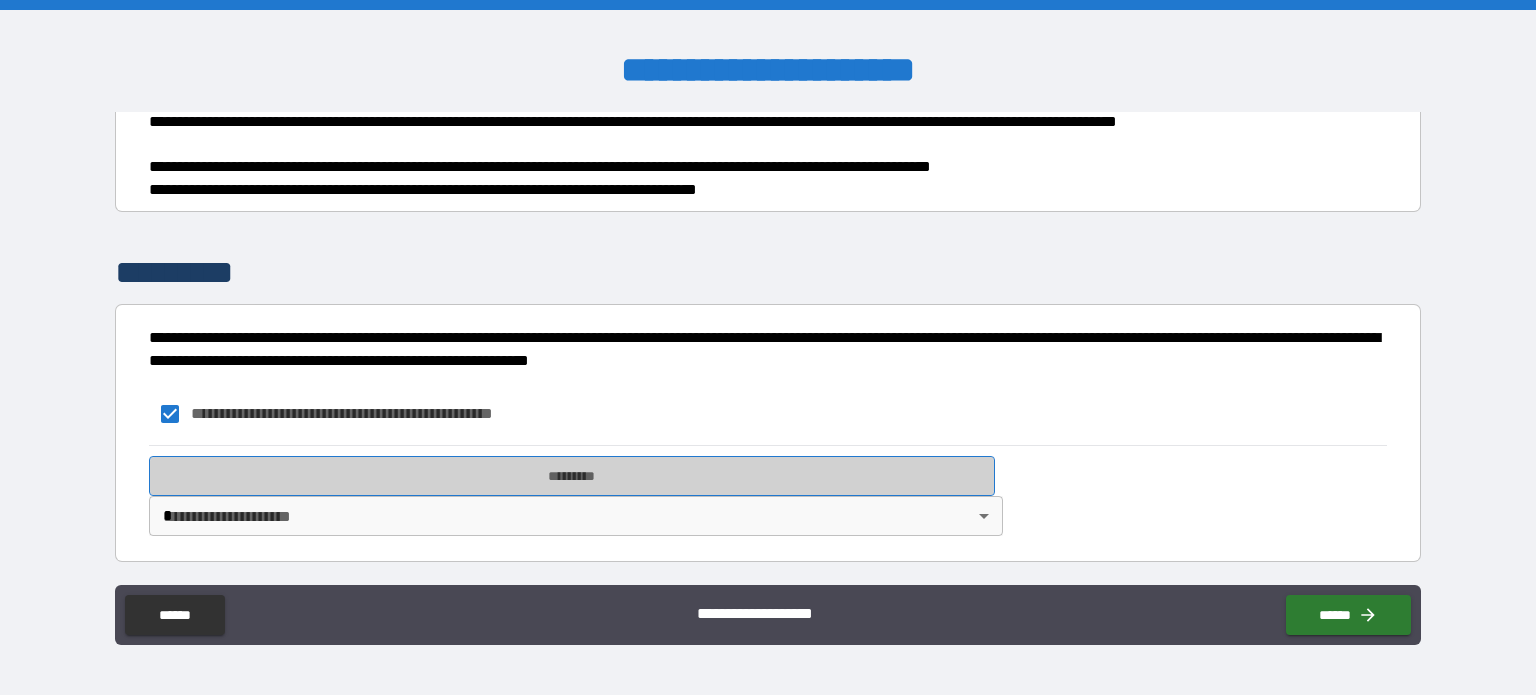 click on "*********" at bounding box center (572, 476) 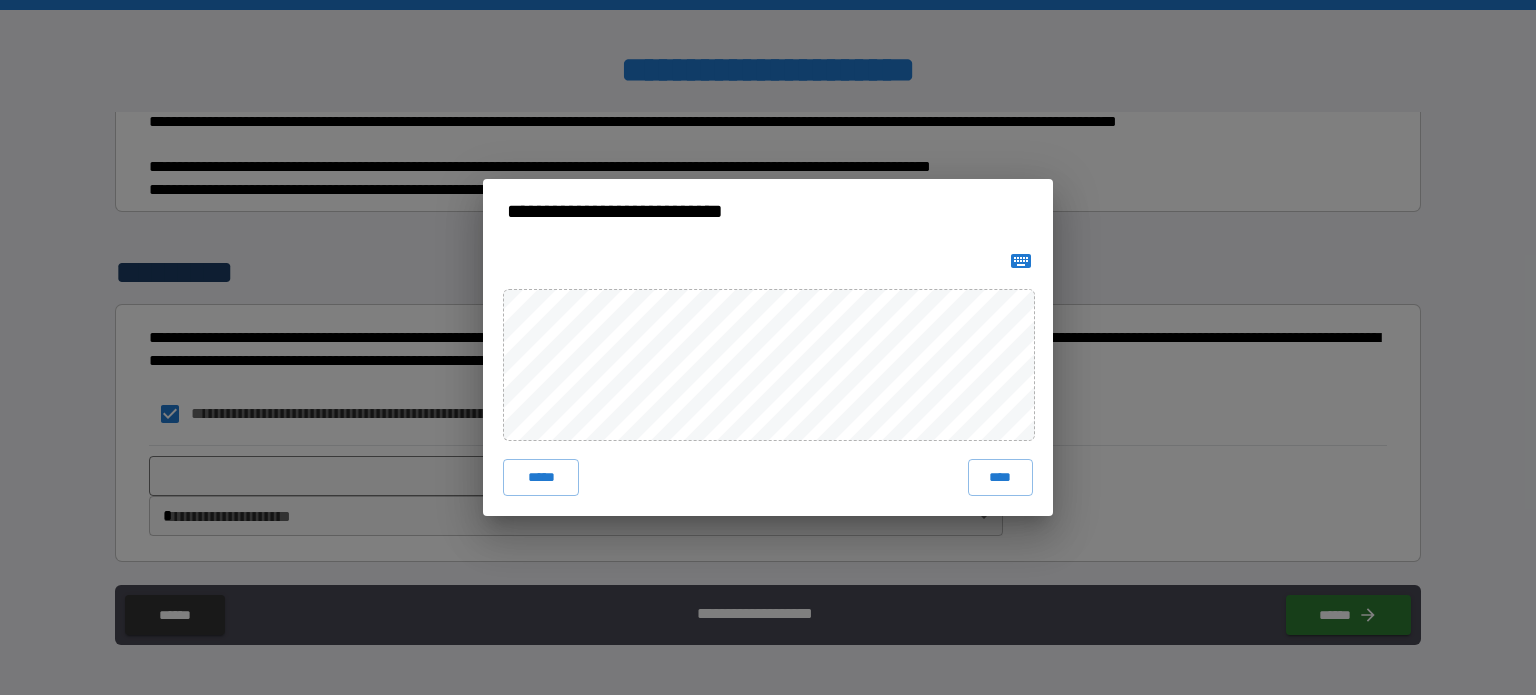 click on "**********" at bounding box center (768, 347) 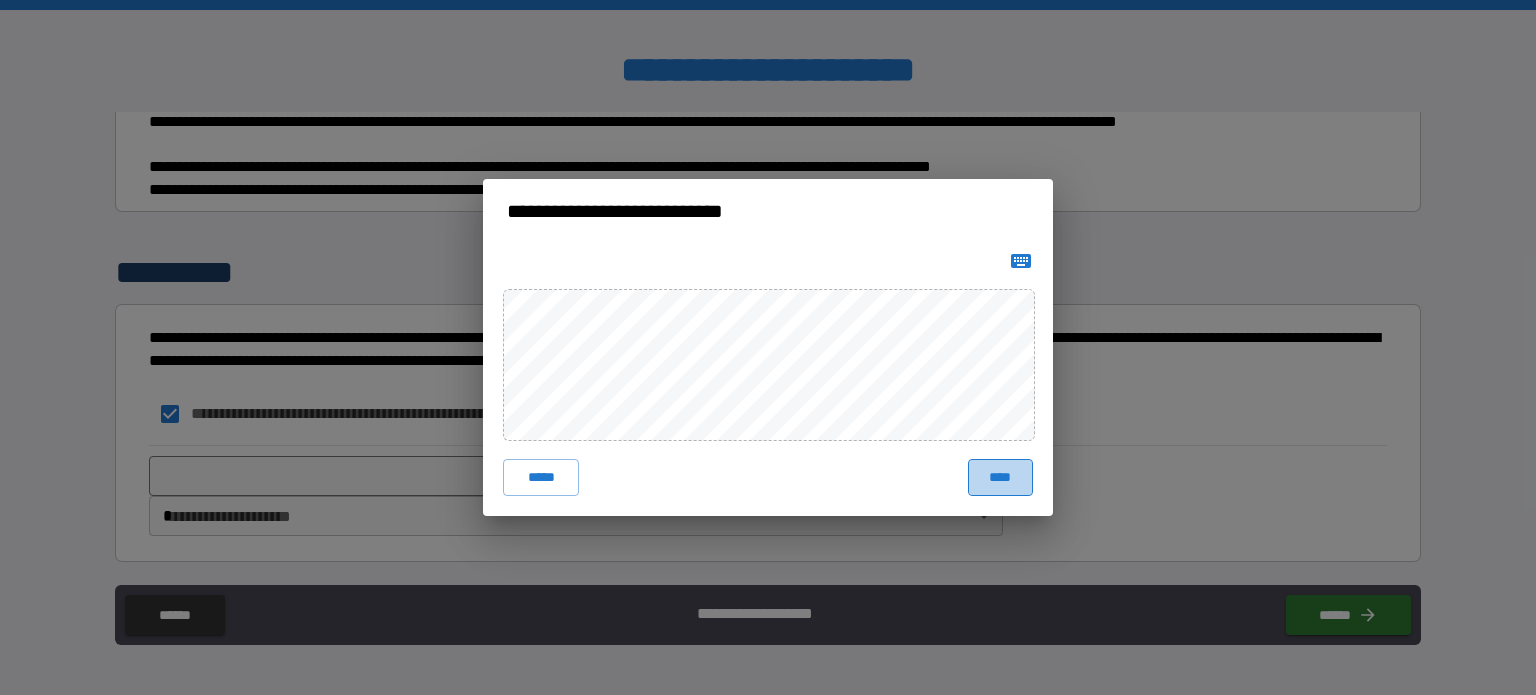 click on "****" at bounding box center (1000, 477) 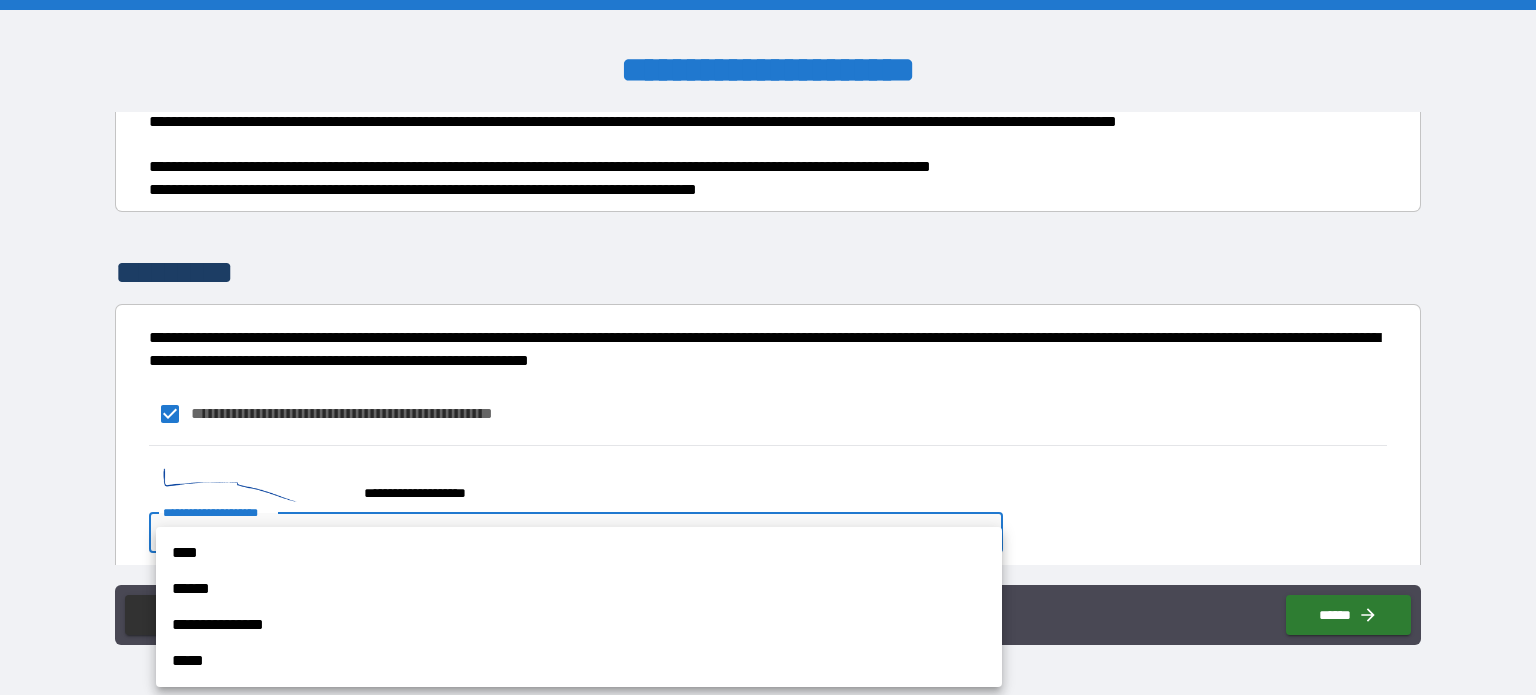 click on "**********" at bounding box center (768, 347) 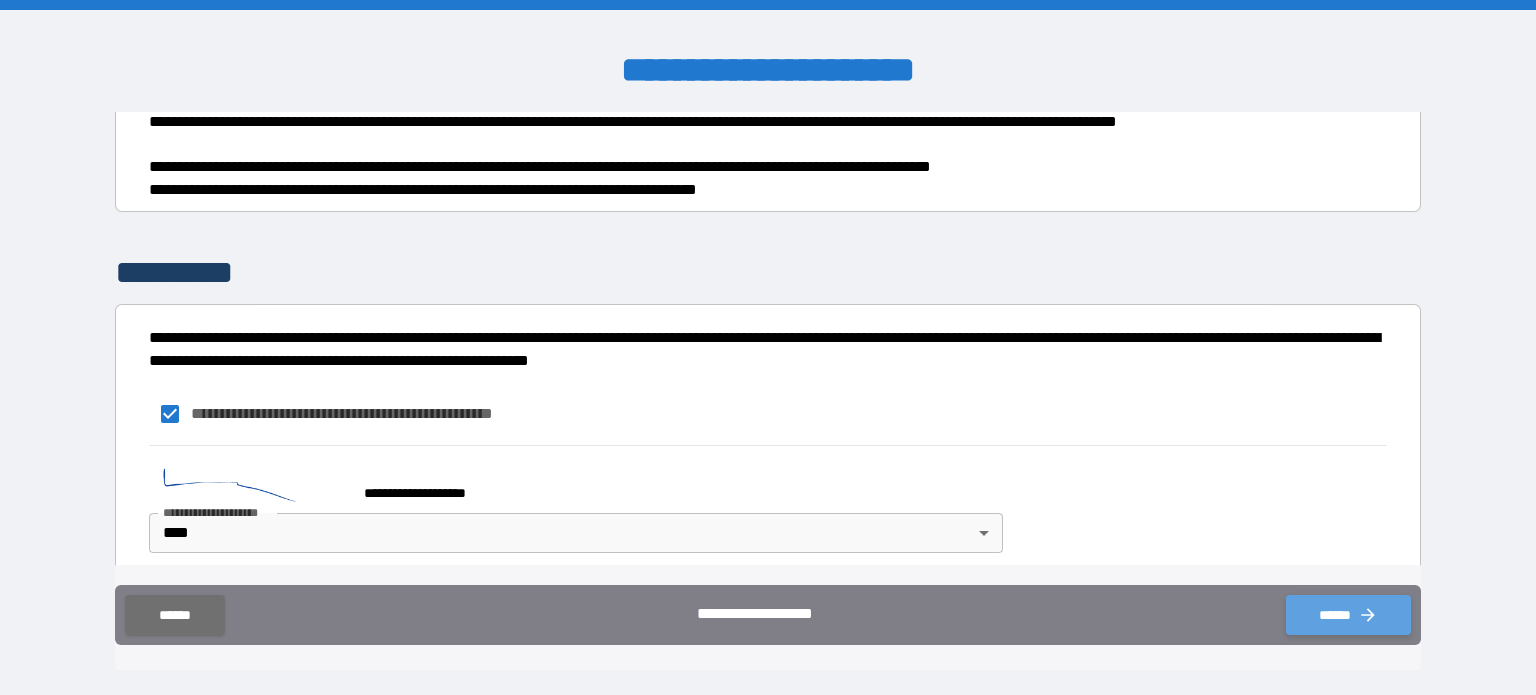click on "******" at bounding box center [1348, 615] 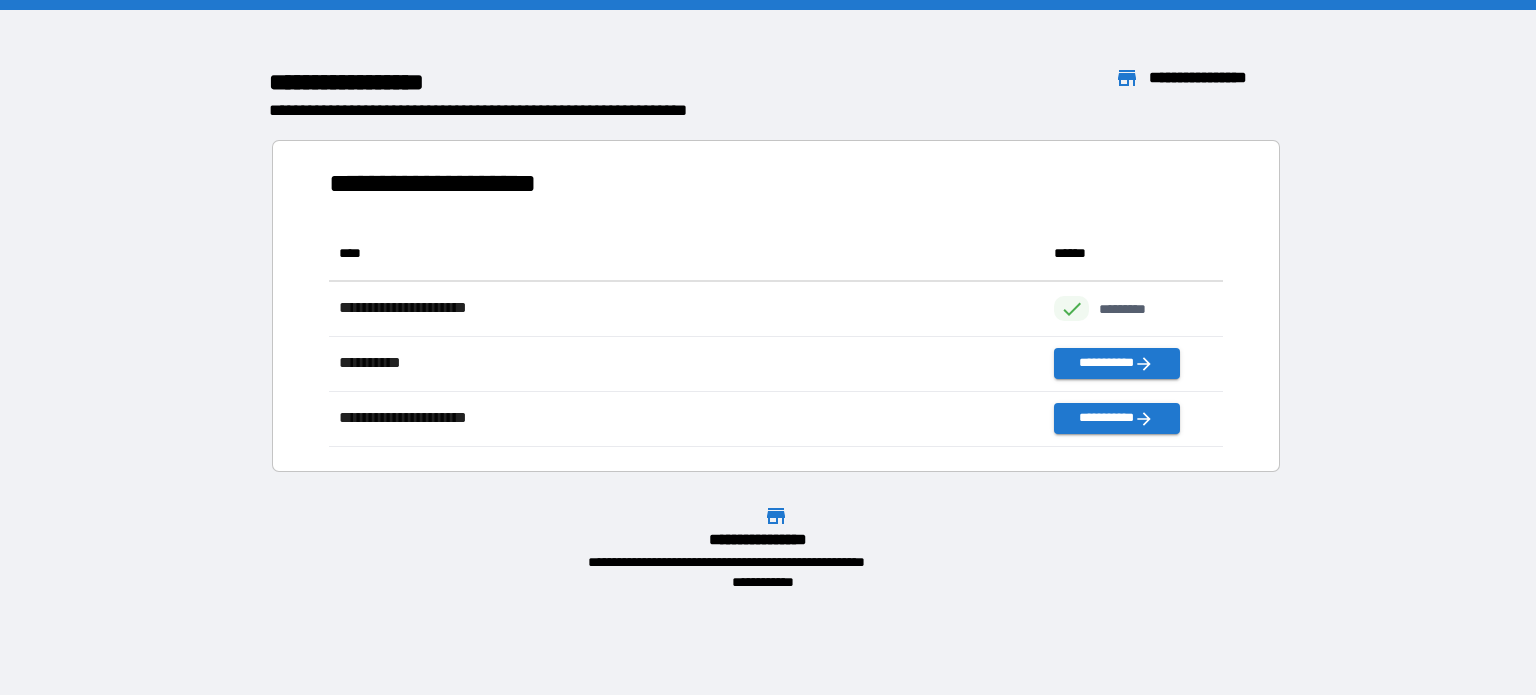 scroll, scrollTop: 16, scrollLeft: 16, axis: both 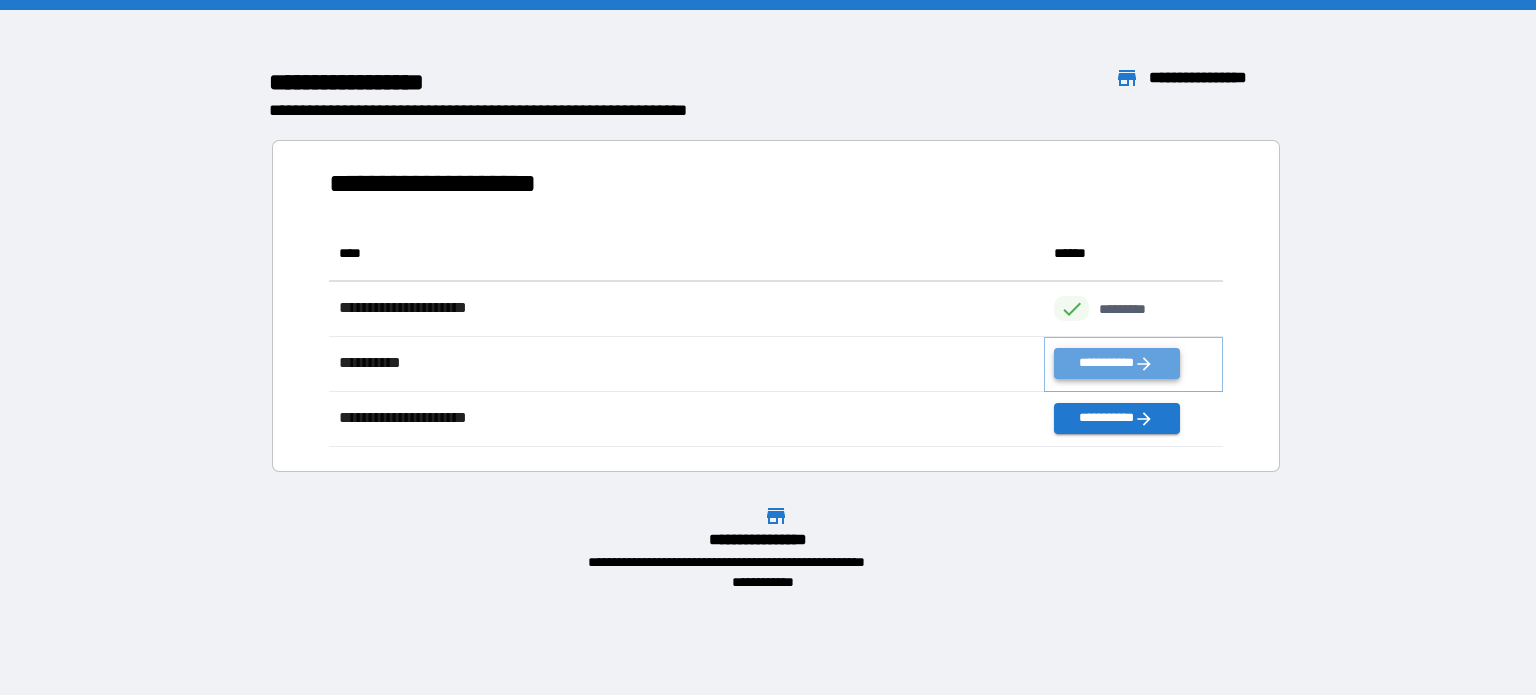 click on "**********" at bounding box center (1116, 363) 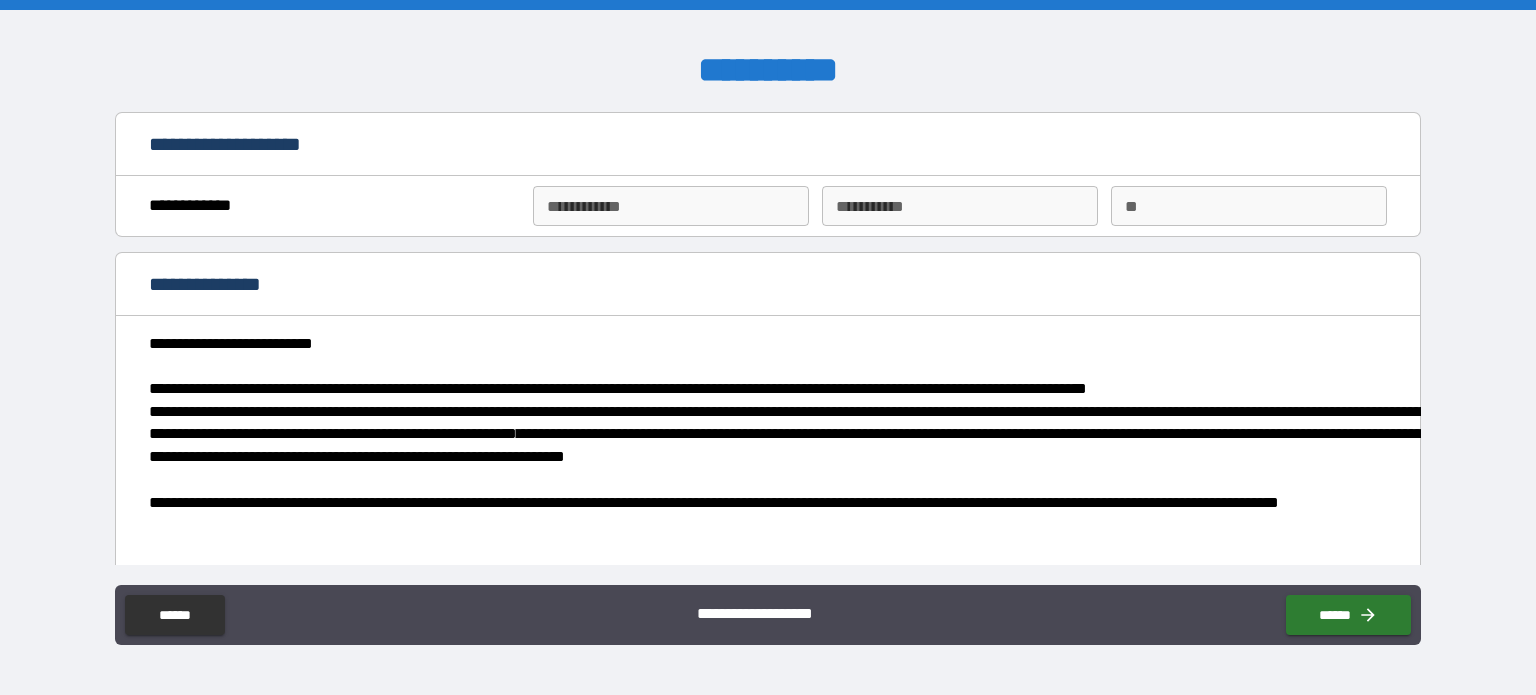 type on "*" 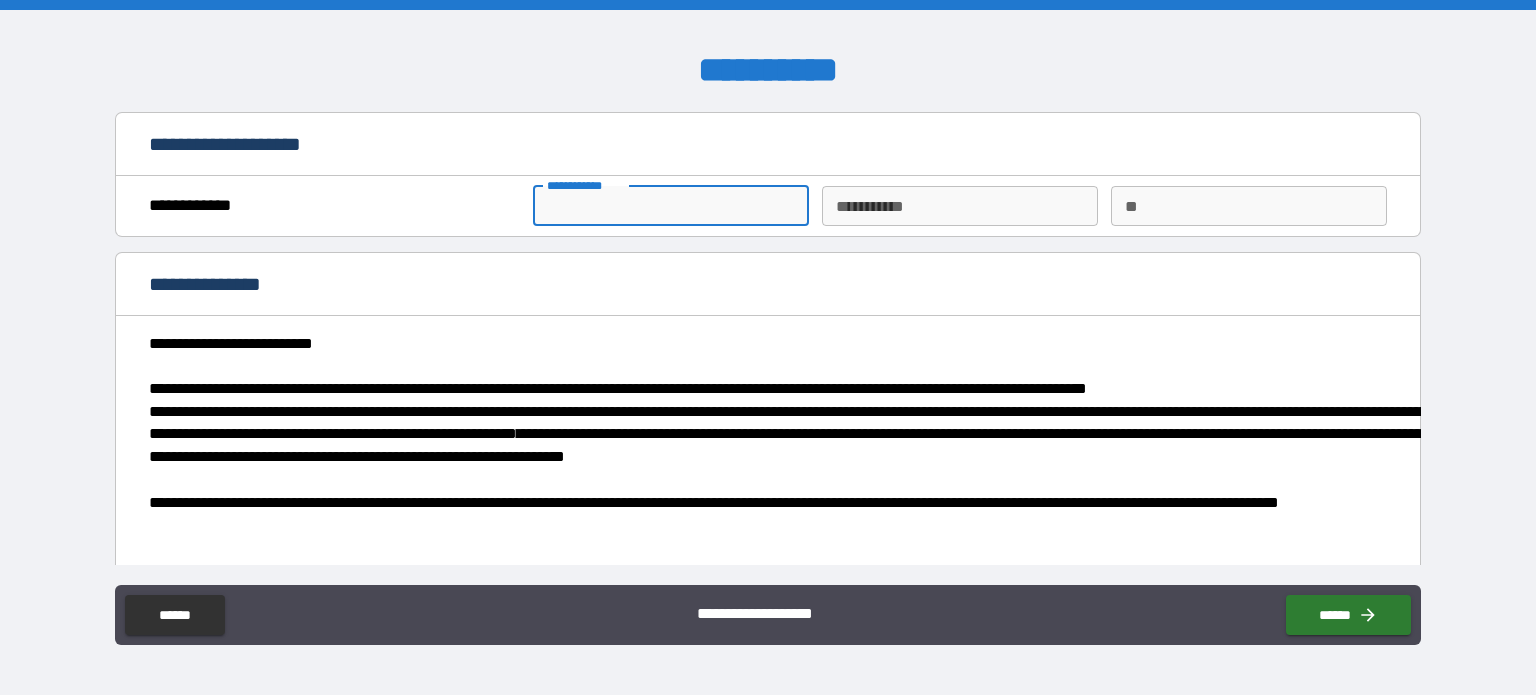click on "**********" at bounding box center (671, 206) 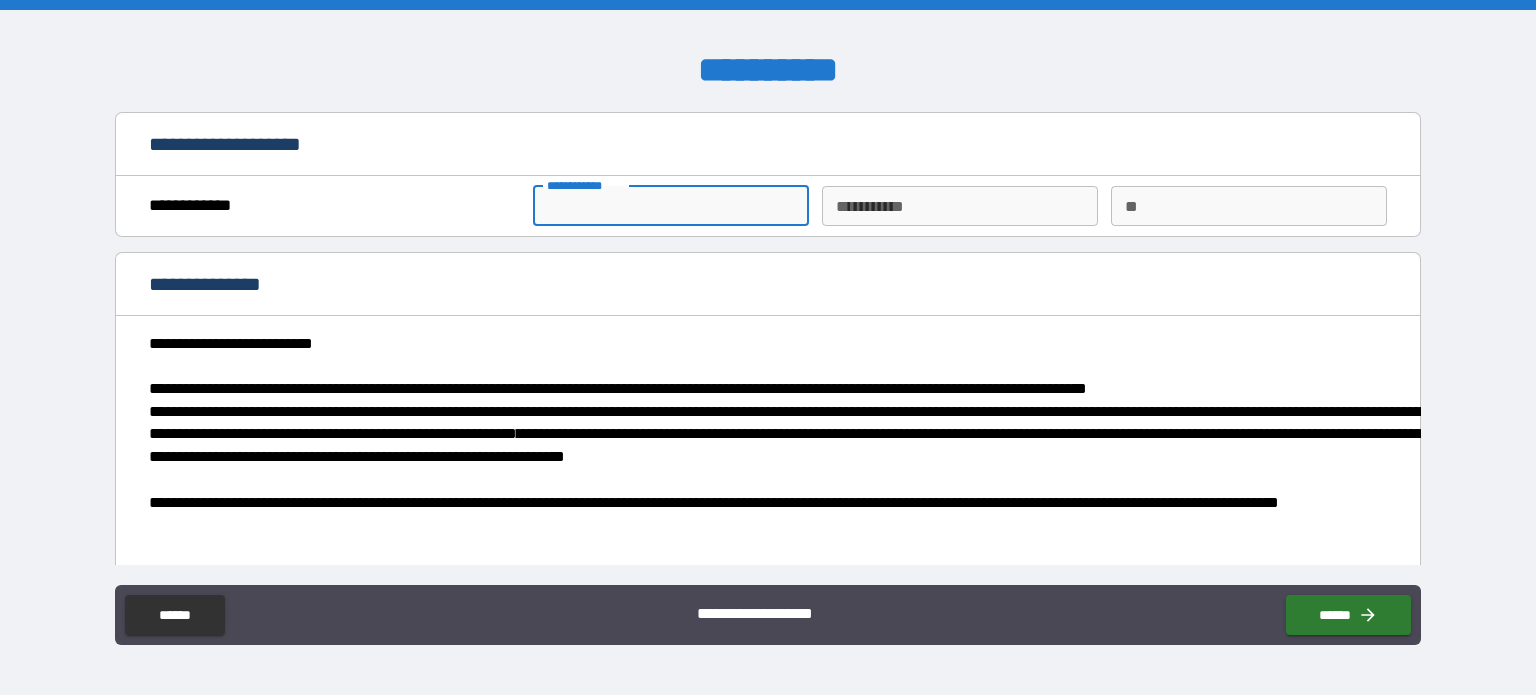 type on "********" 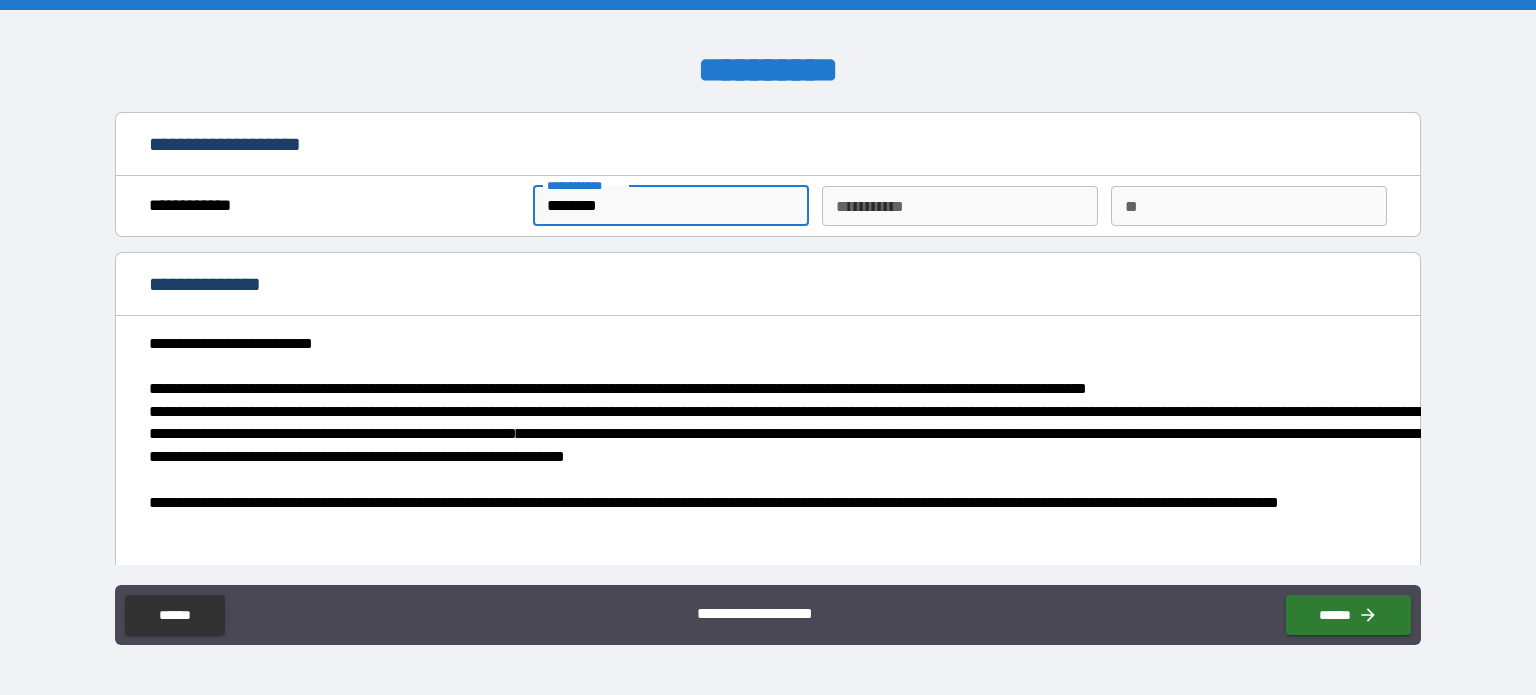 type on "*********" 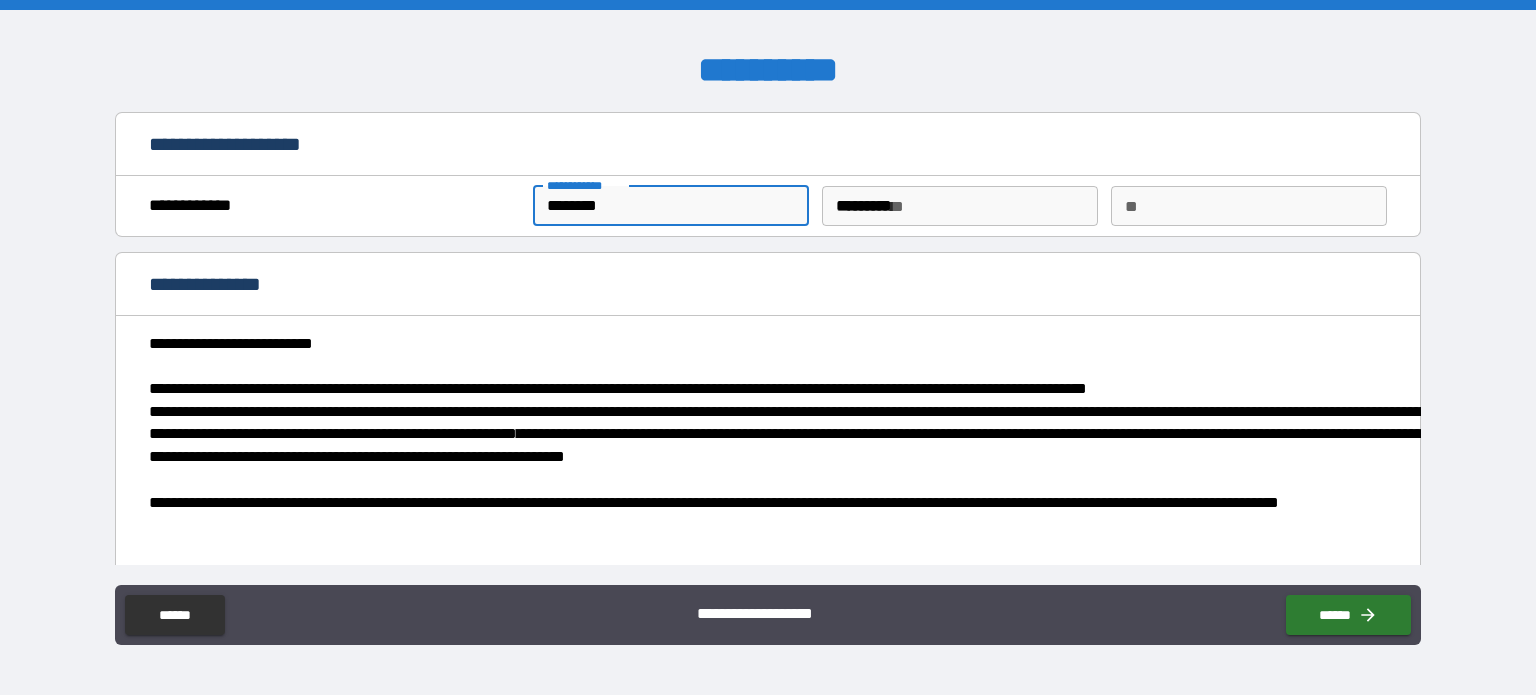 type on "*" 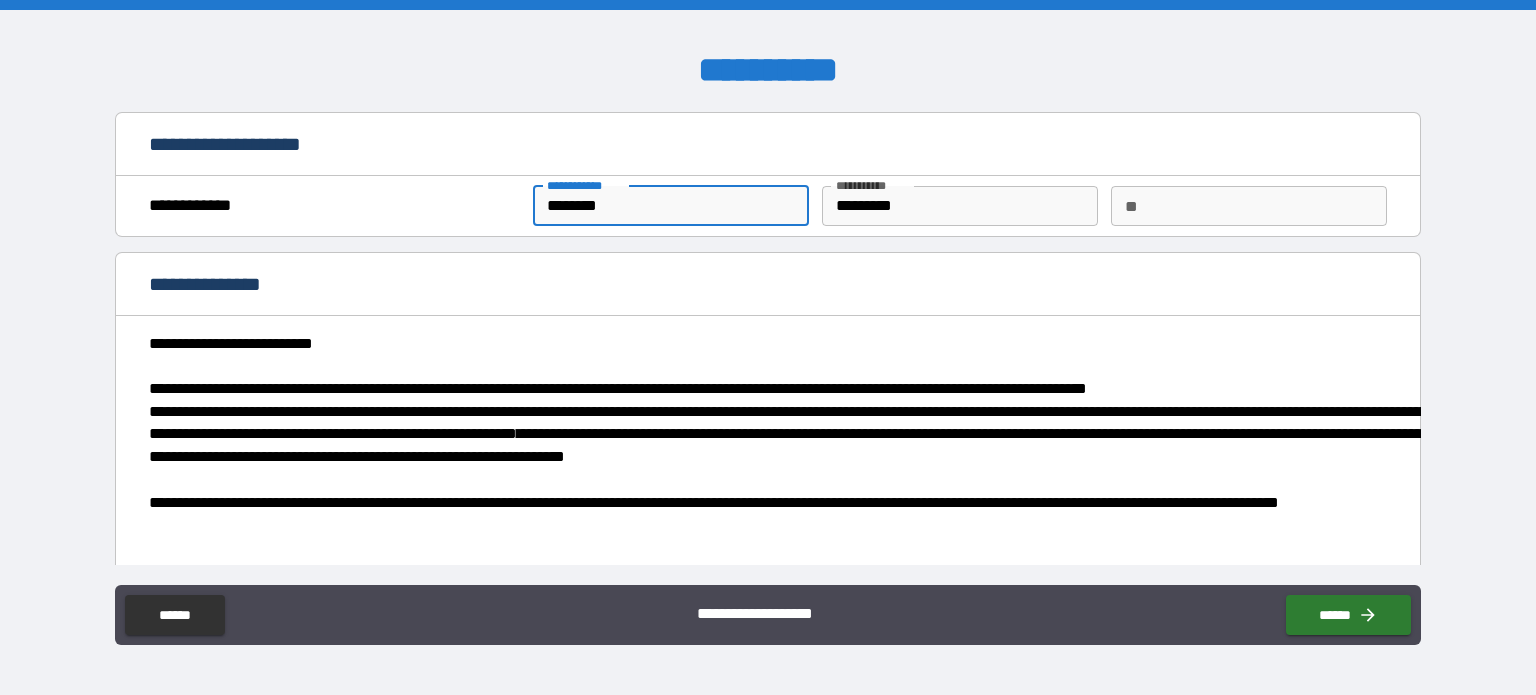 type on "*" 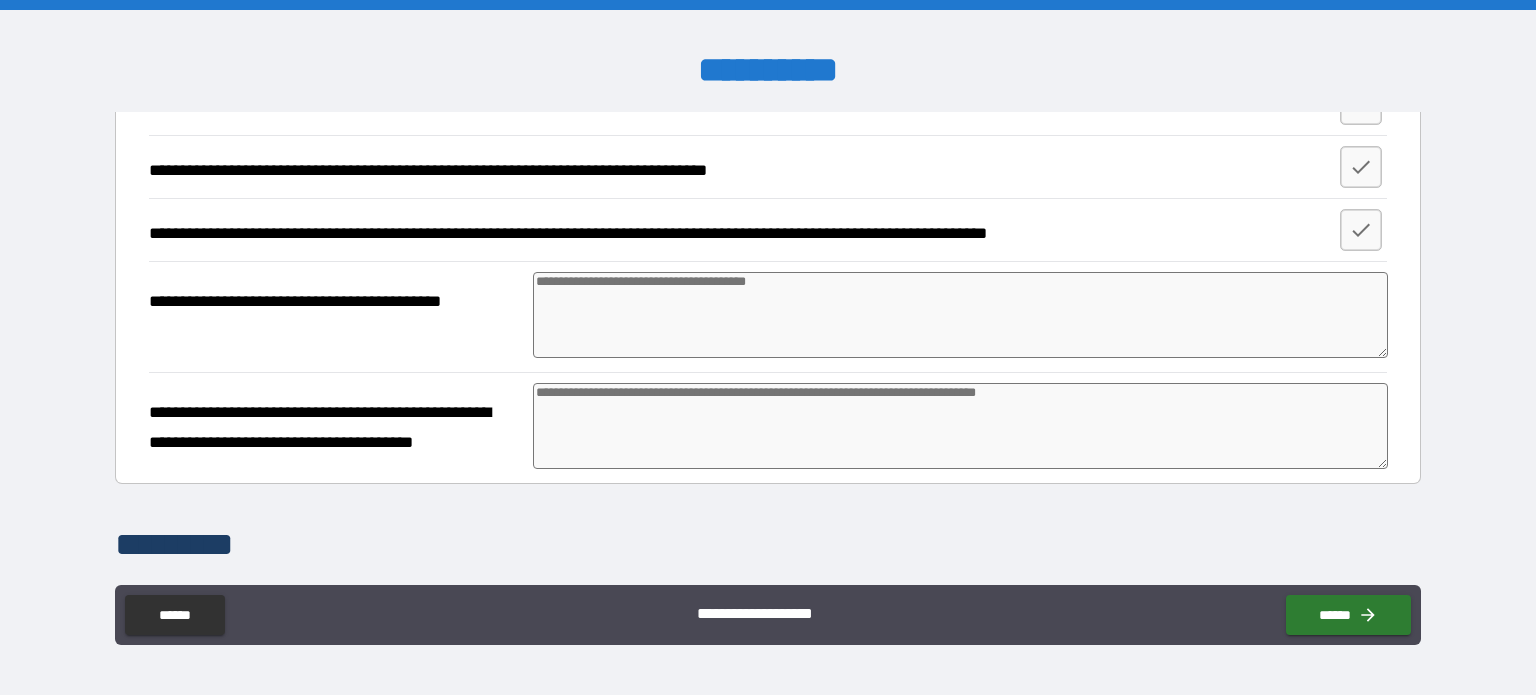 scroll, scrollTop: 1342, scrollLeft: 0, axis: vertical 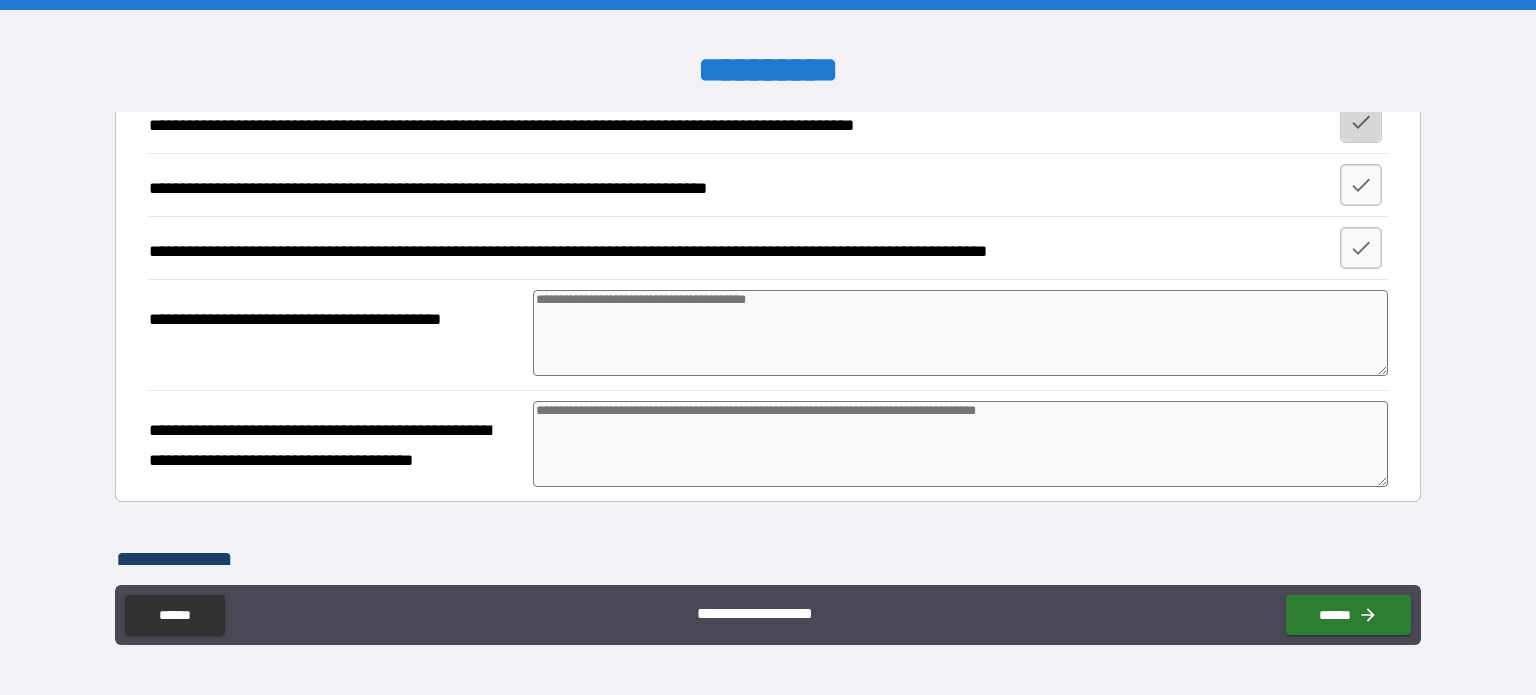 click 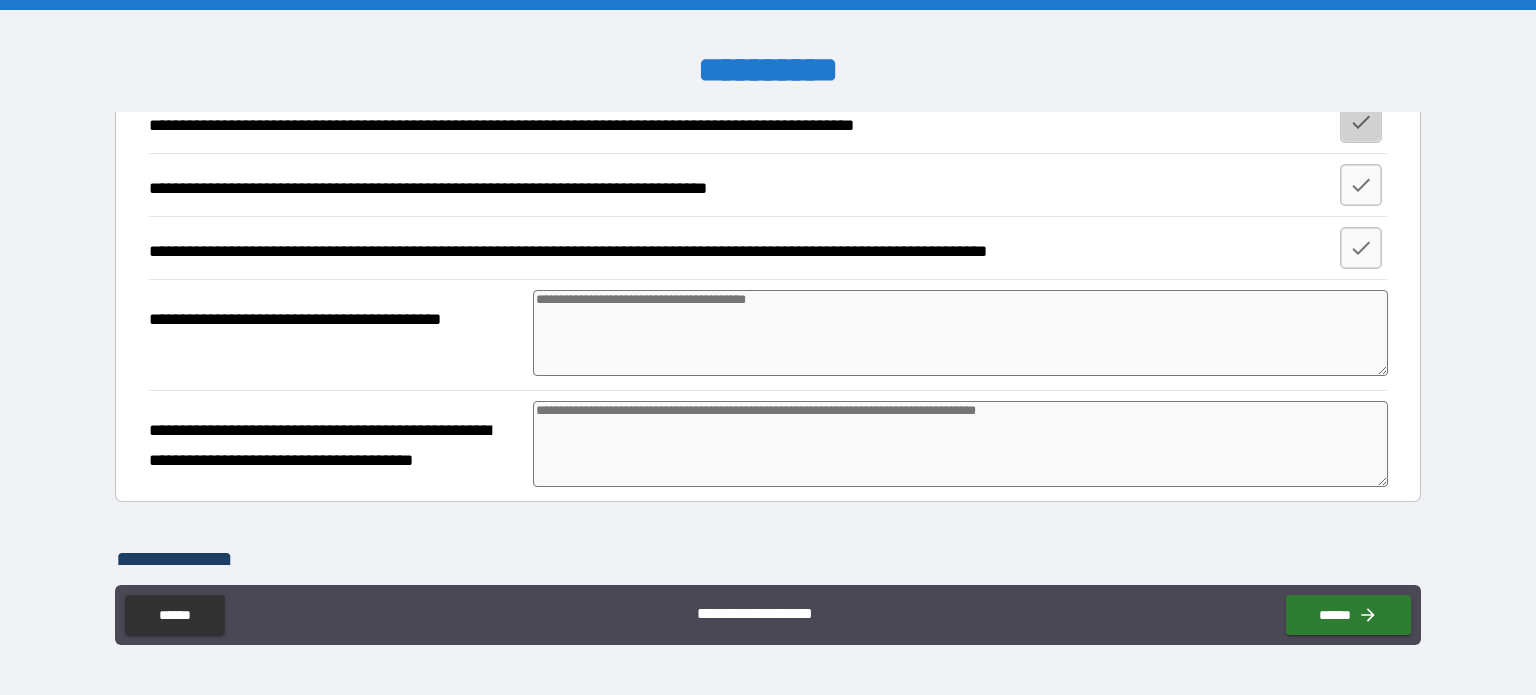 type on "*" 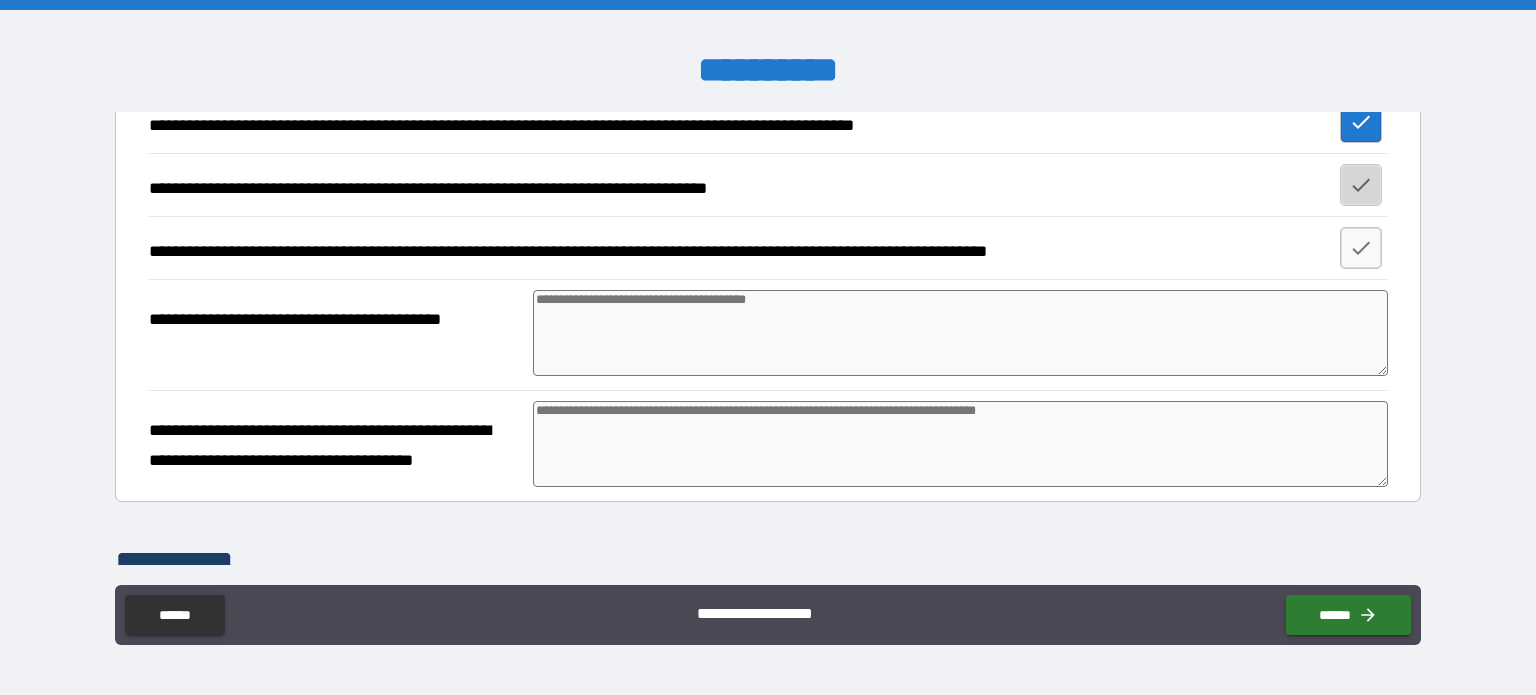 click 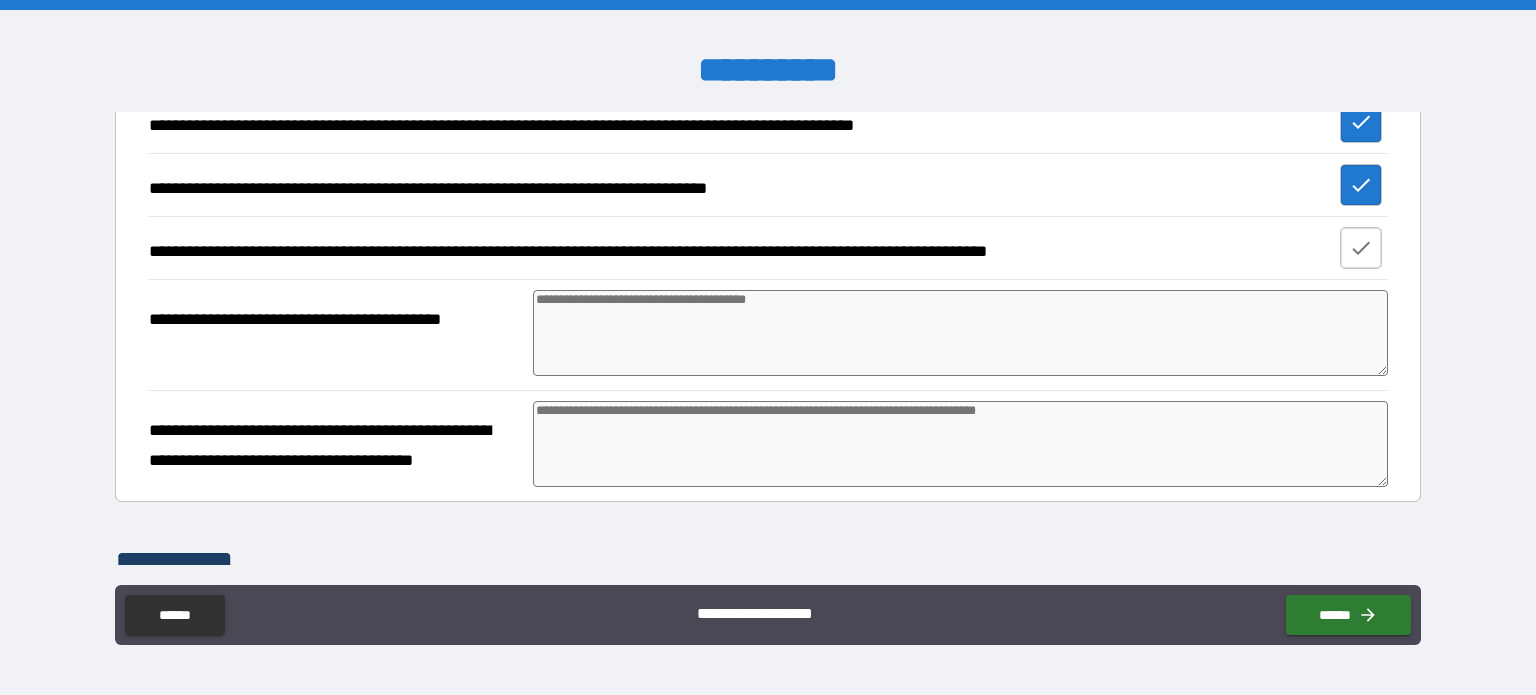 click 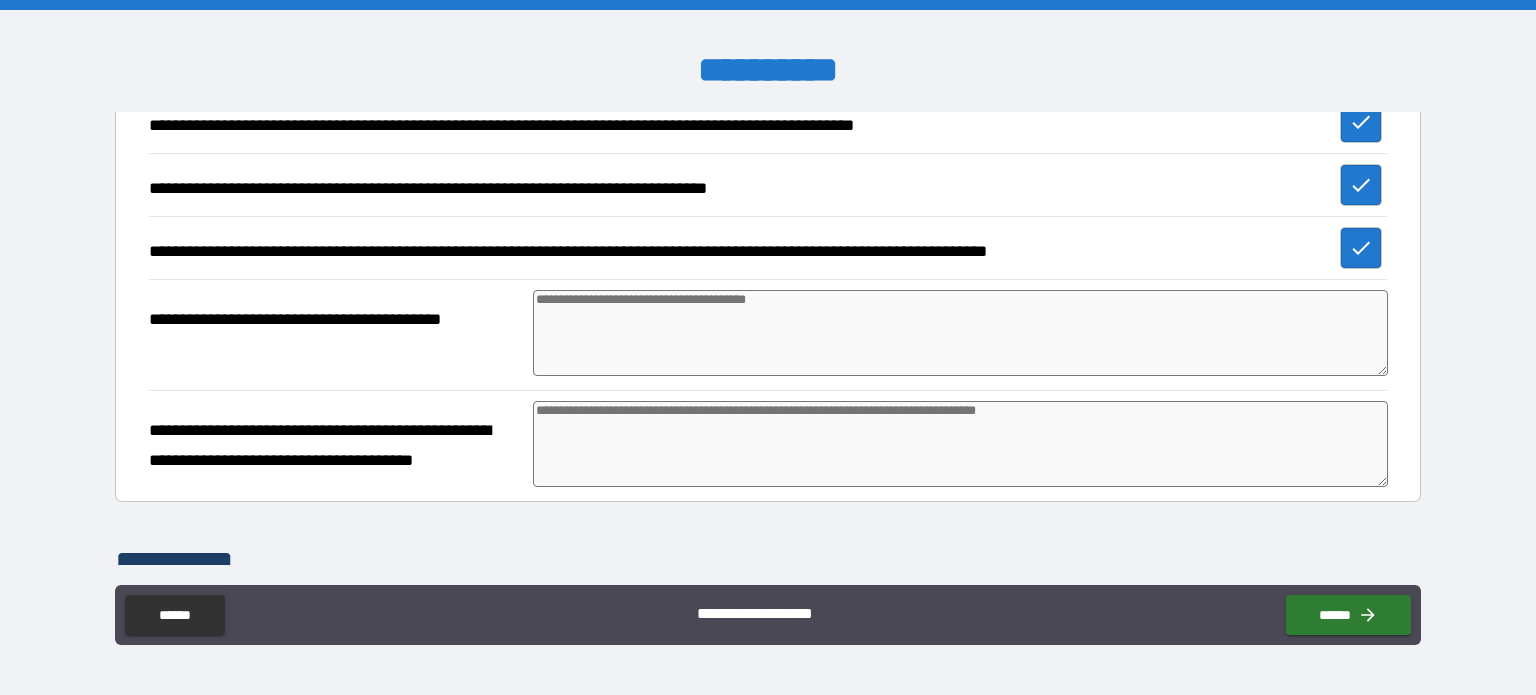 type on "*" 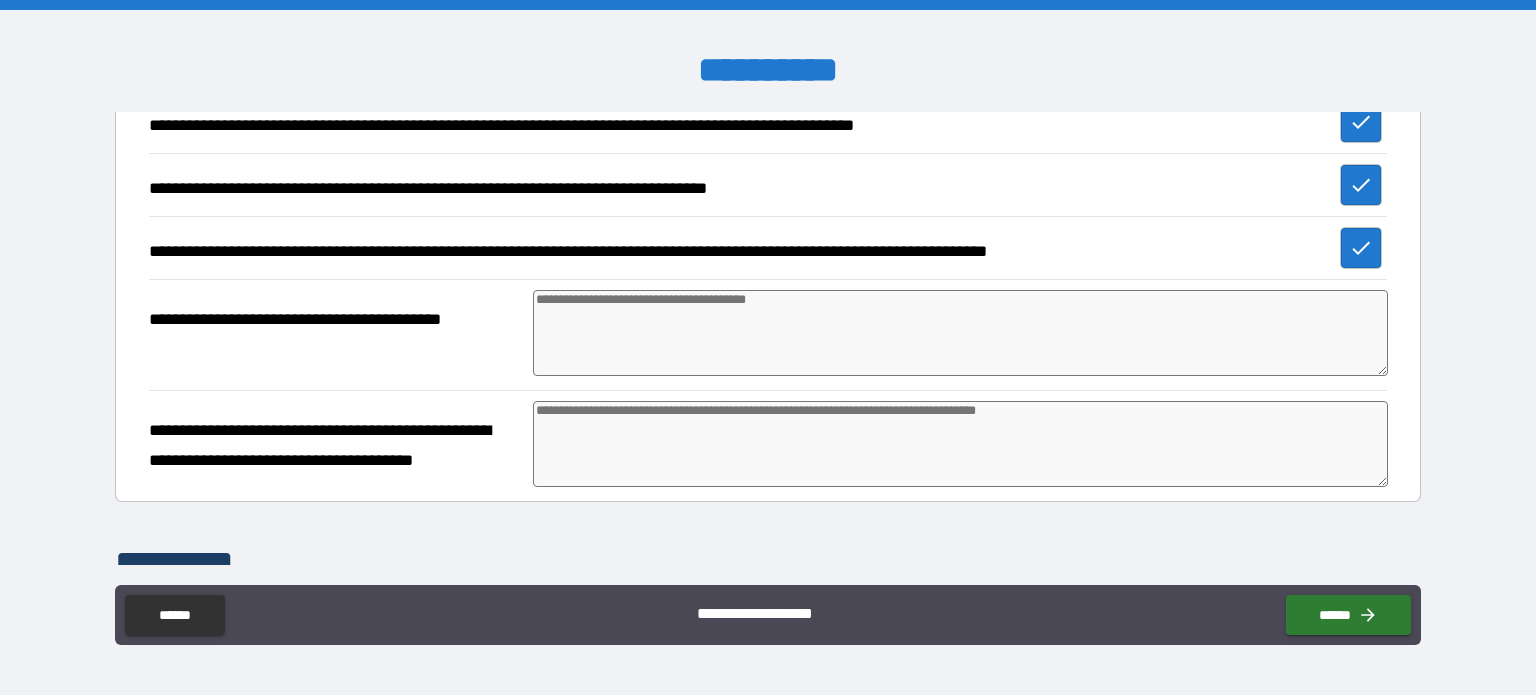 type on "*" 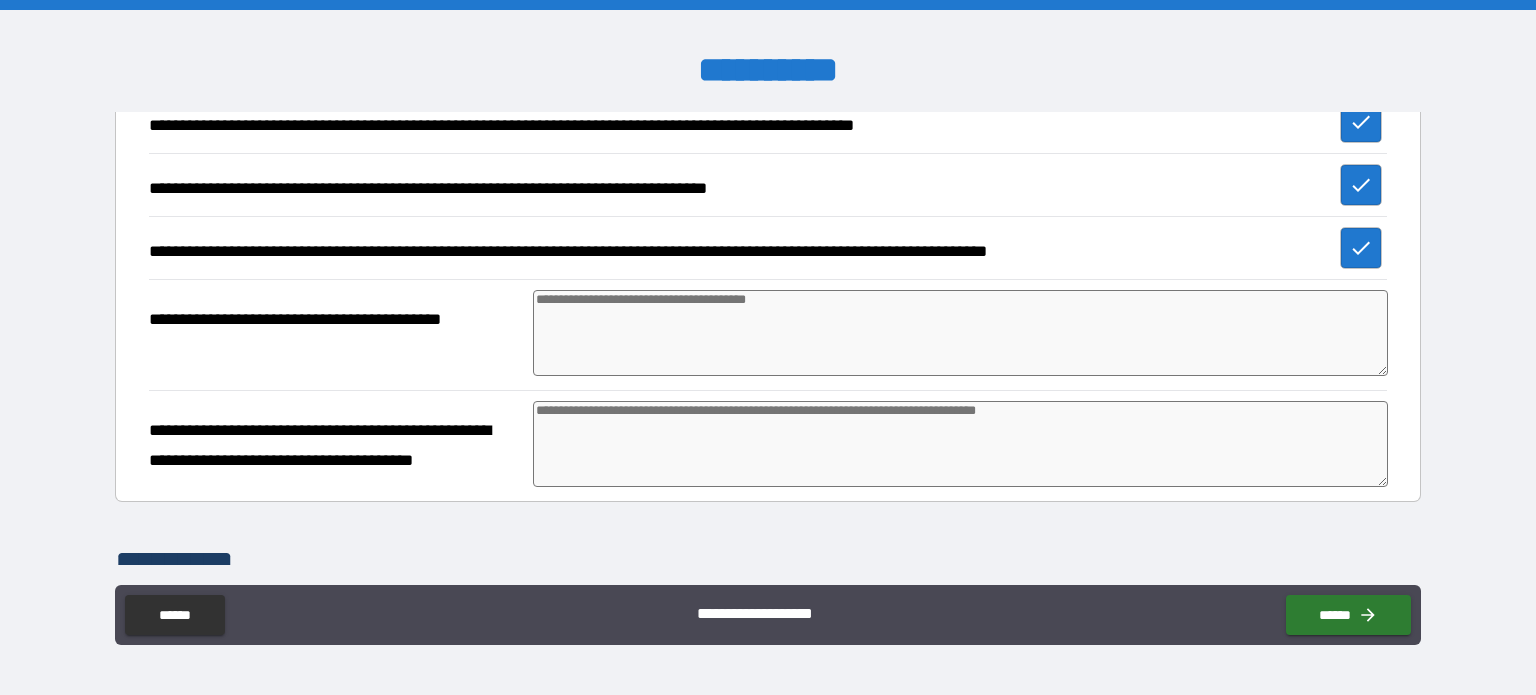 type on "*" 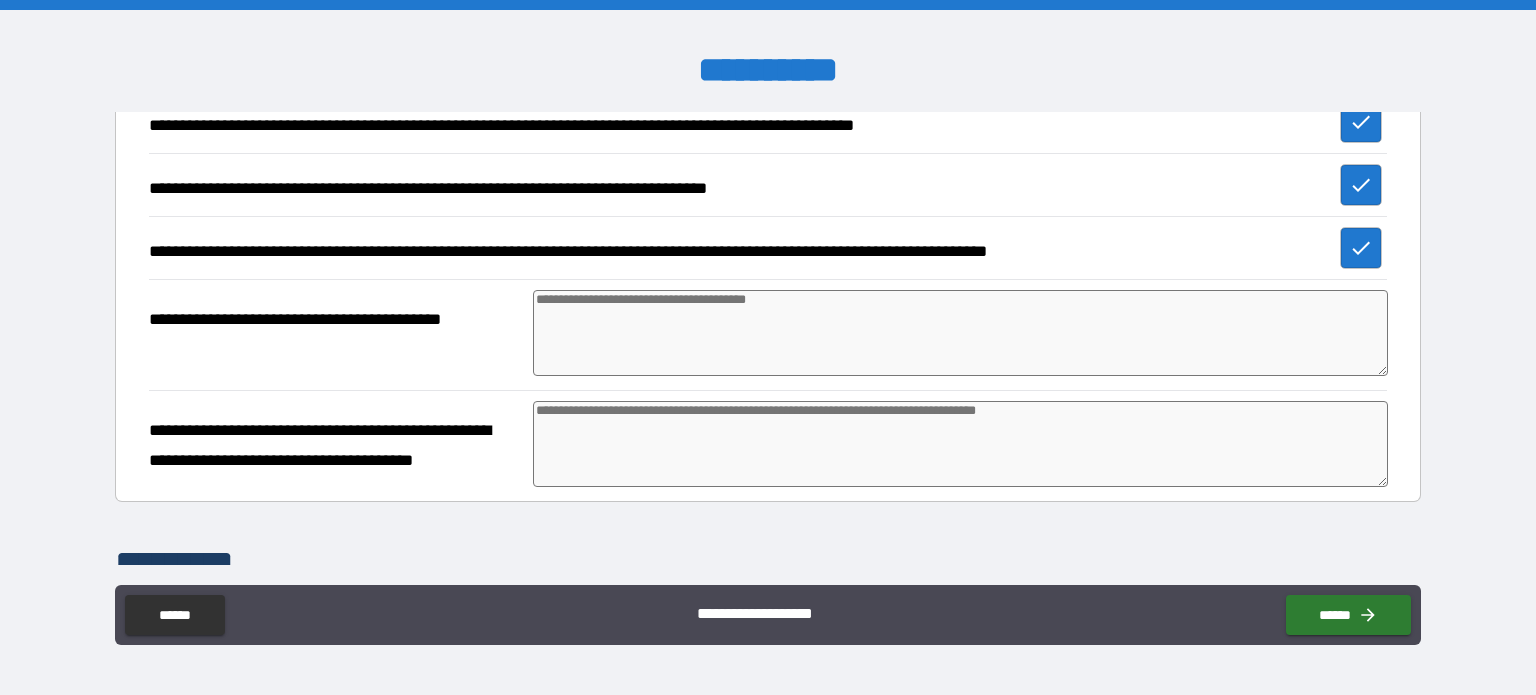 type on "*" 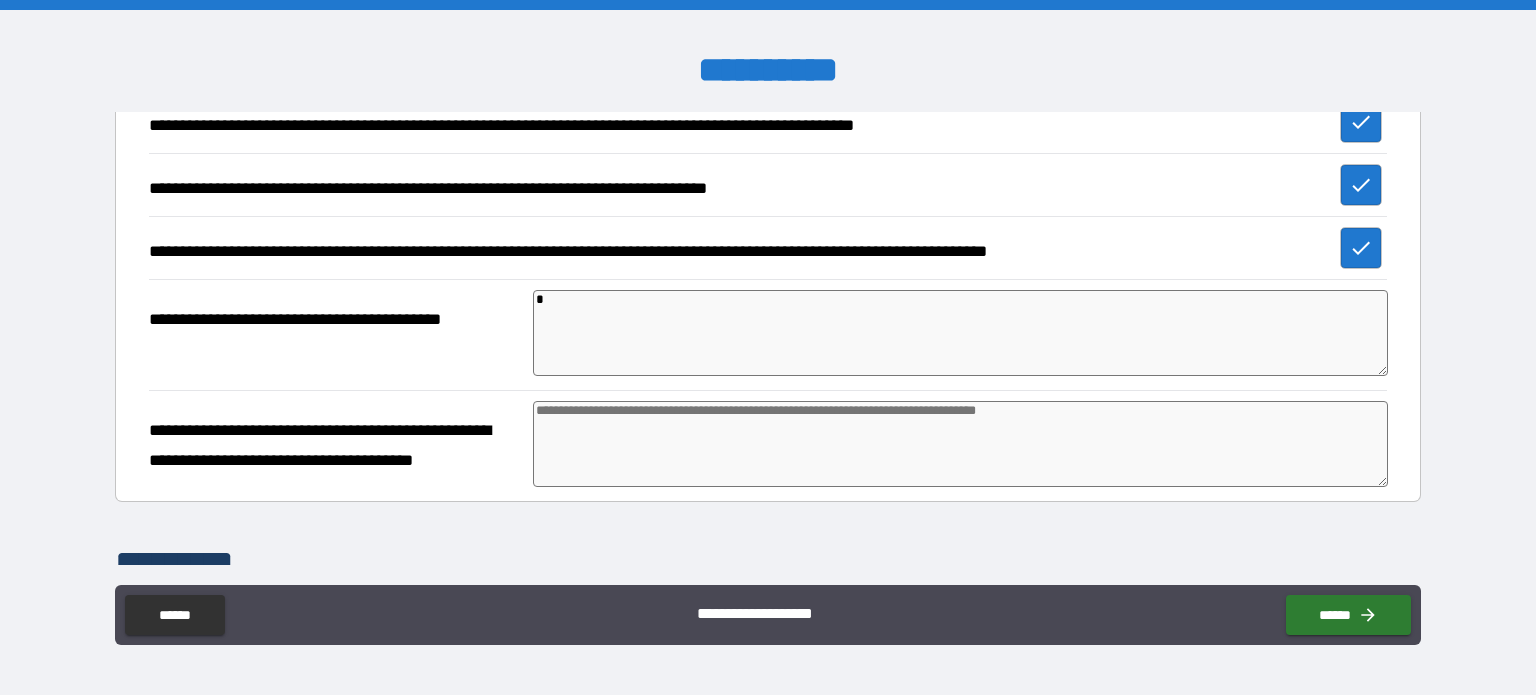 type on "**" 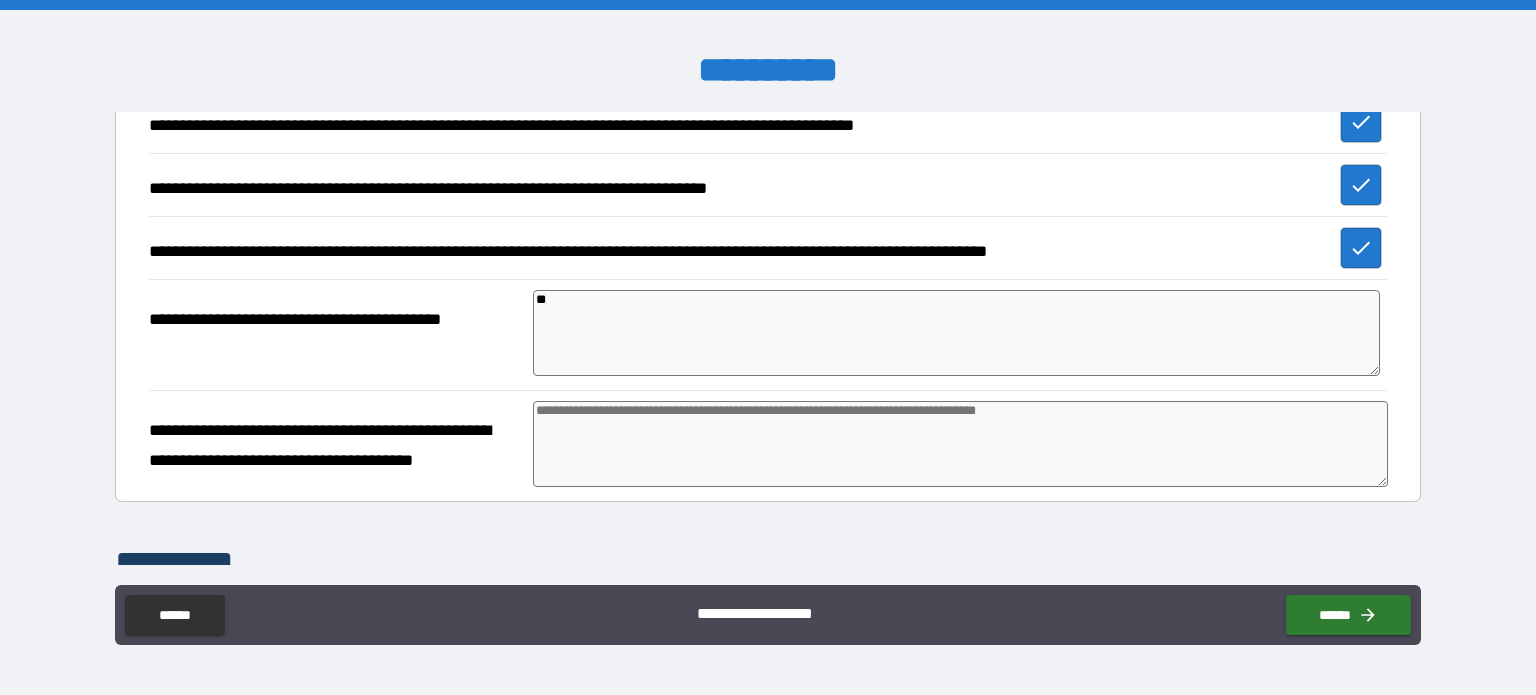 type on "*" 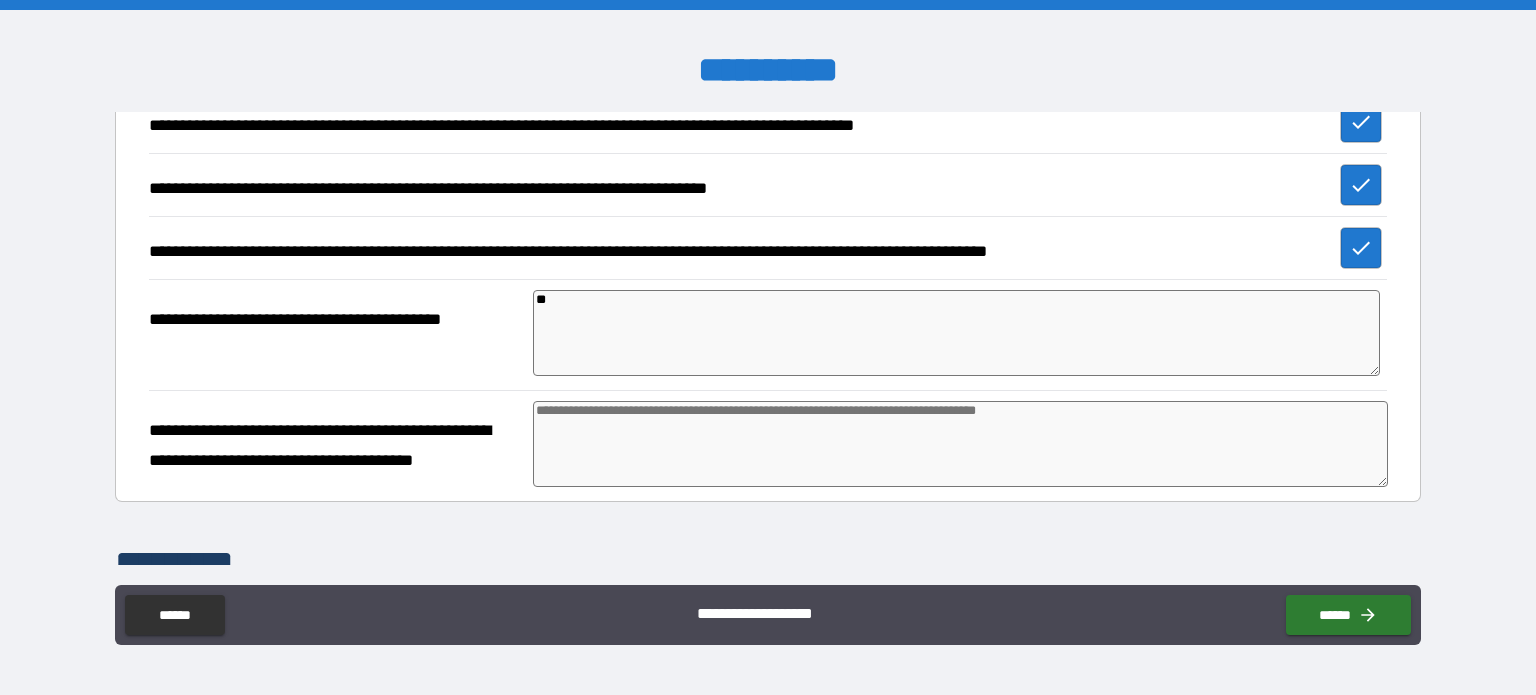 type on "*" 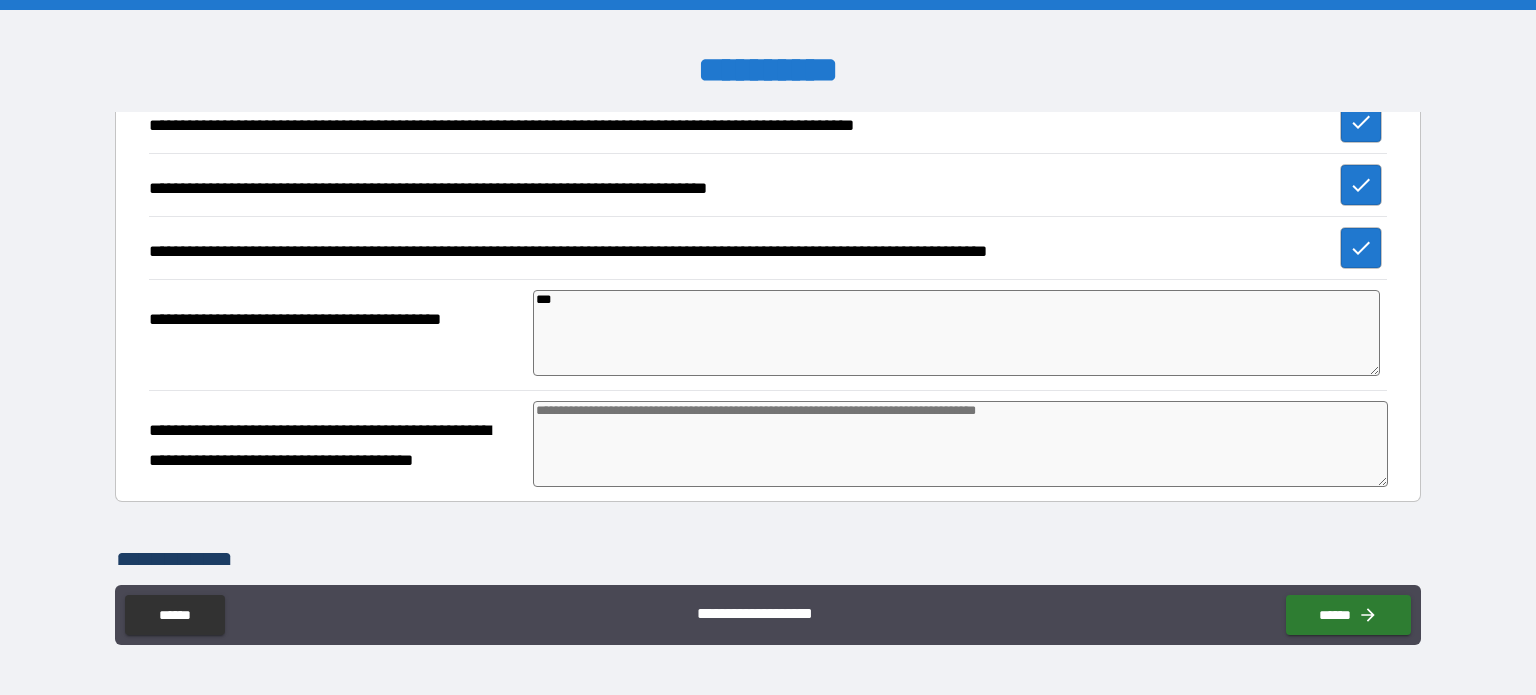 type on "*" 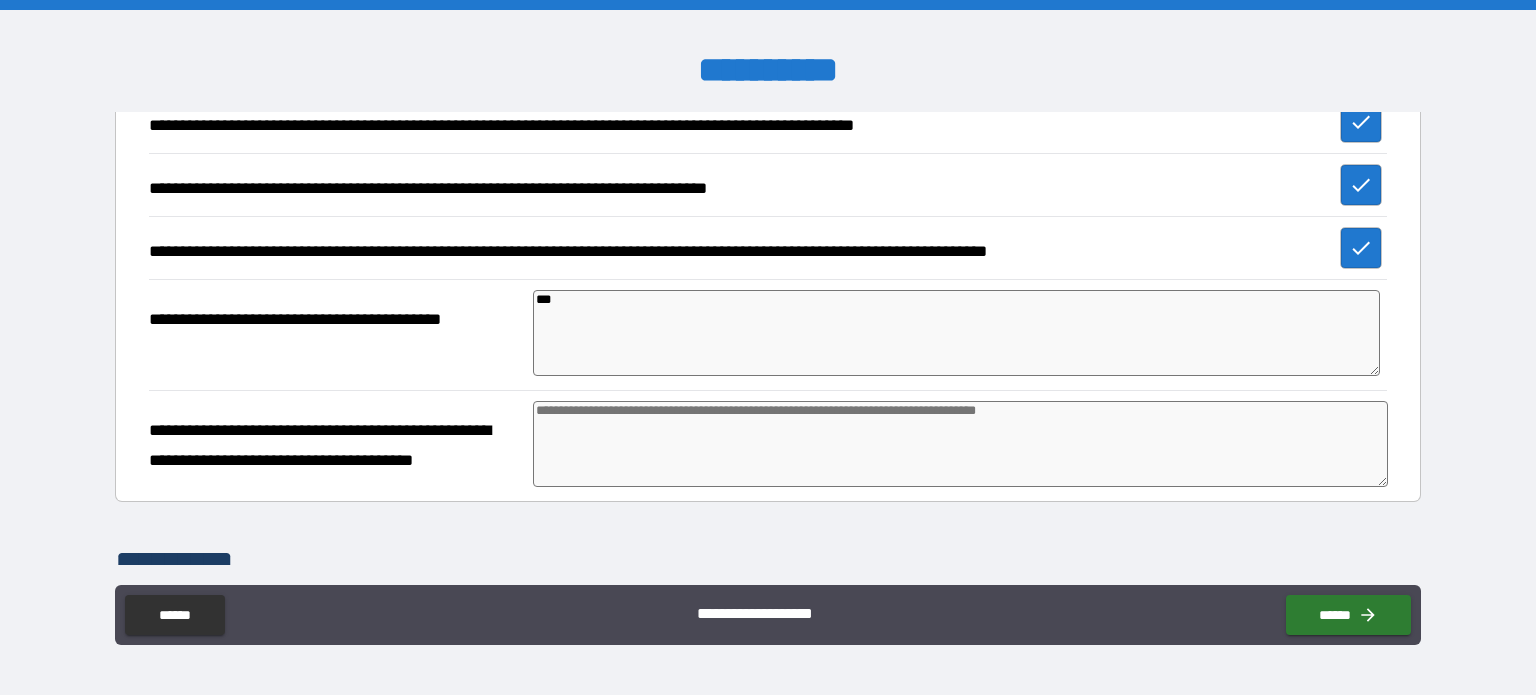 type on "****" 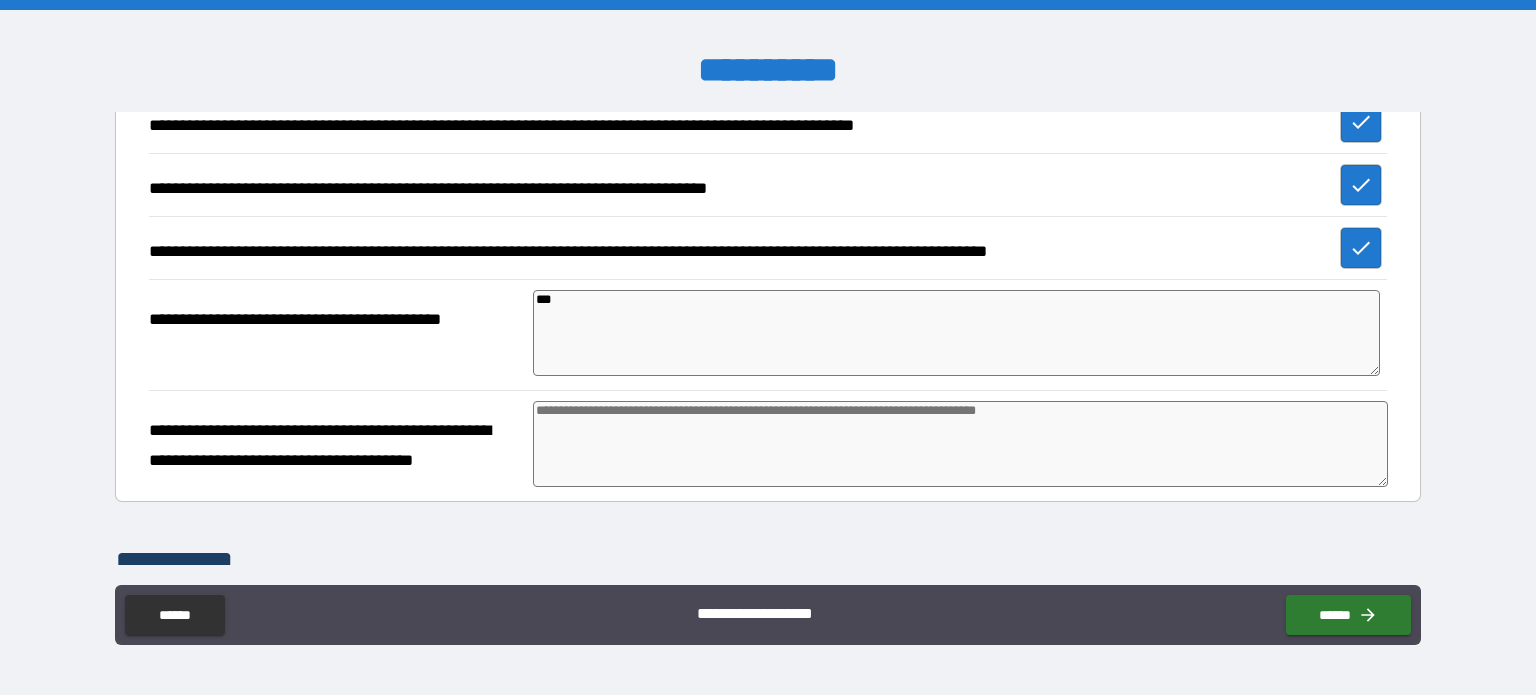 type on "*" 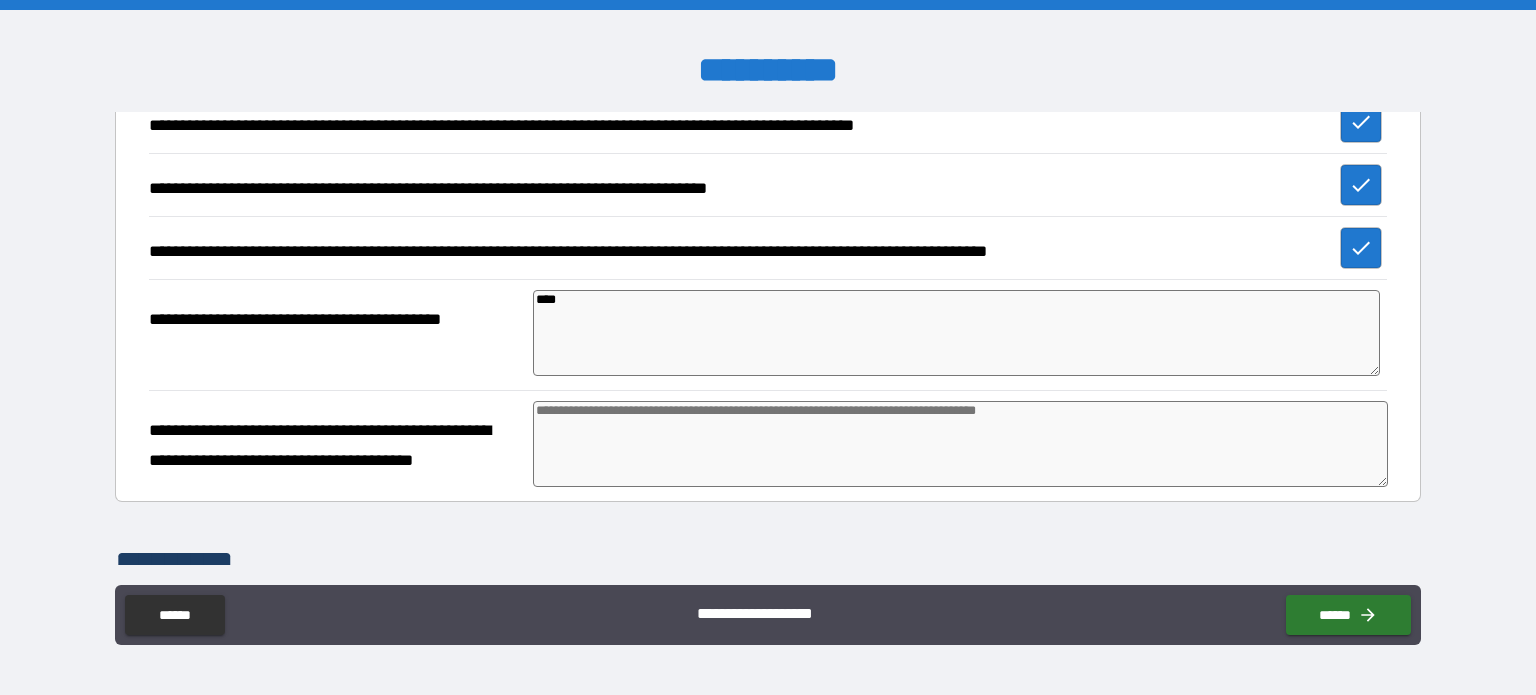 type on "*" 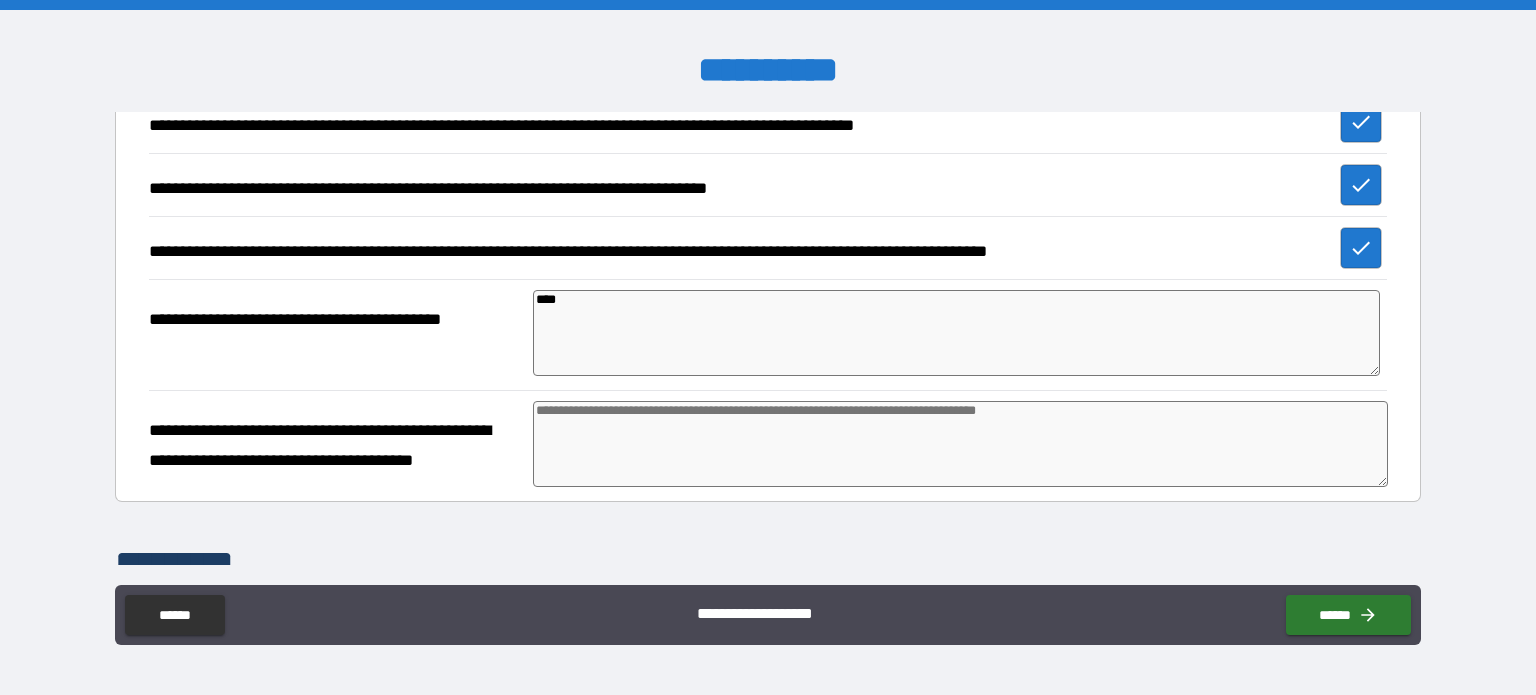 type on "*" 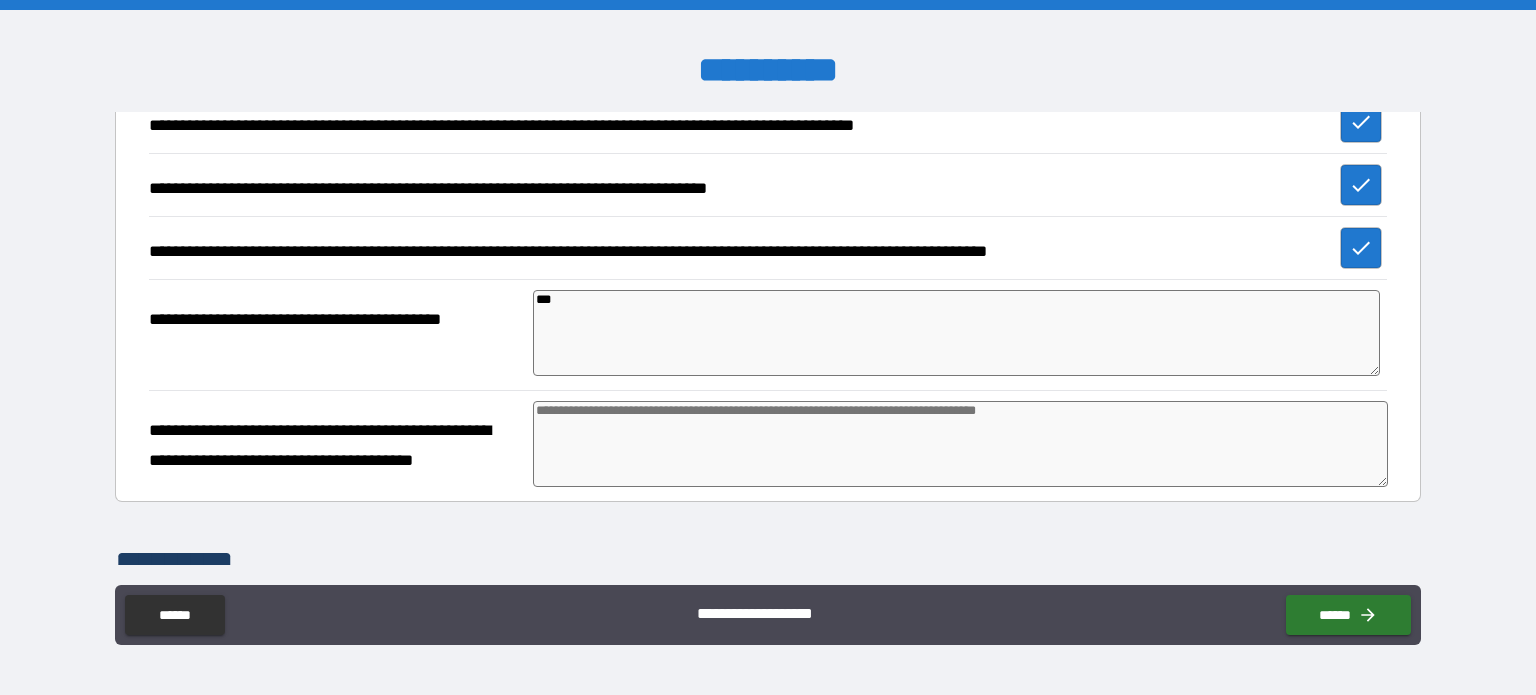 type on "**" 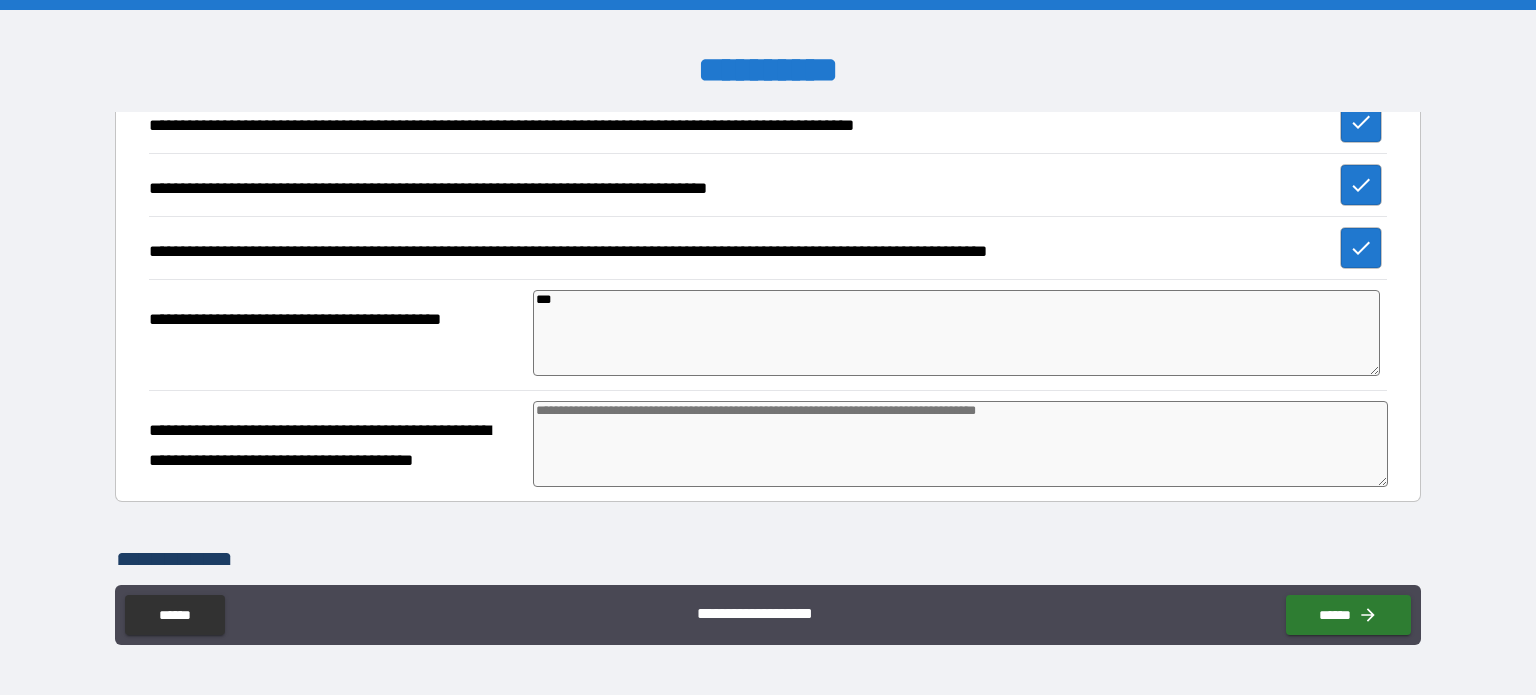 type on "*" 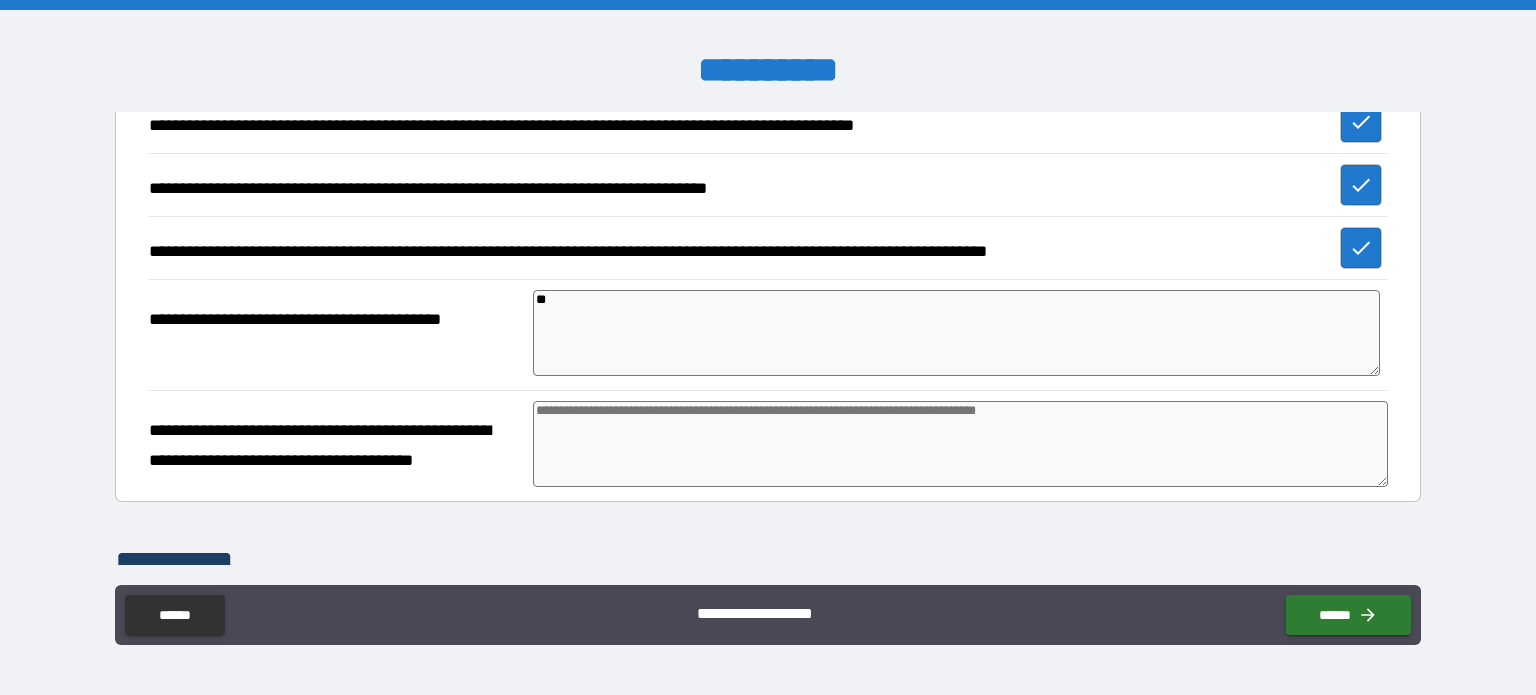 type on "*" 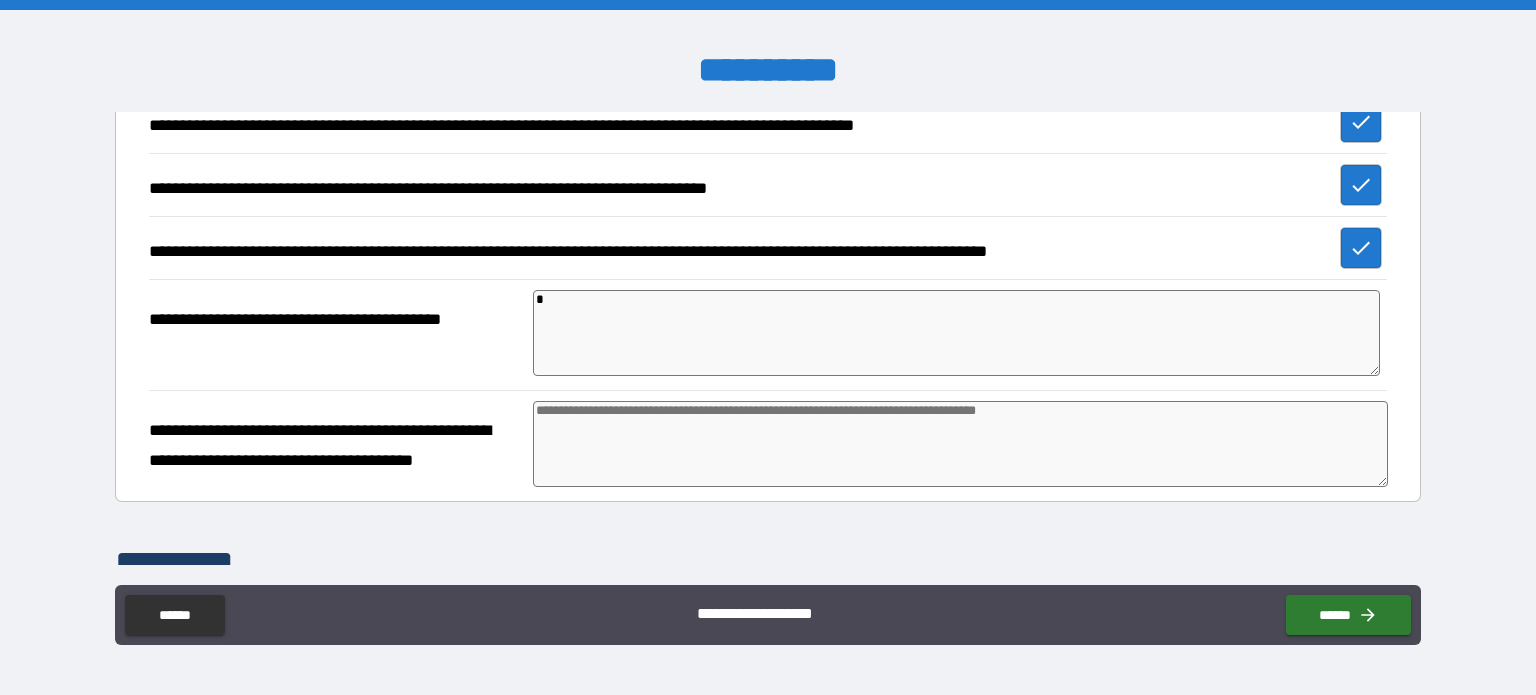type on "**" 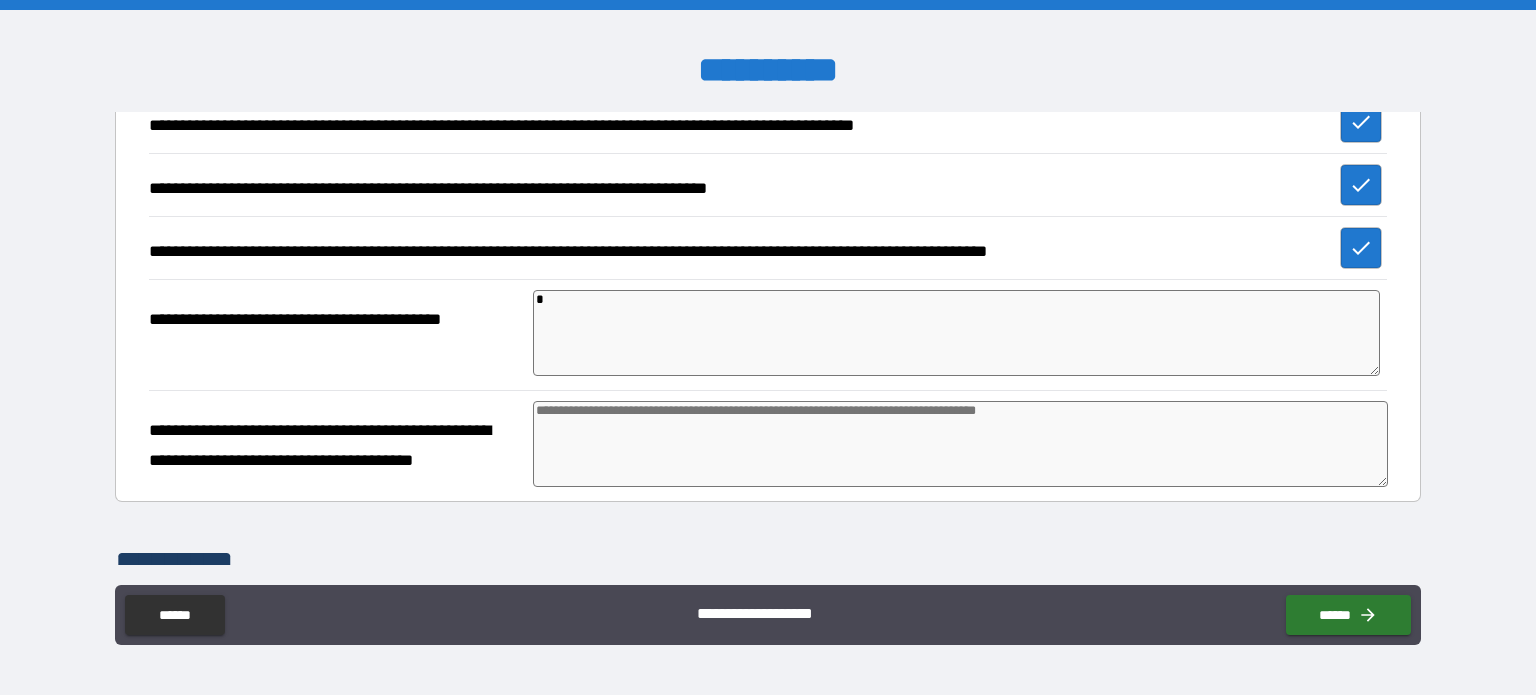 type on "*" 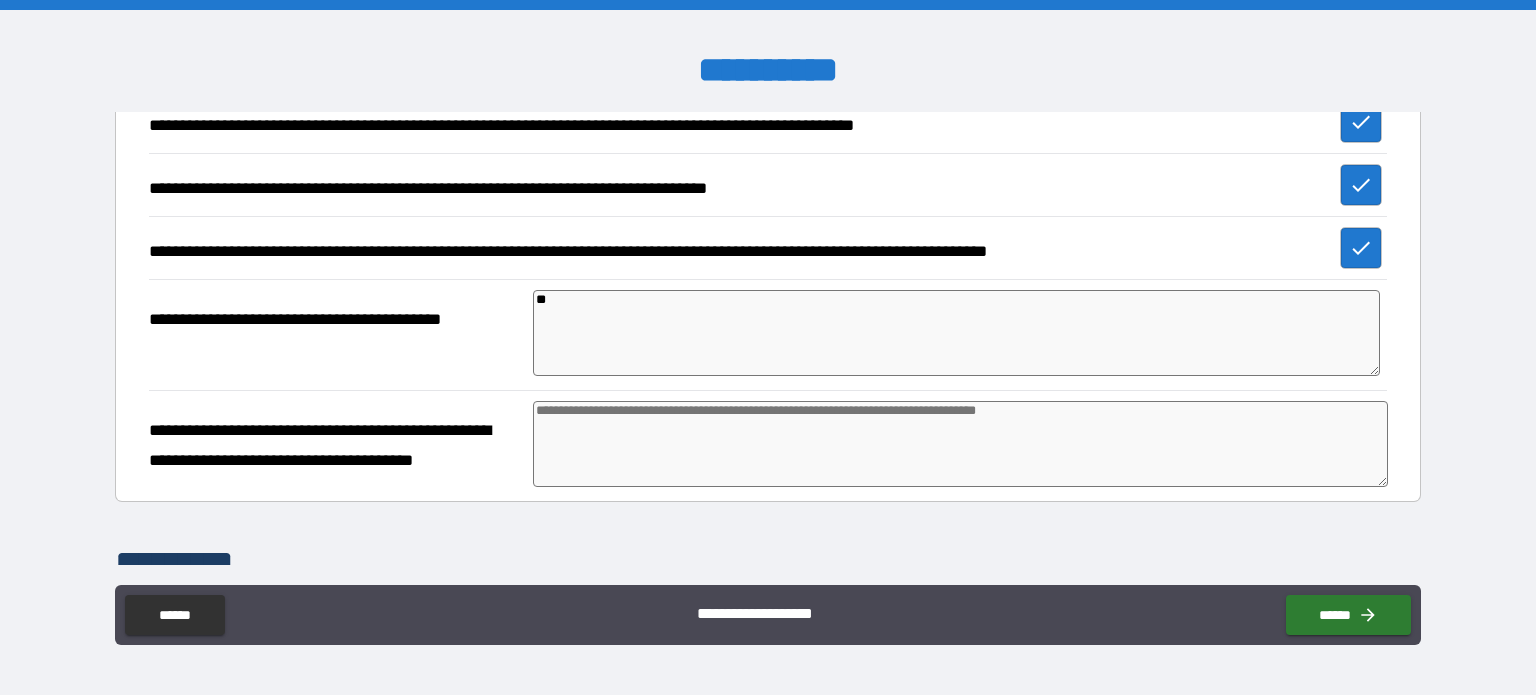 type on "*" 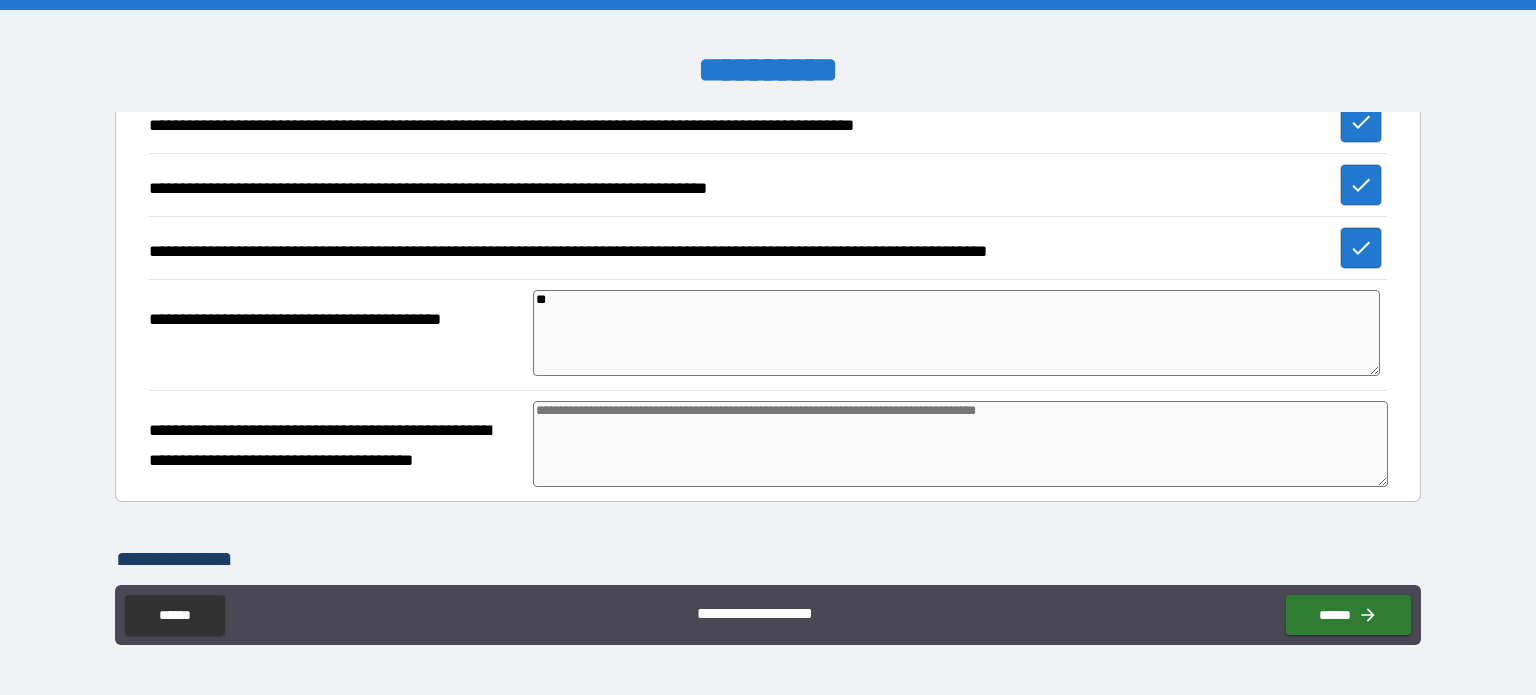 type on "***" 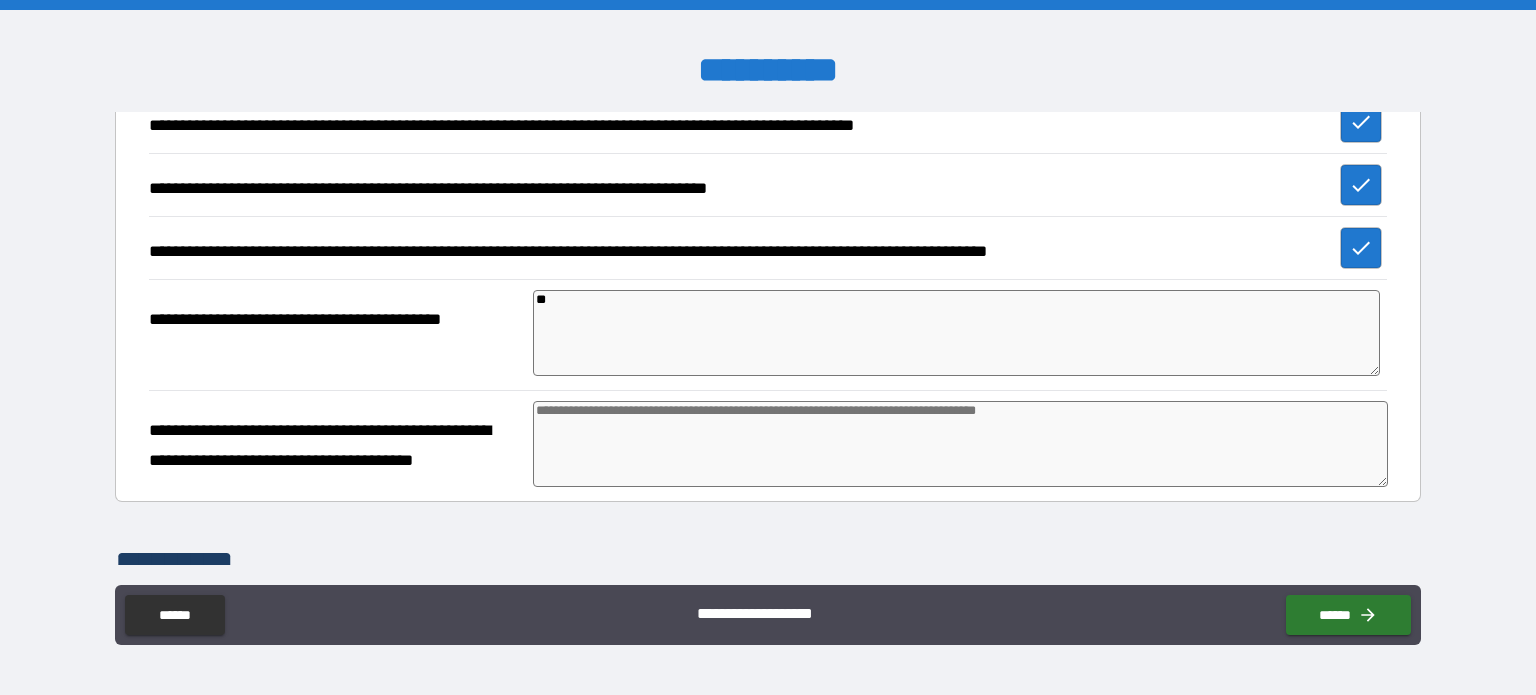 type on "*" 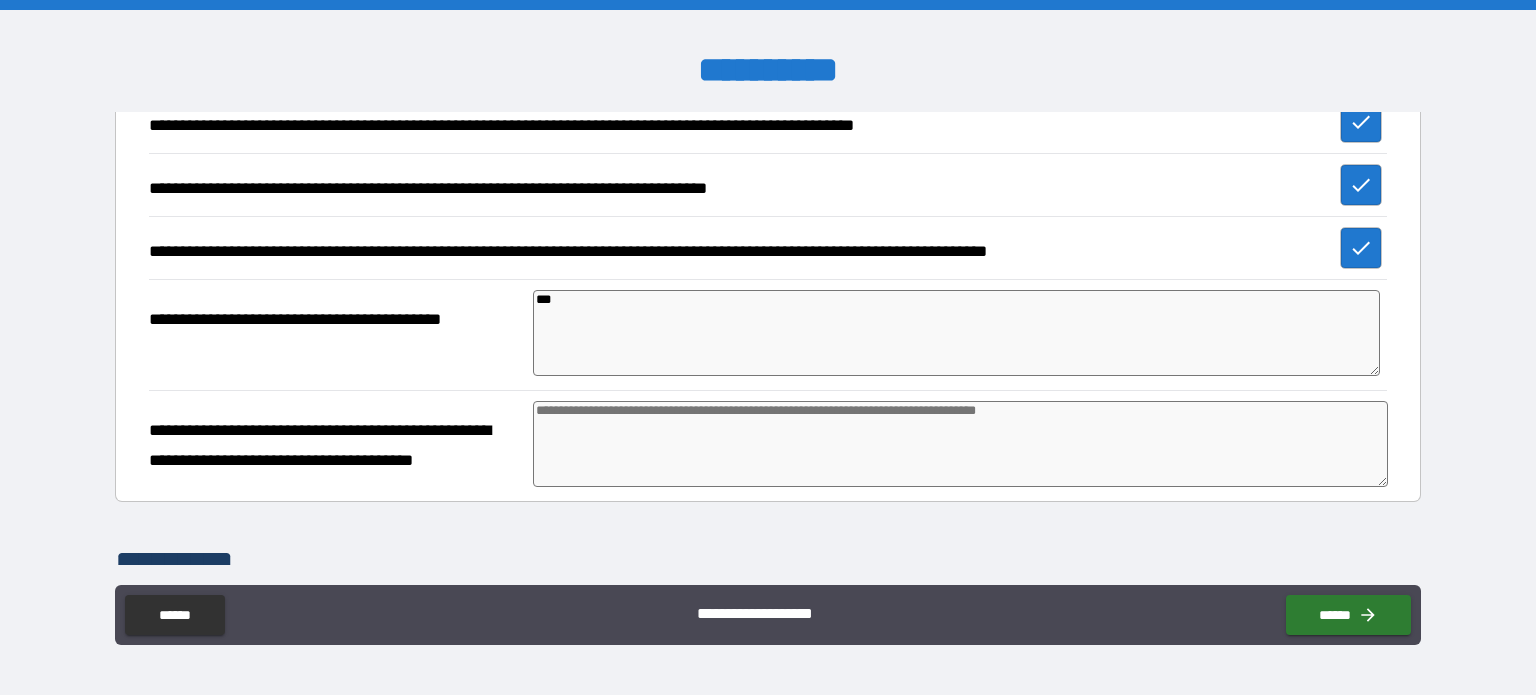 type on "*" 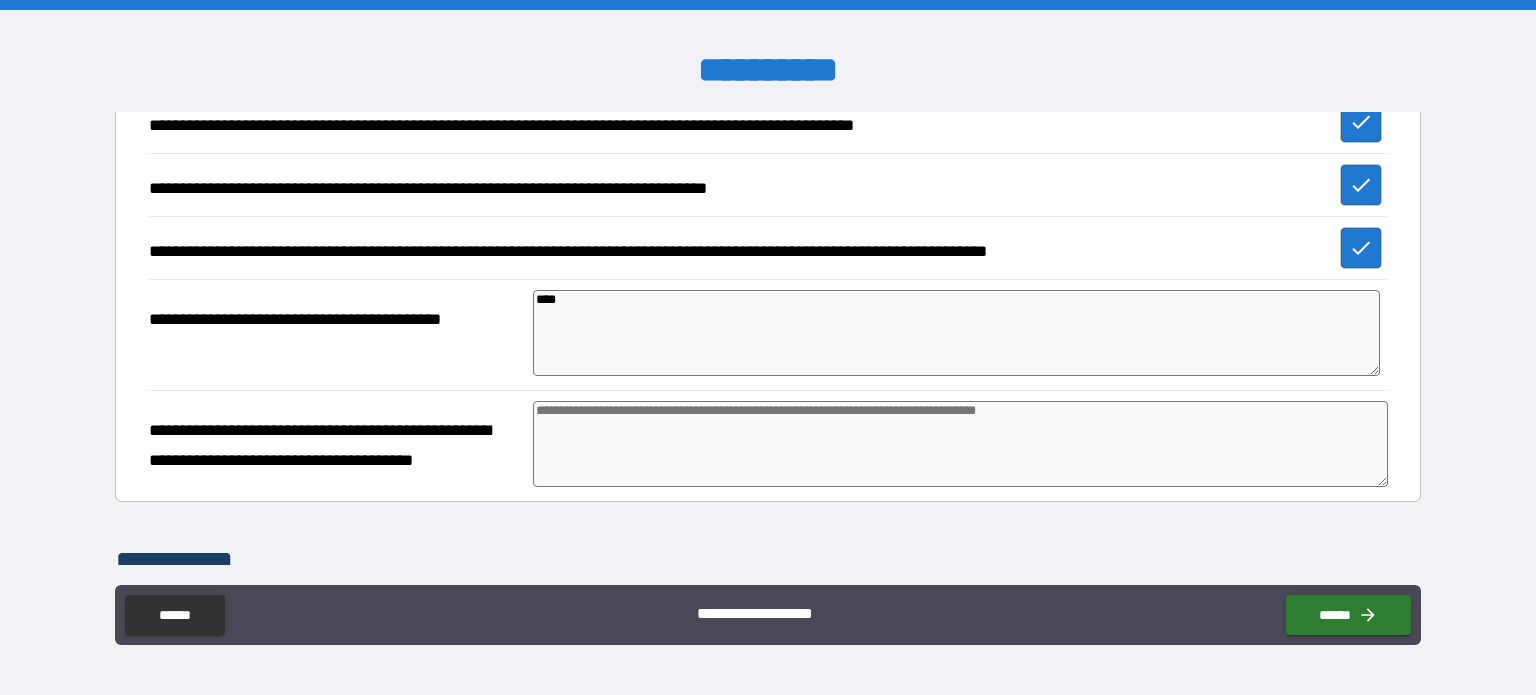 type on "*" 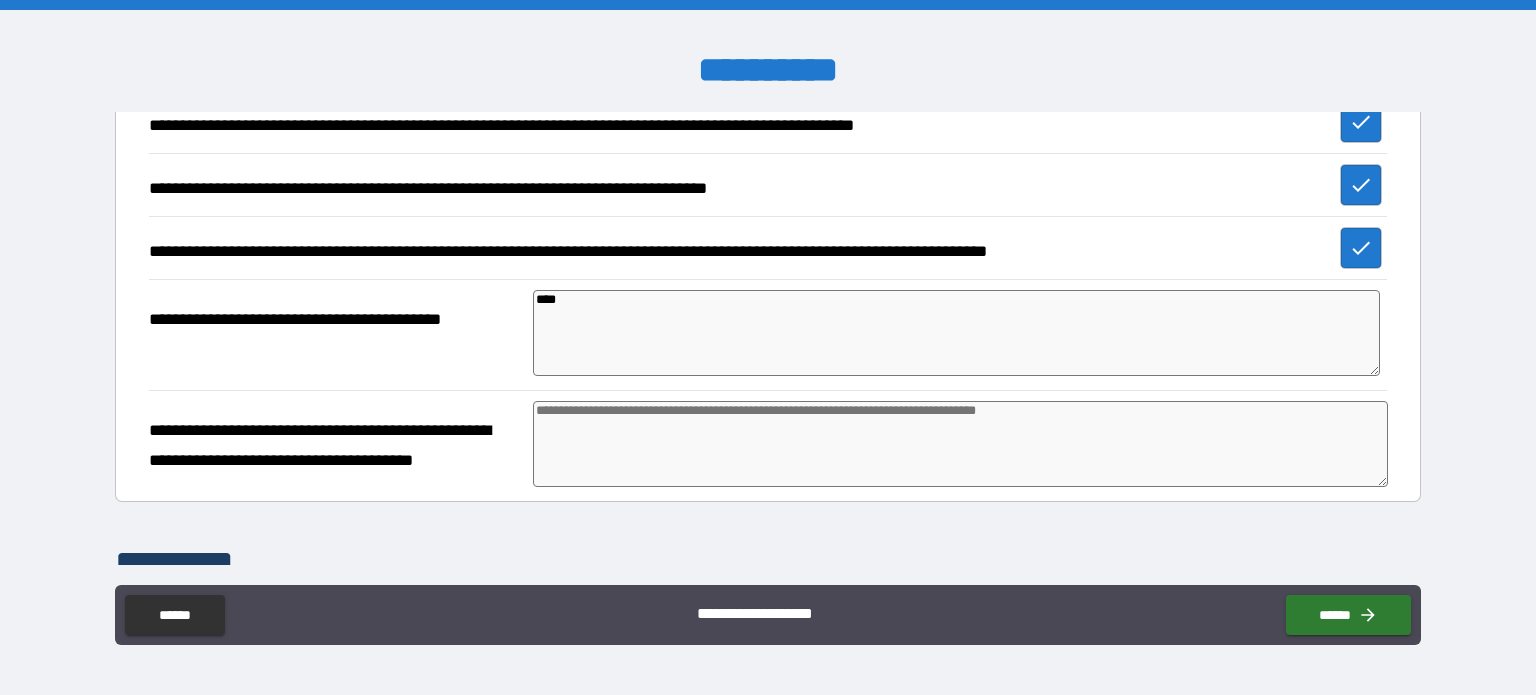 type on "*" 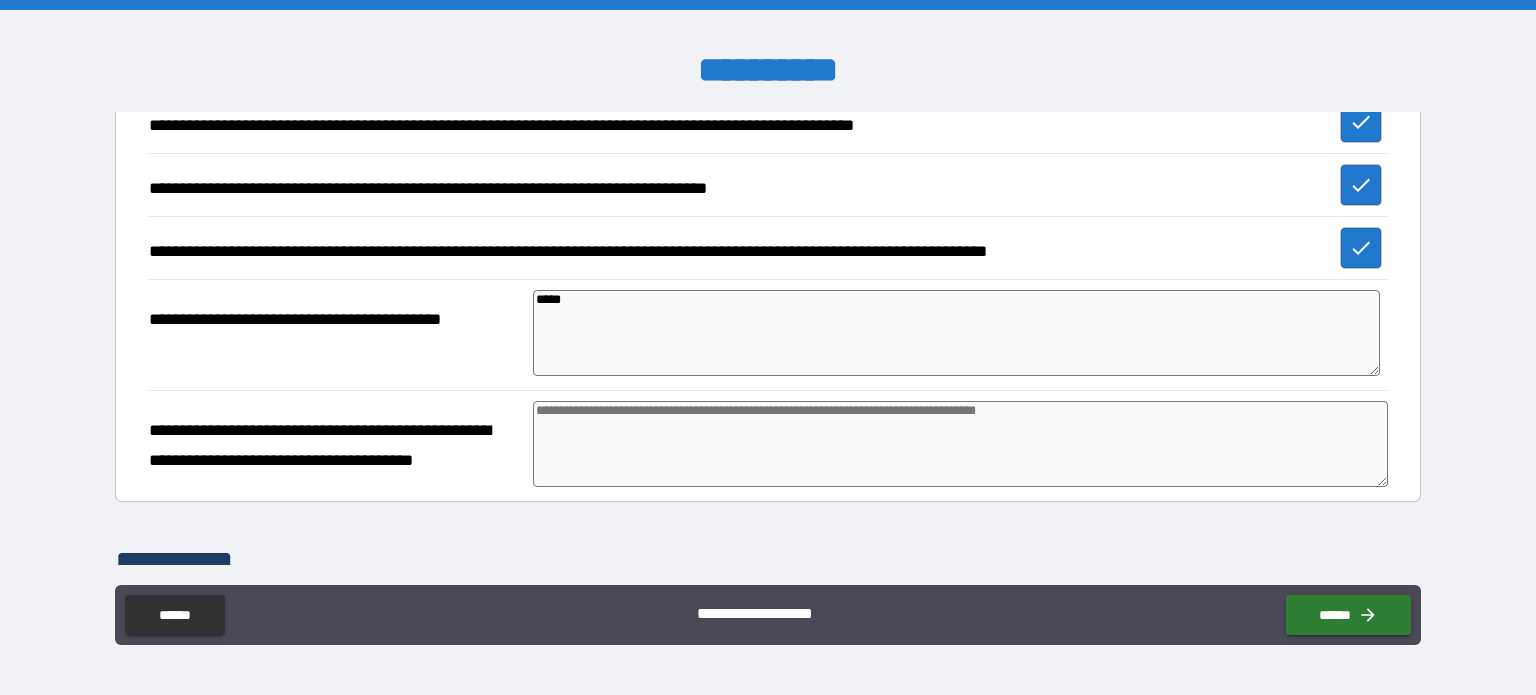type on "*" 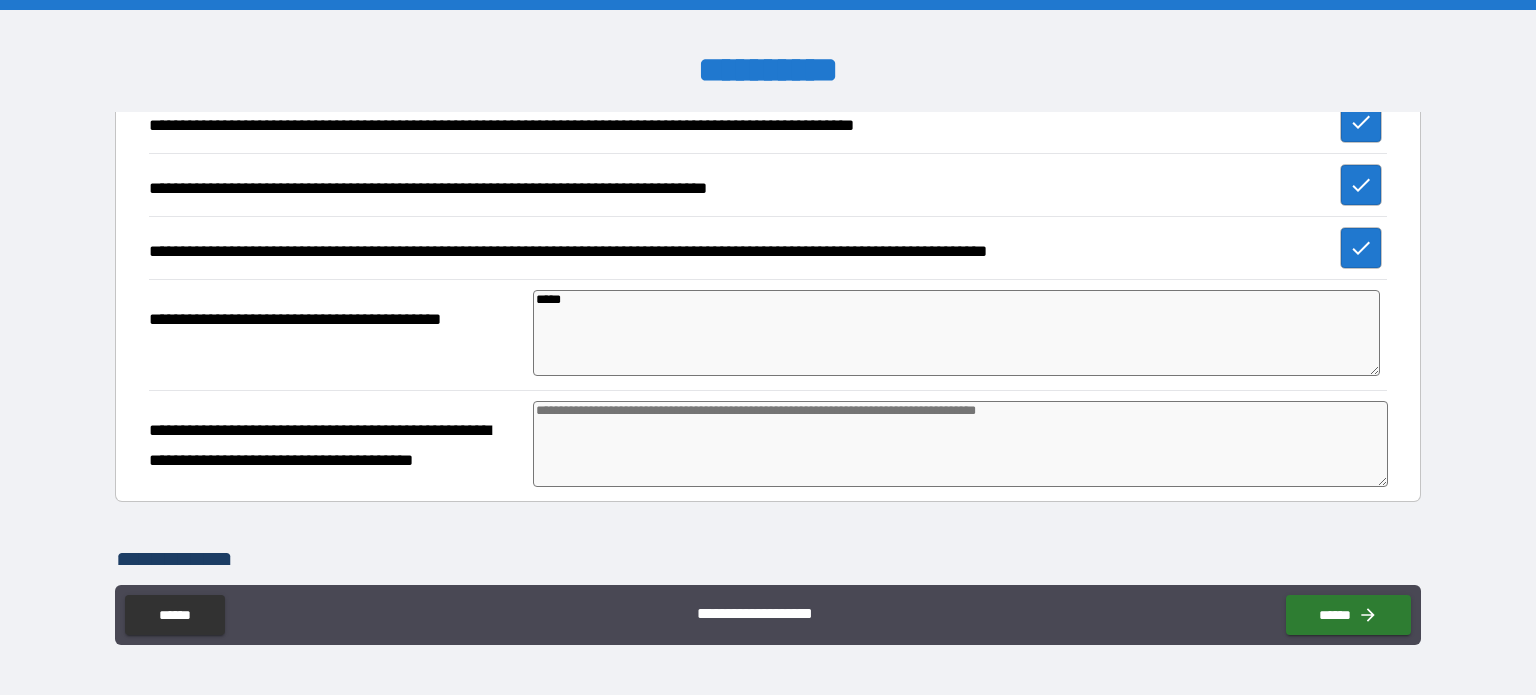 type on "*" 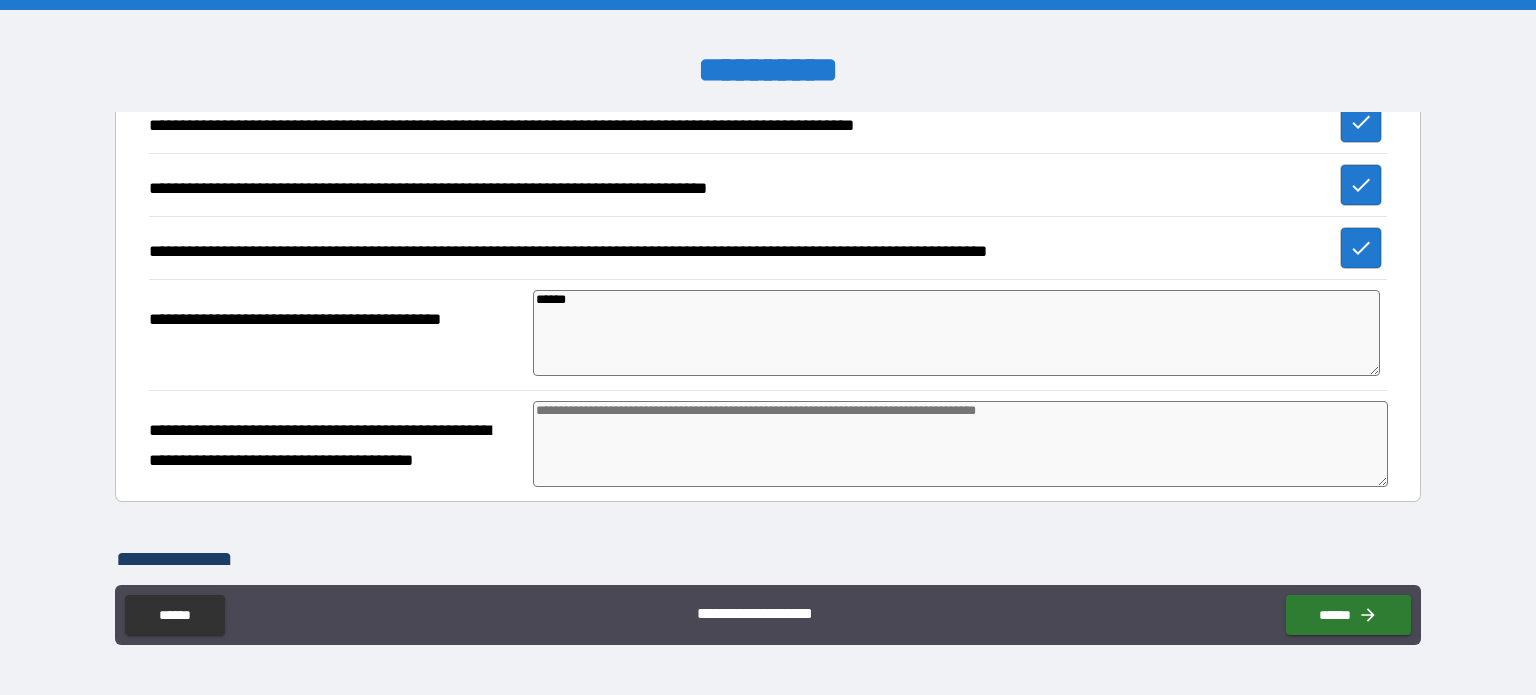 type on "*******" 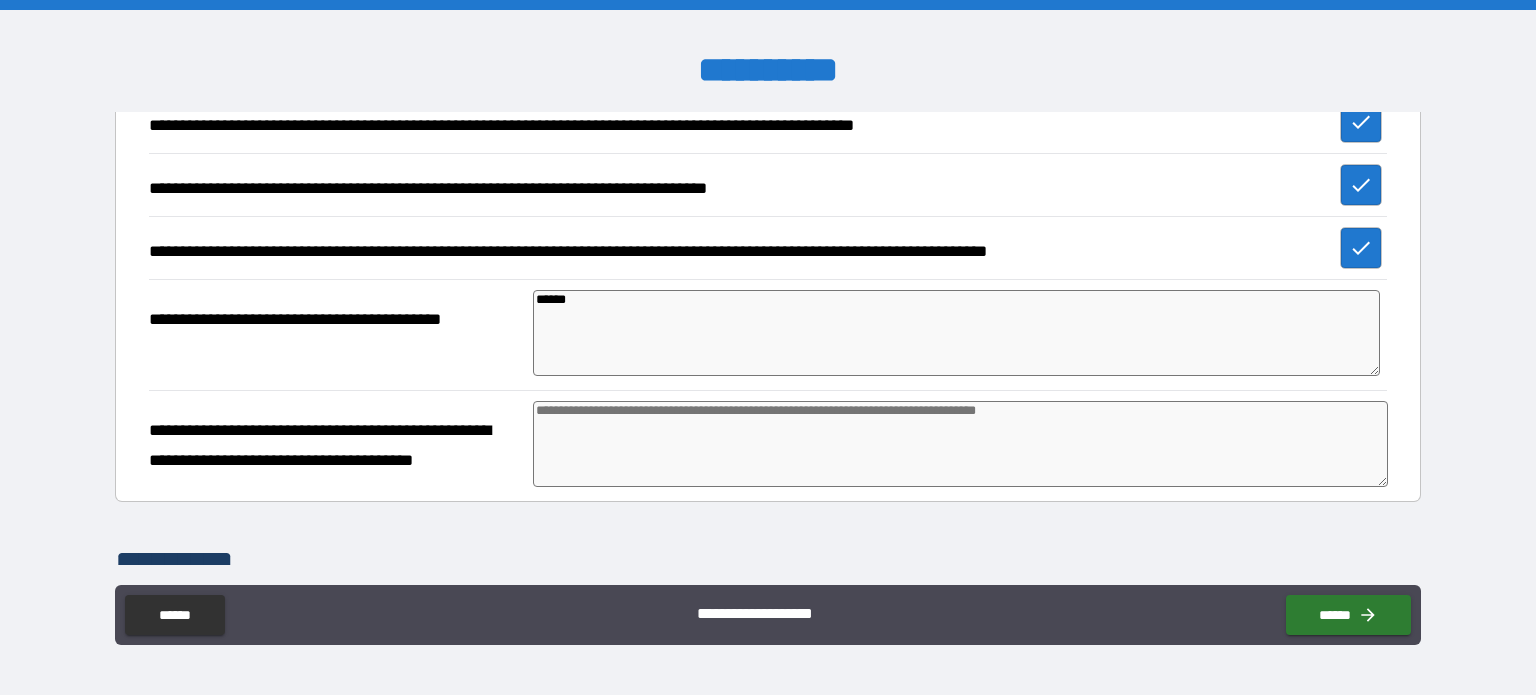 type on "*" 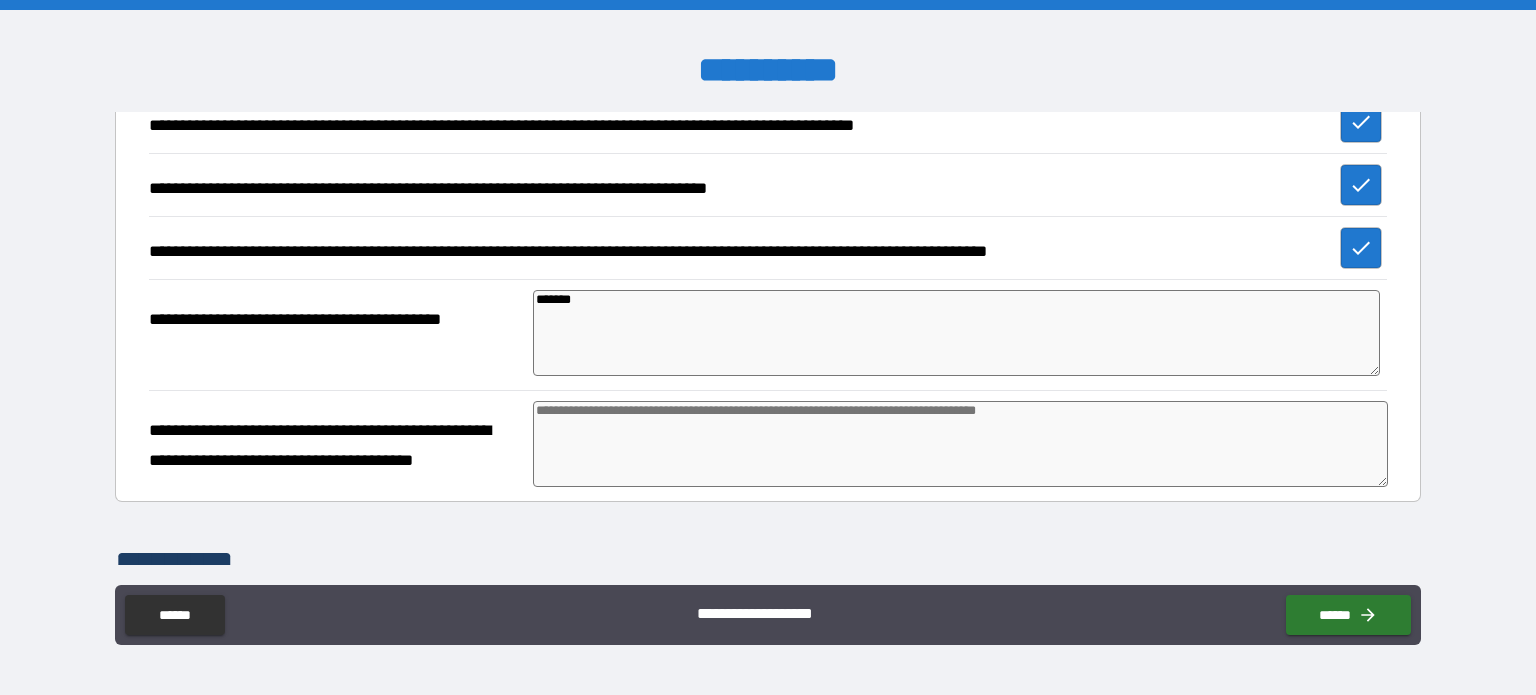 type on "********" 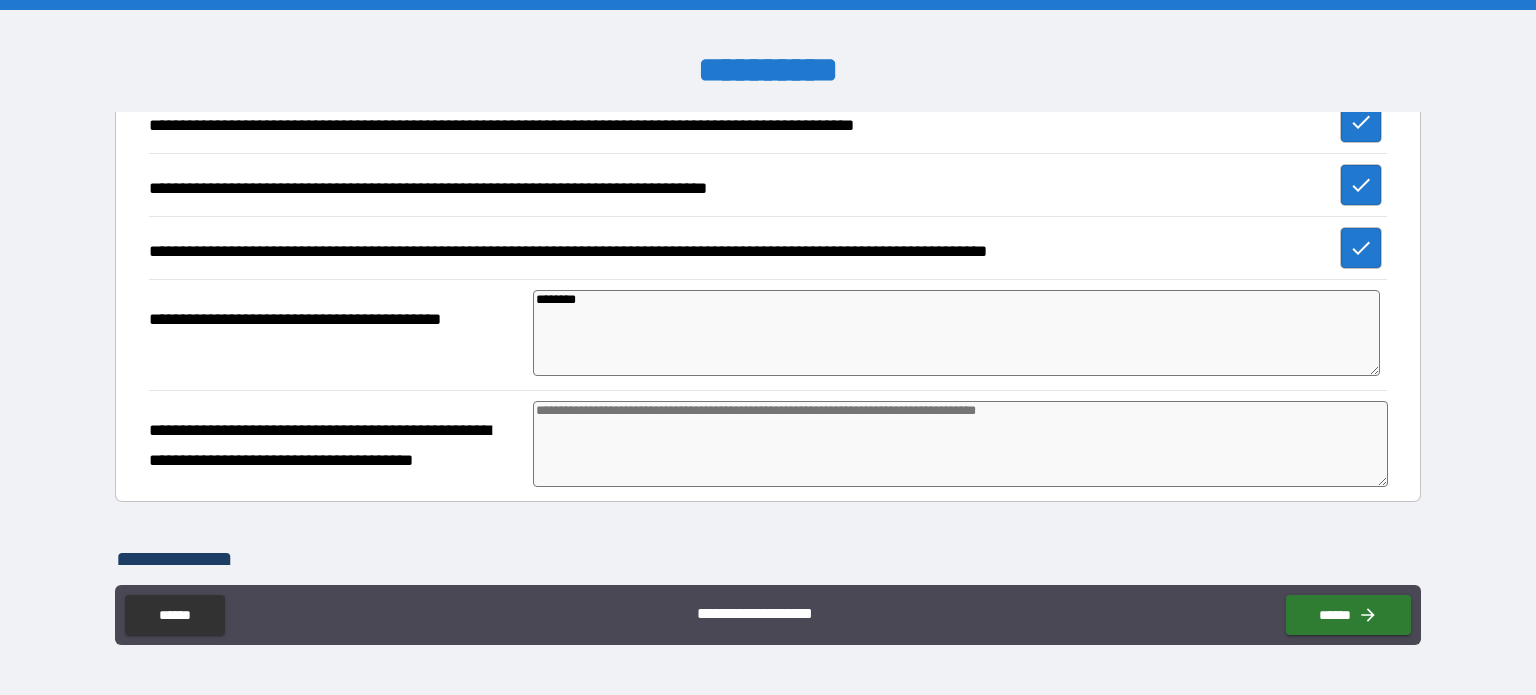 type on "*********" 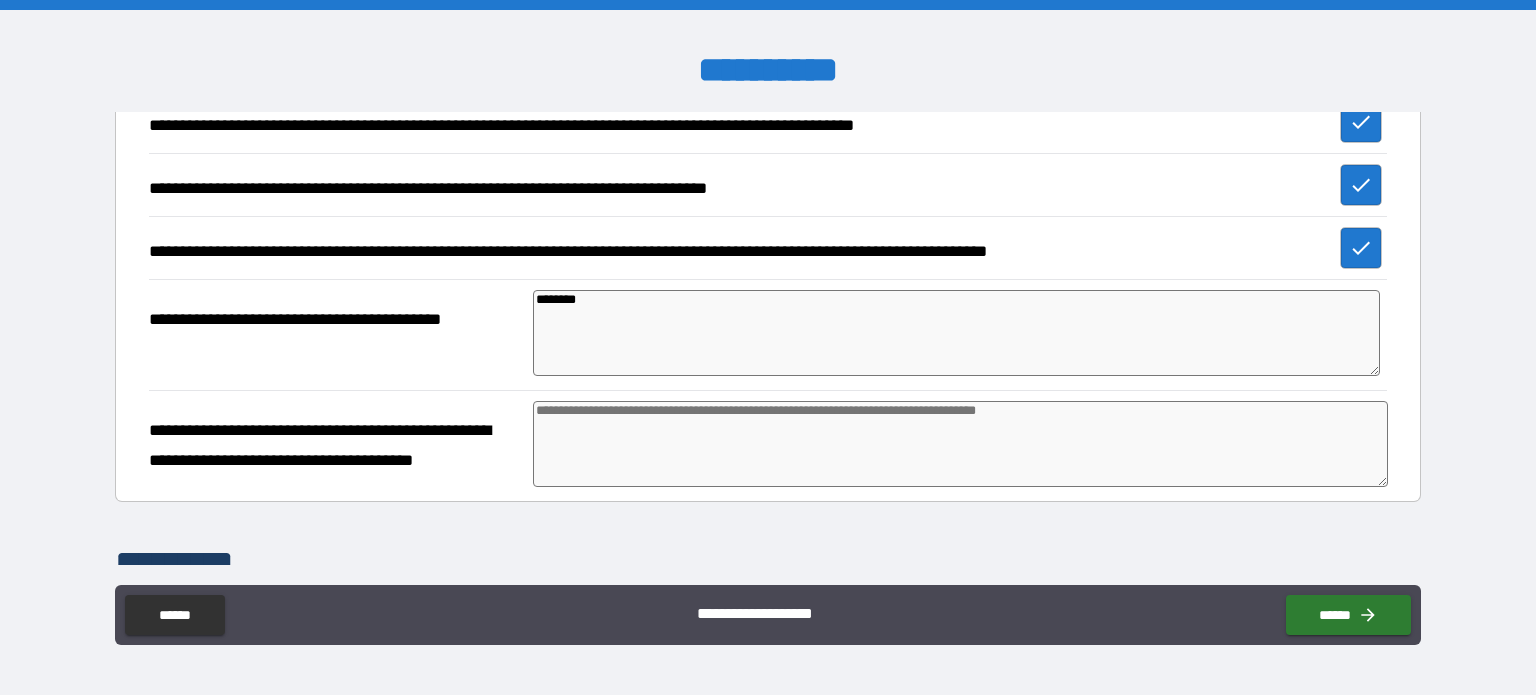 type on "*" 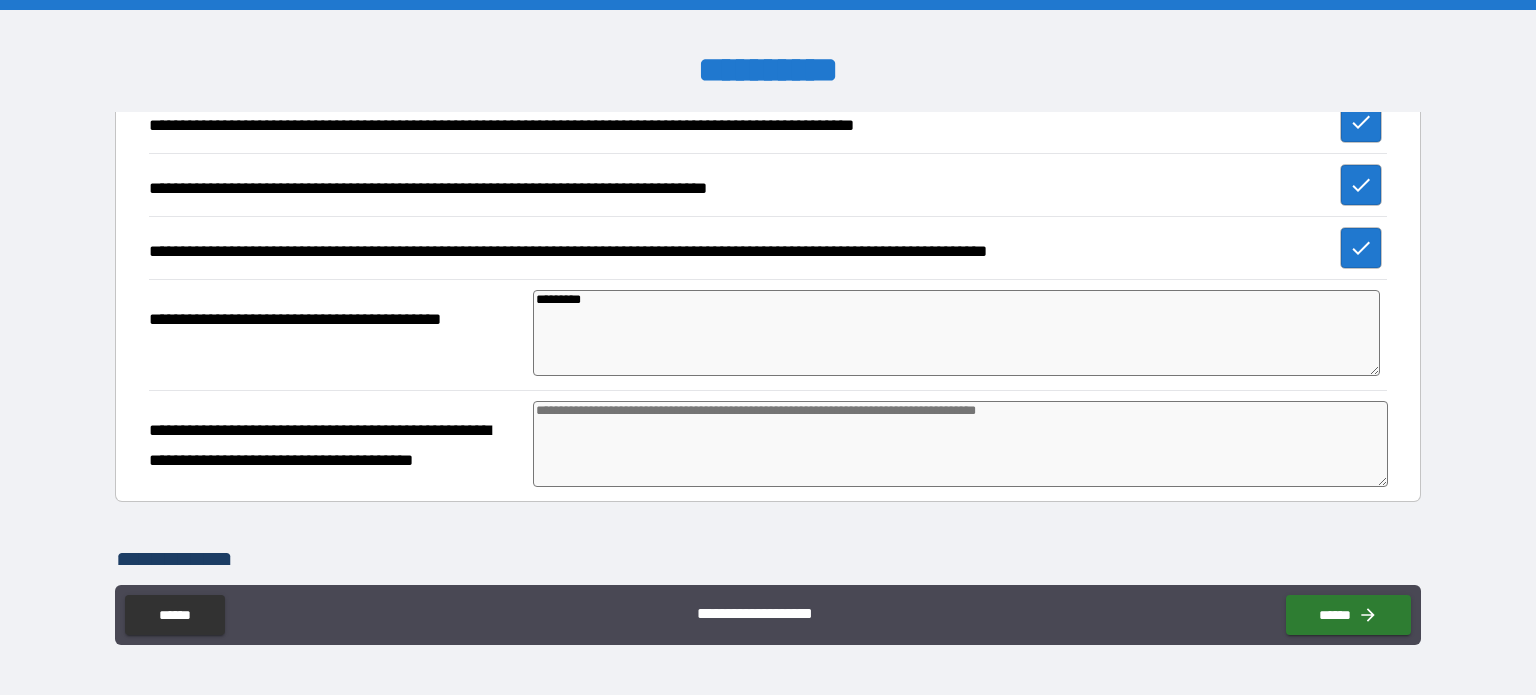 type on "**********" 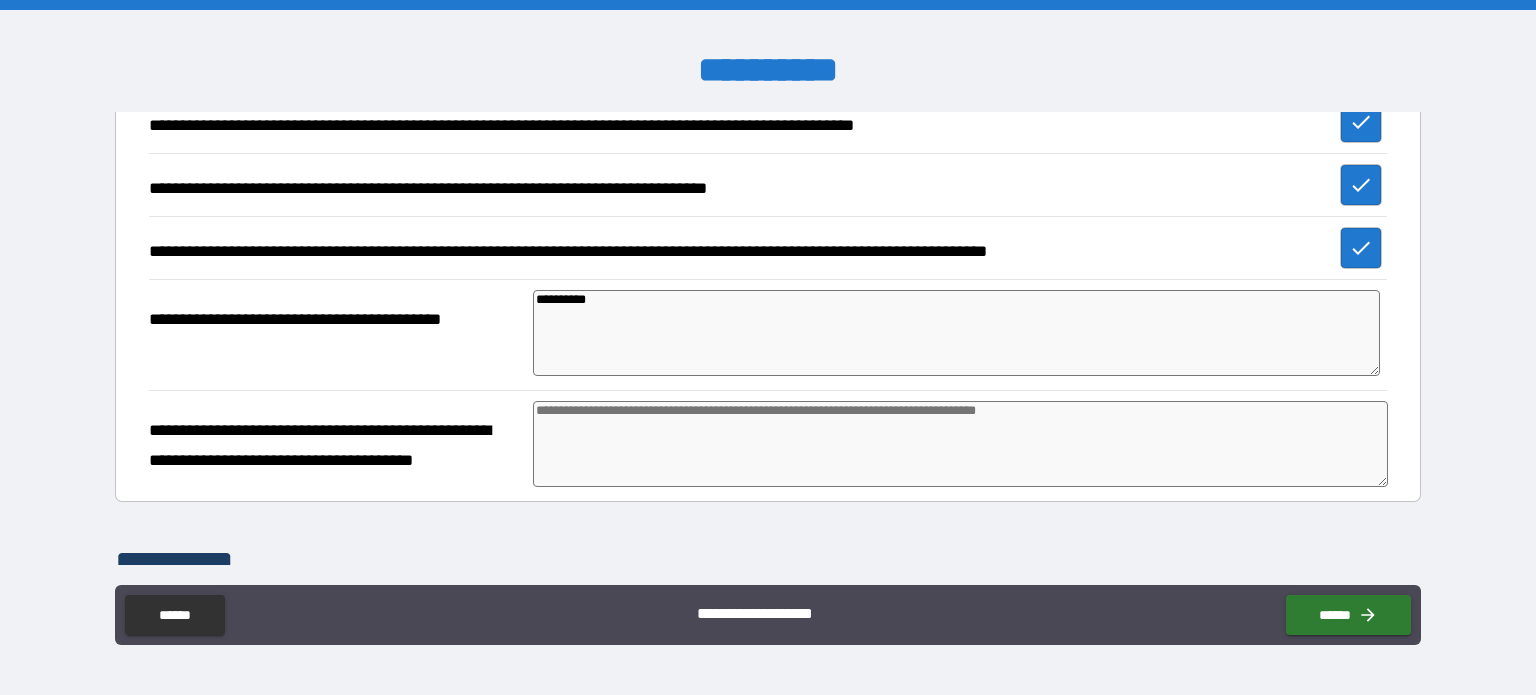 type on "**********" 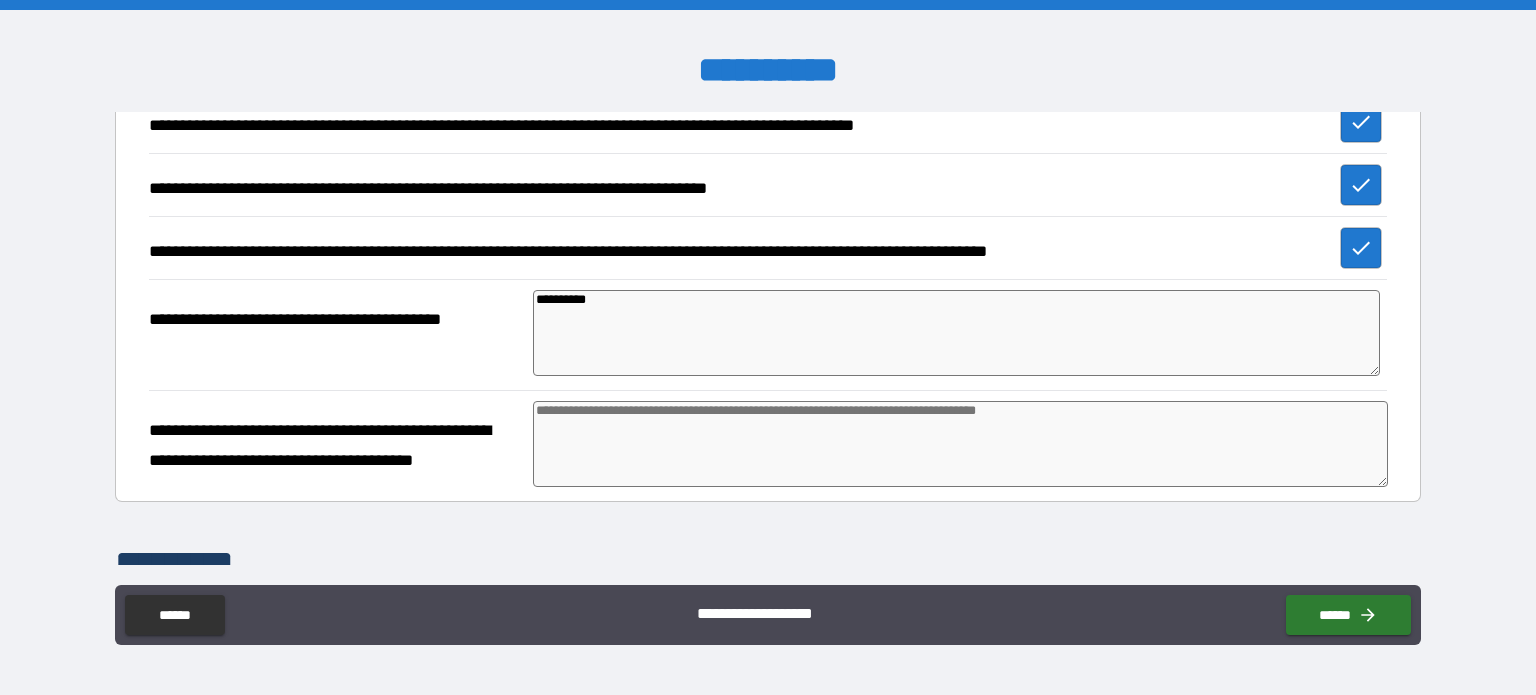 type on "*" 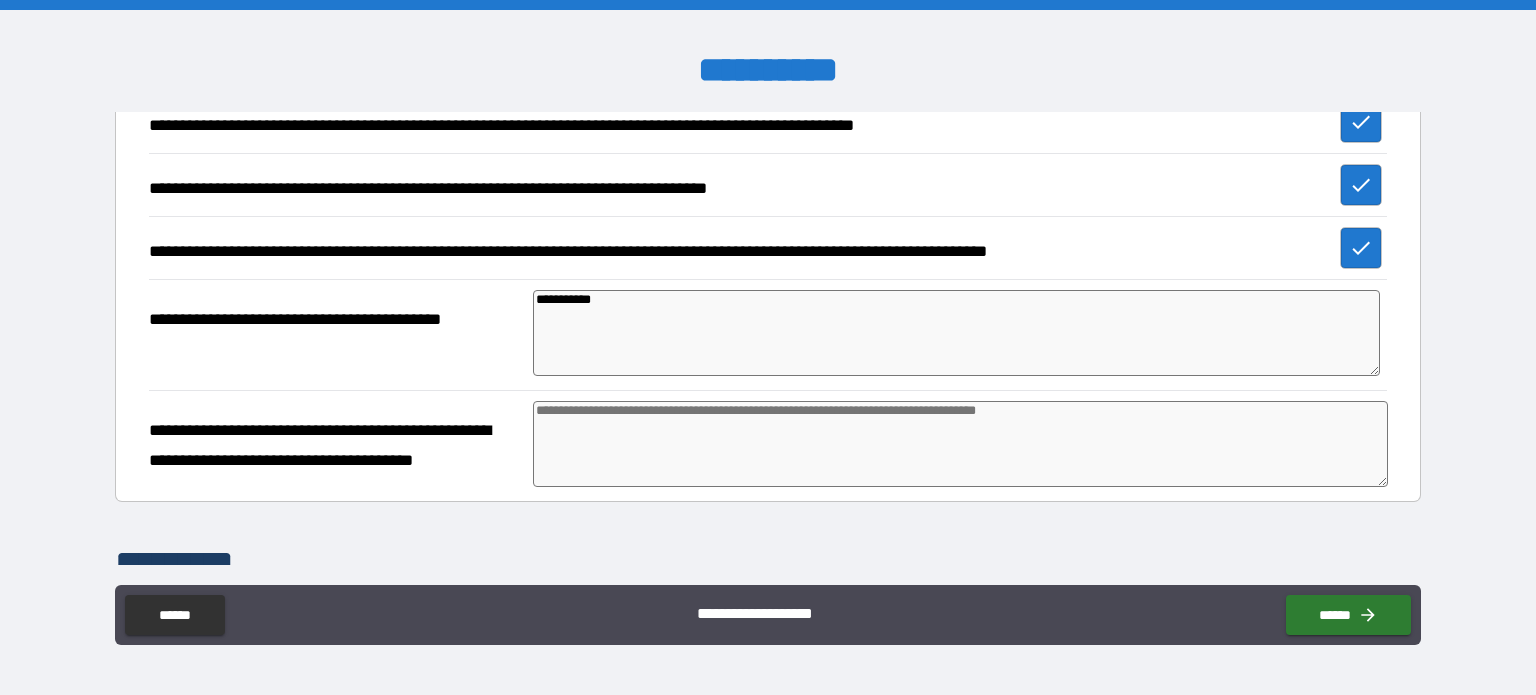 type on "**********" 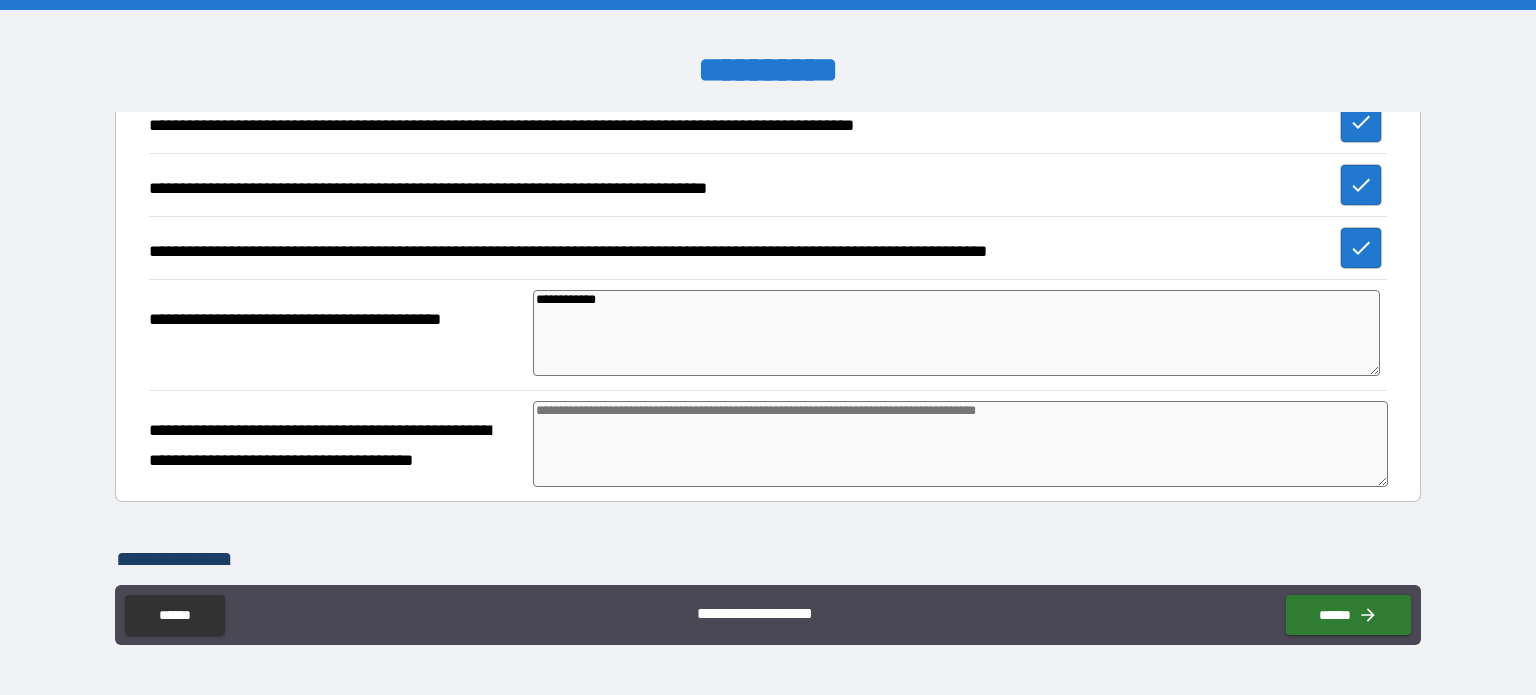 type on "**********" 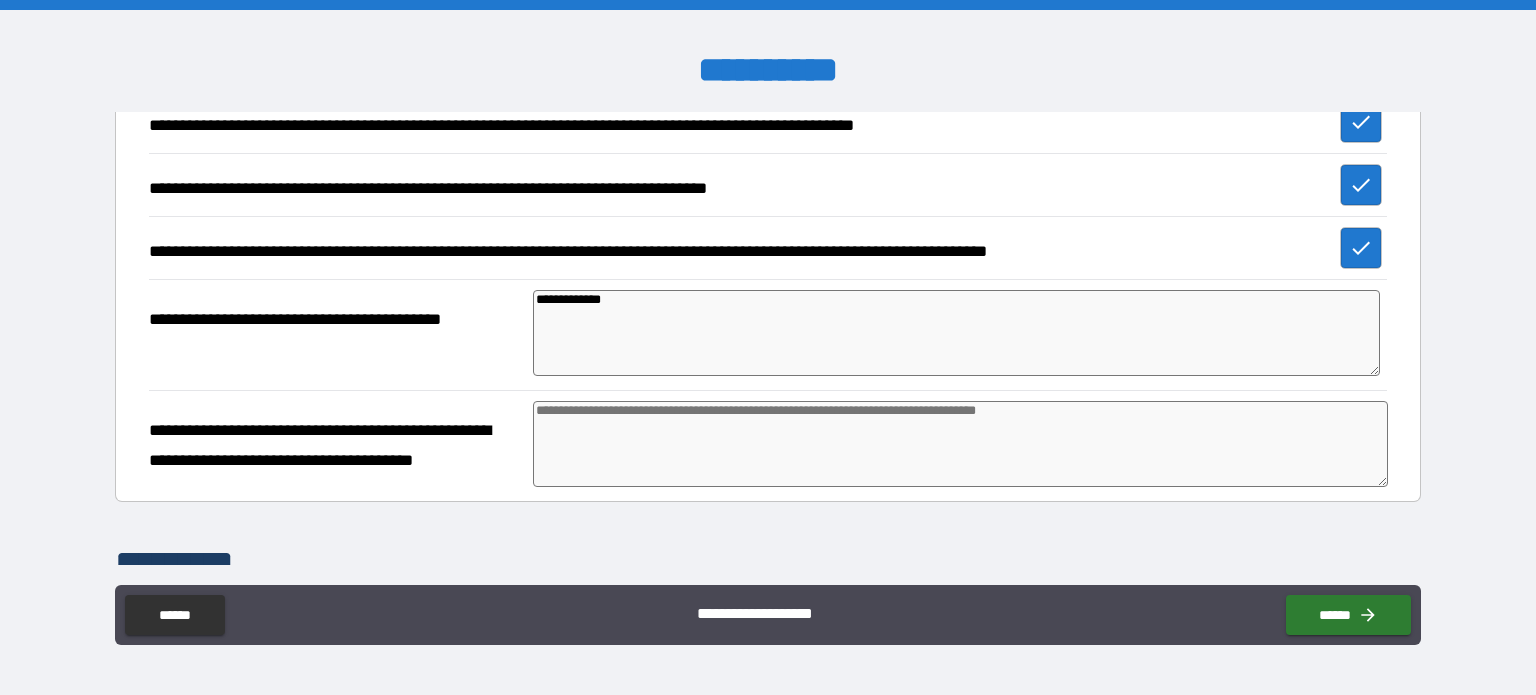 type on "**********" 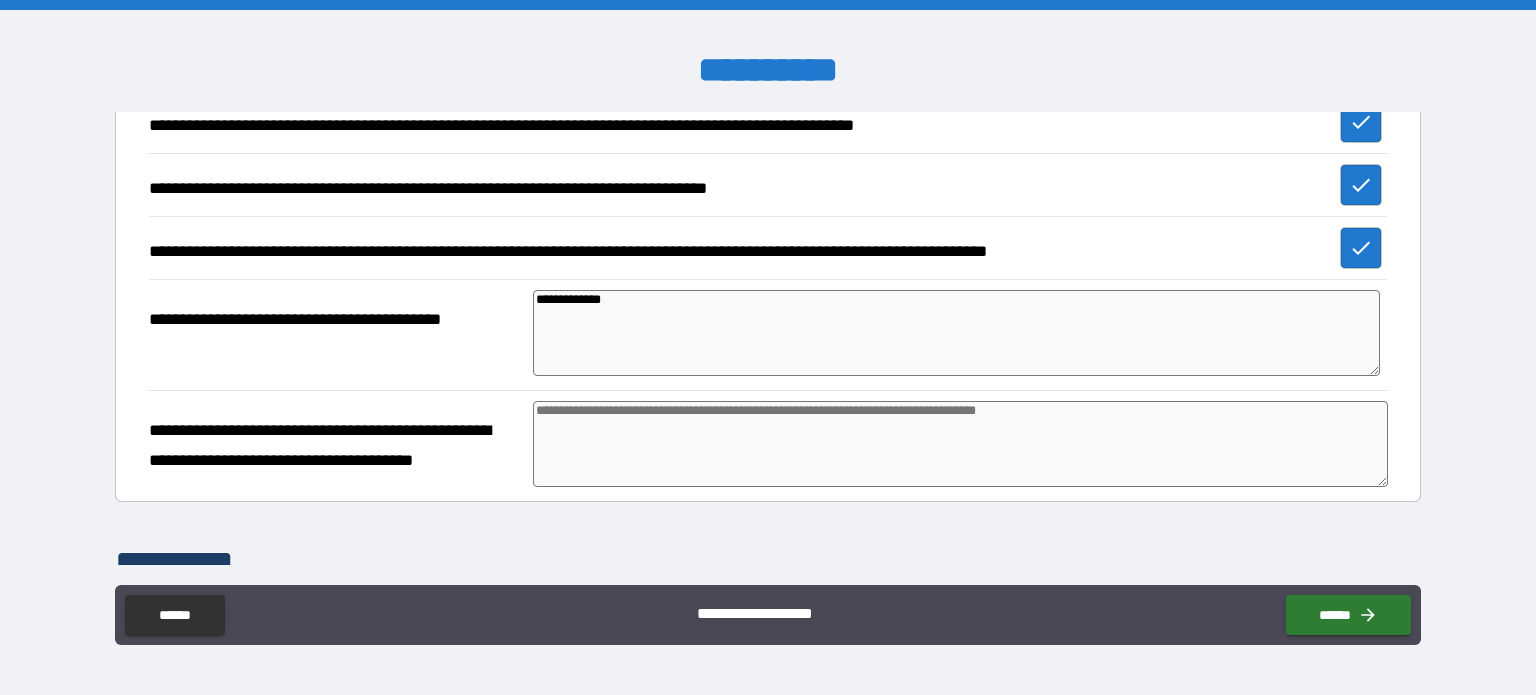 type on "*" 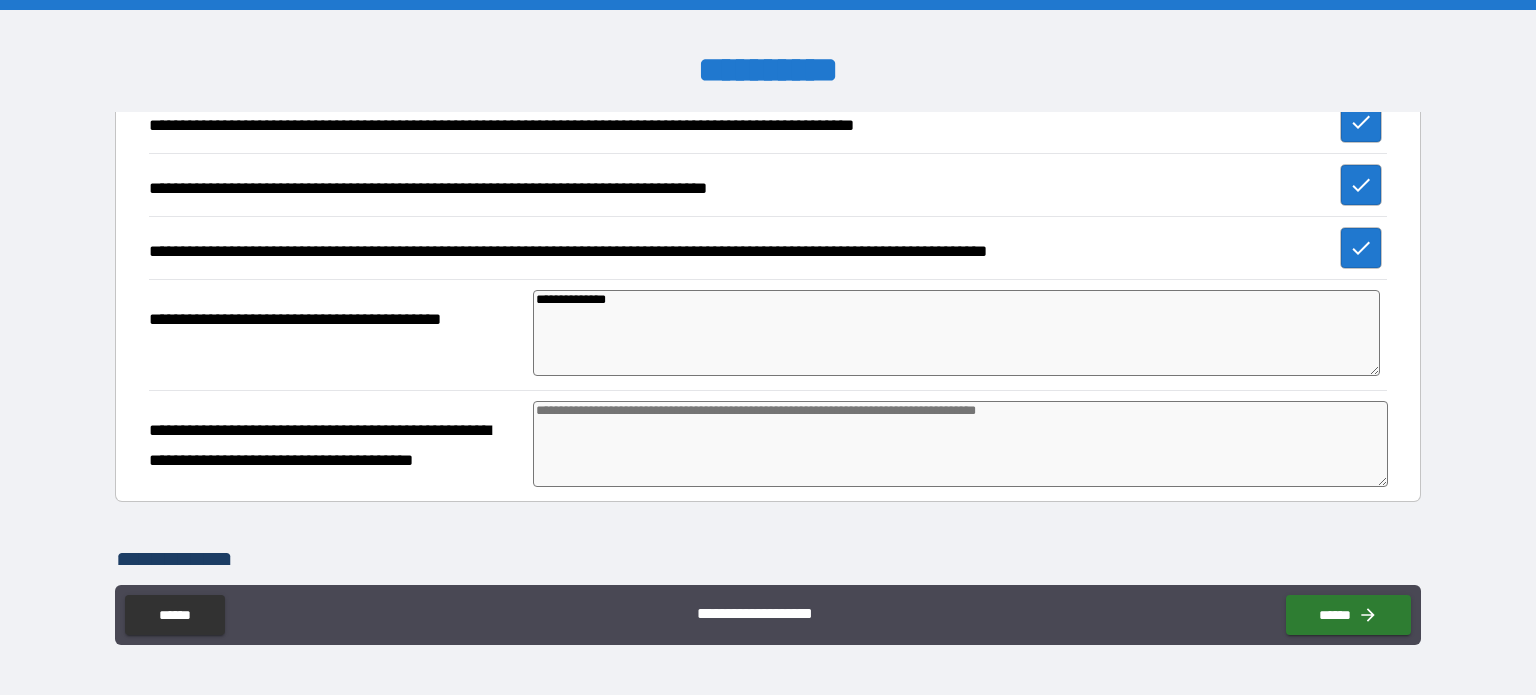 type on "*" 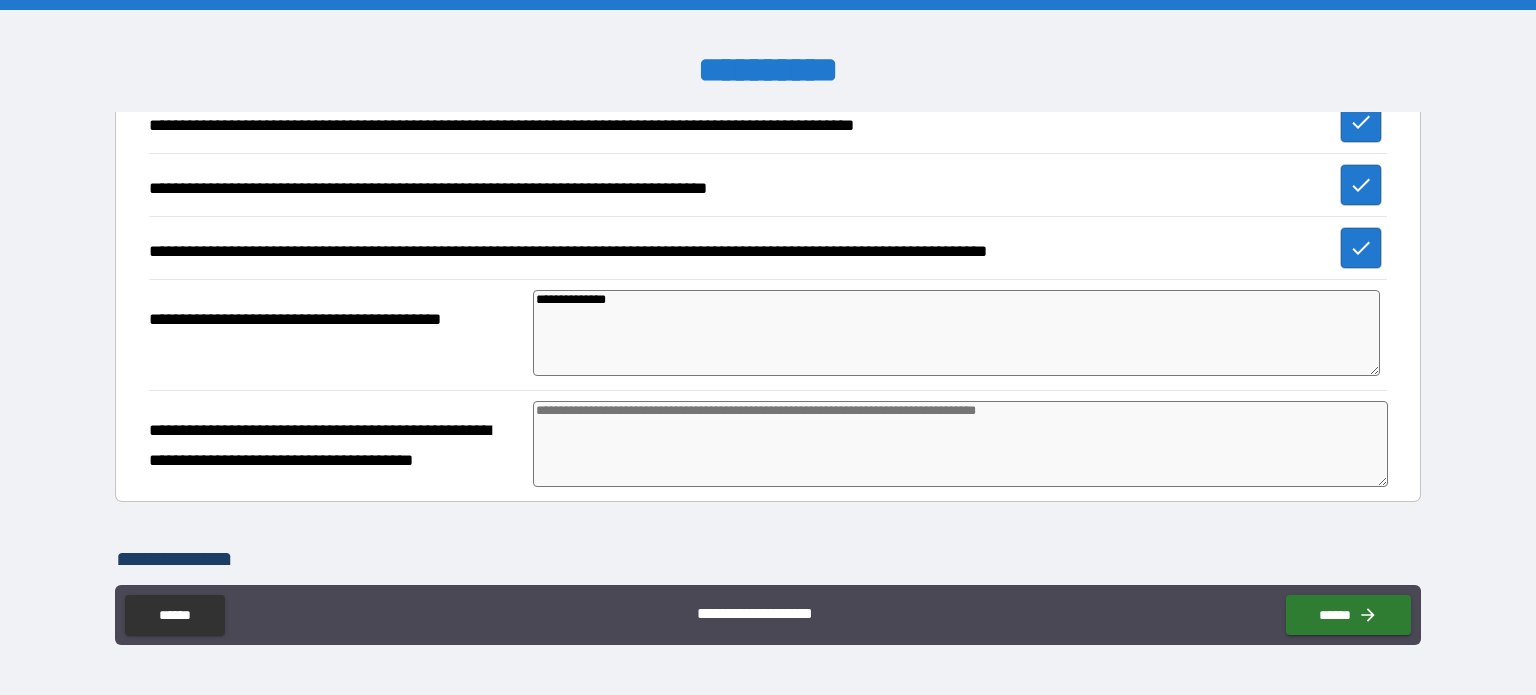 type on "*" 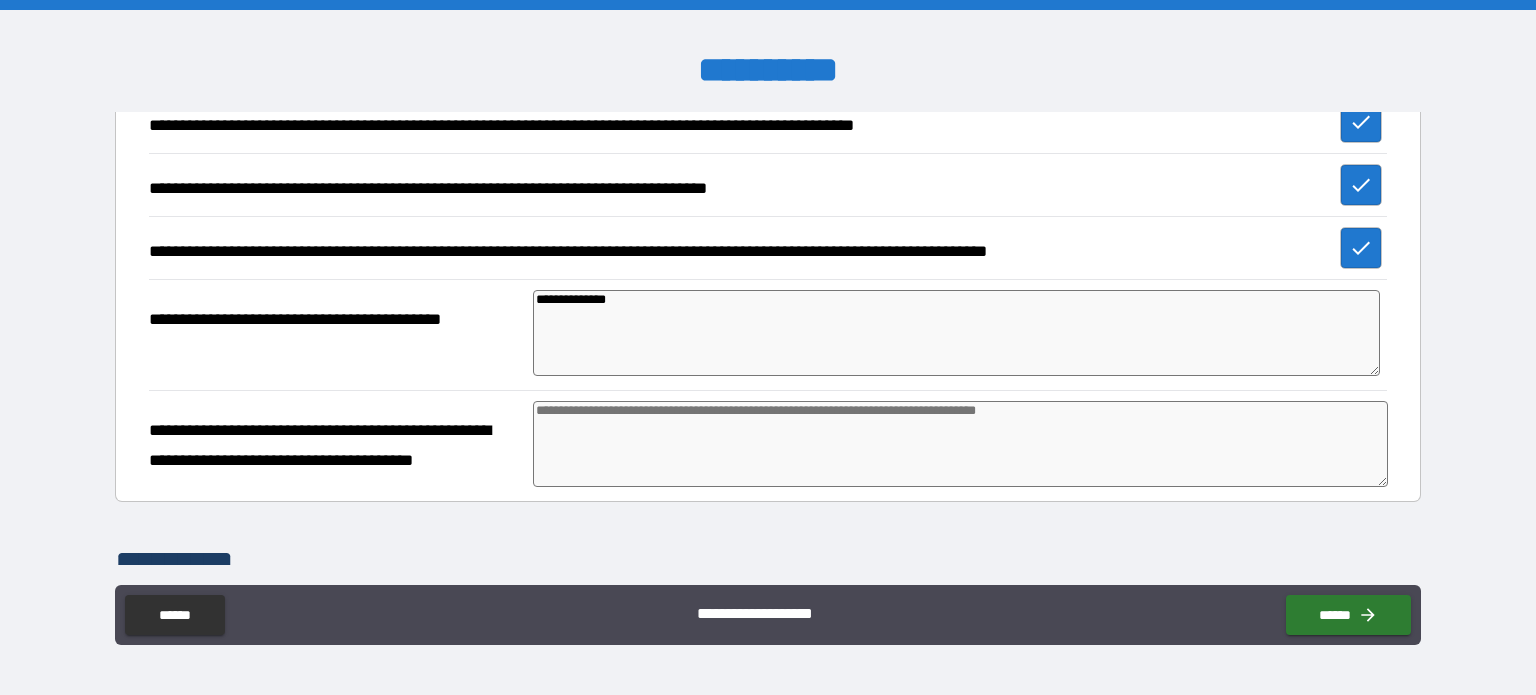 type on "**********" 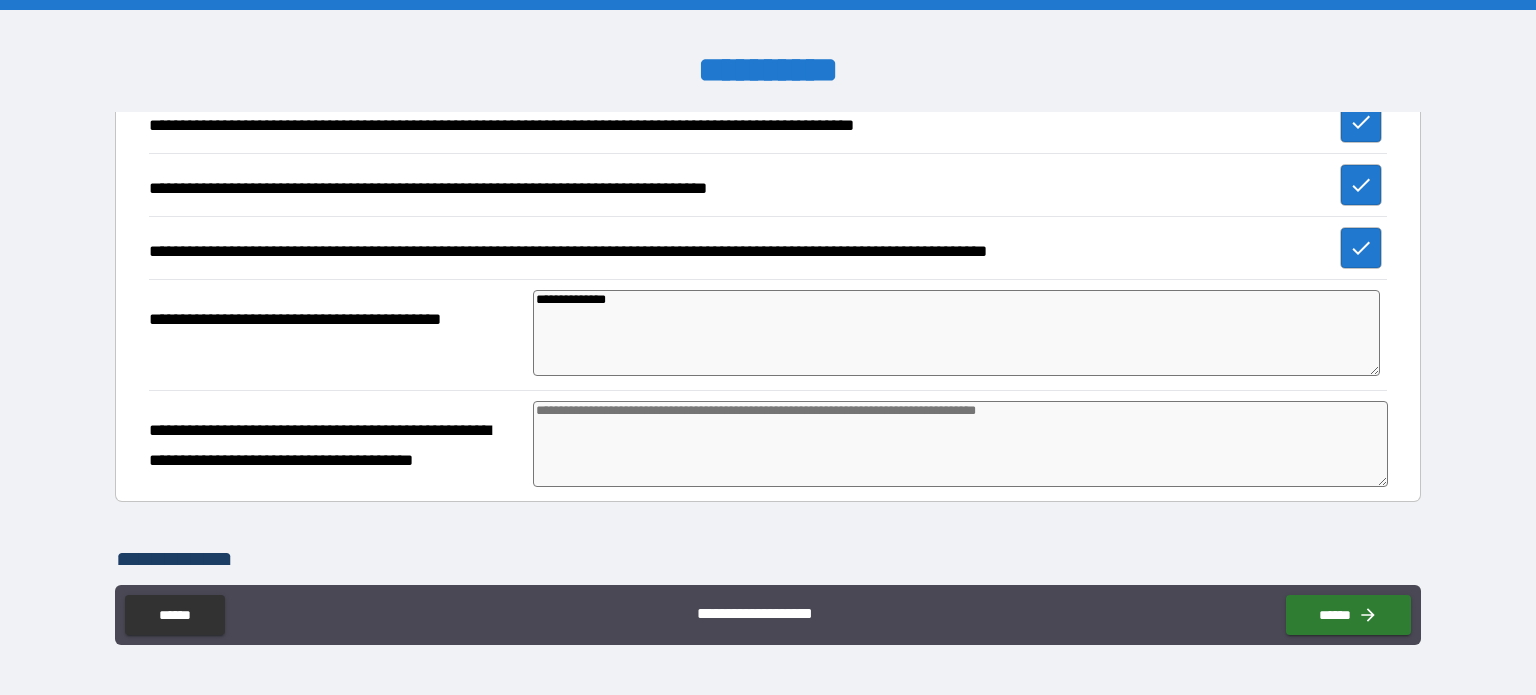type on "*" 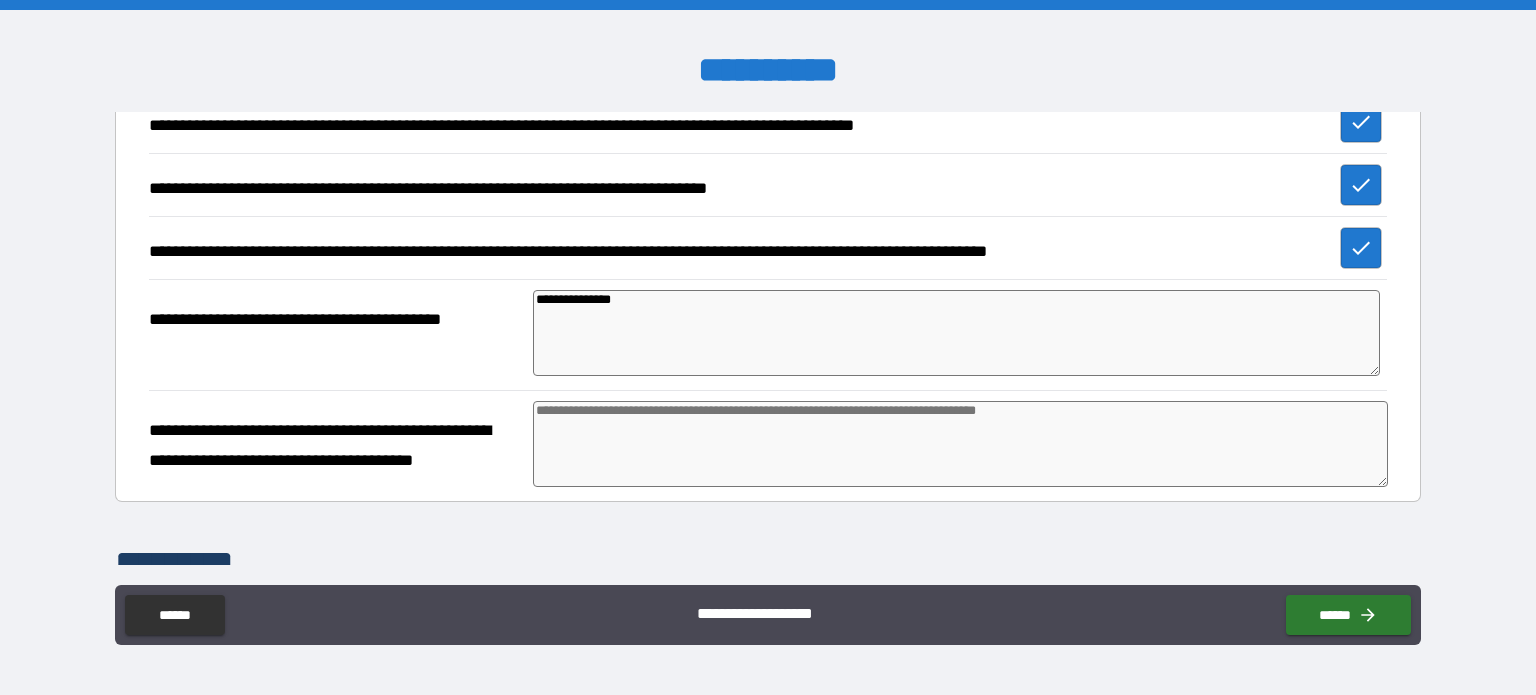 type on "*" 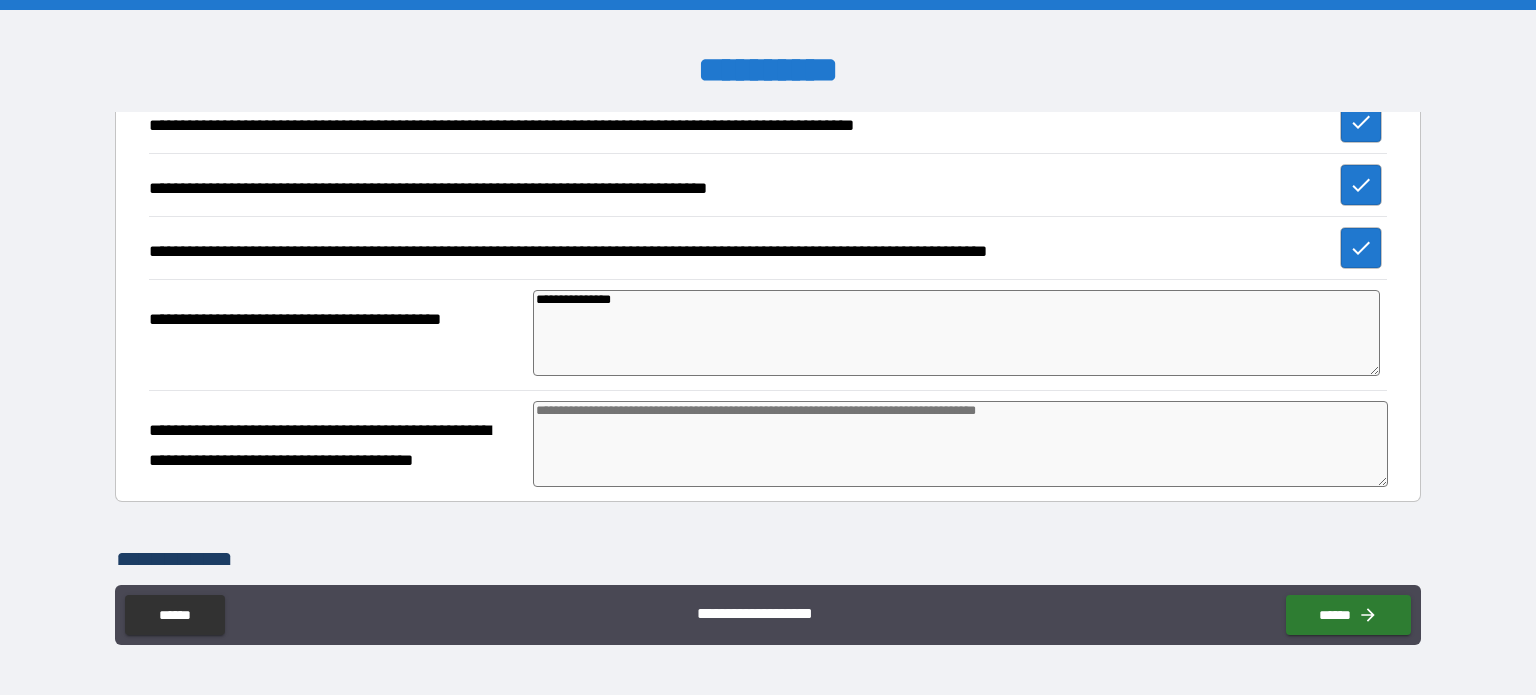 type on "*" 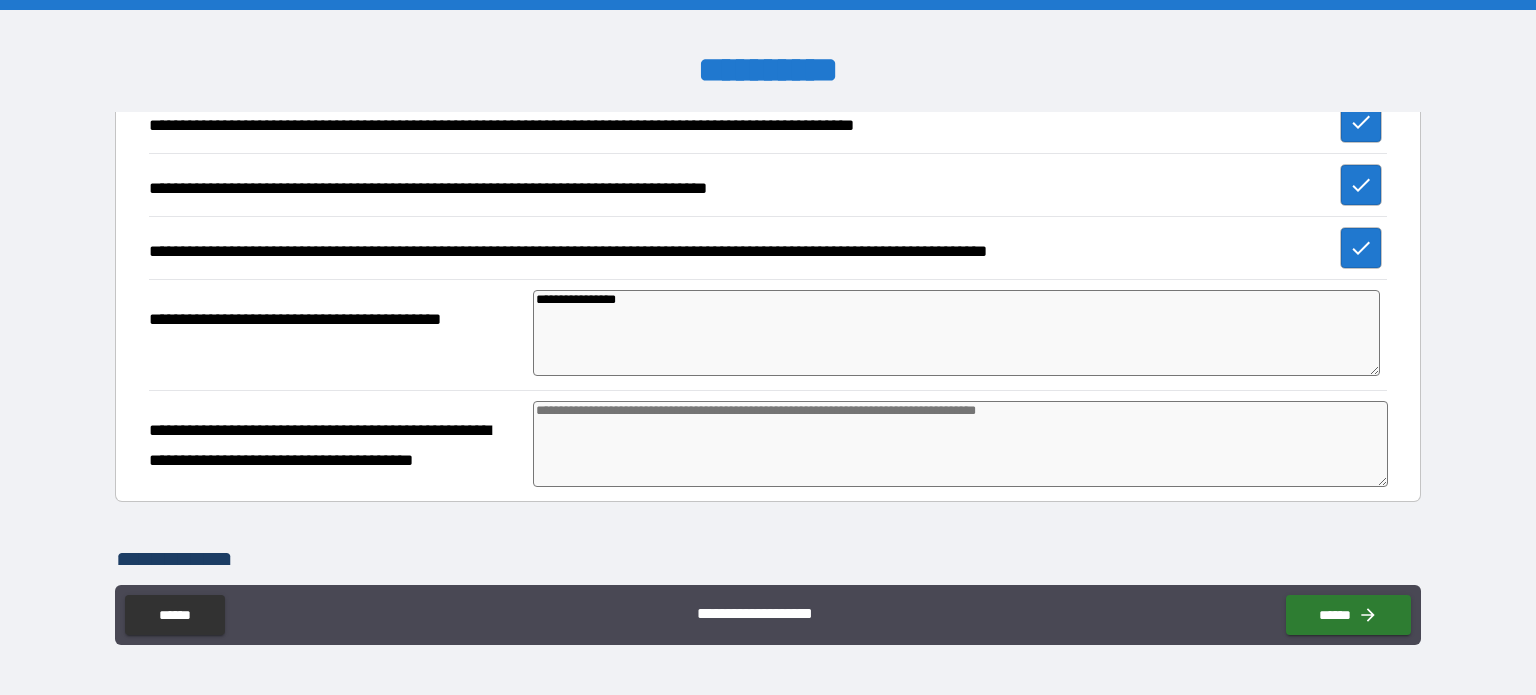 type on "**********" 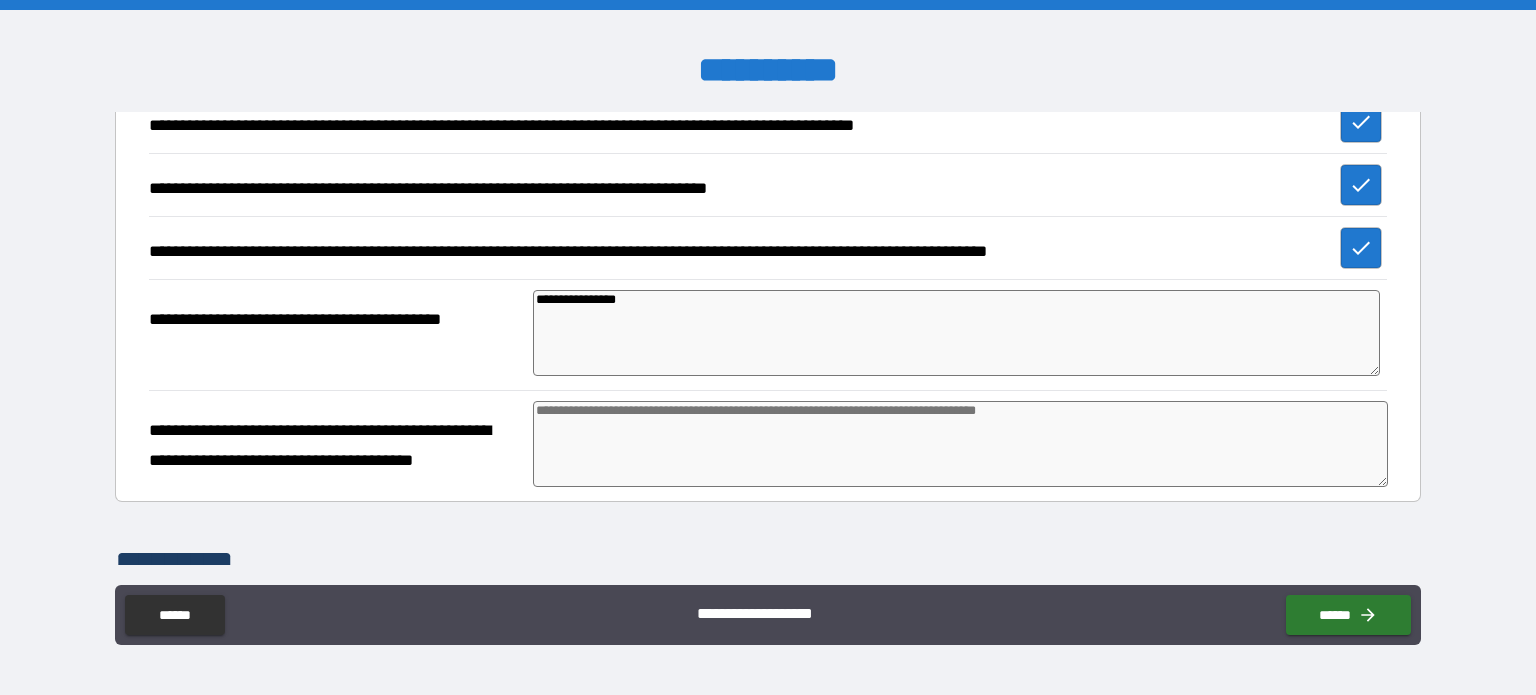 type on "*" 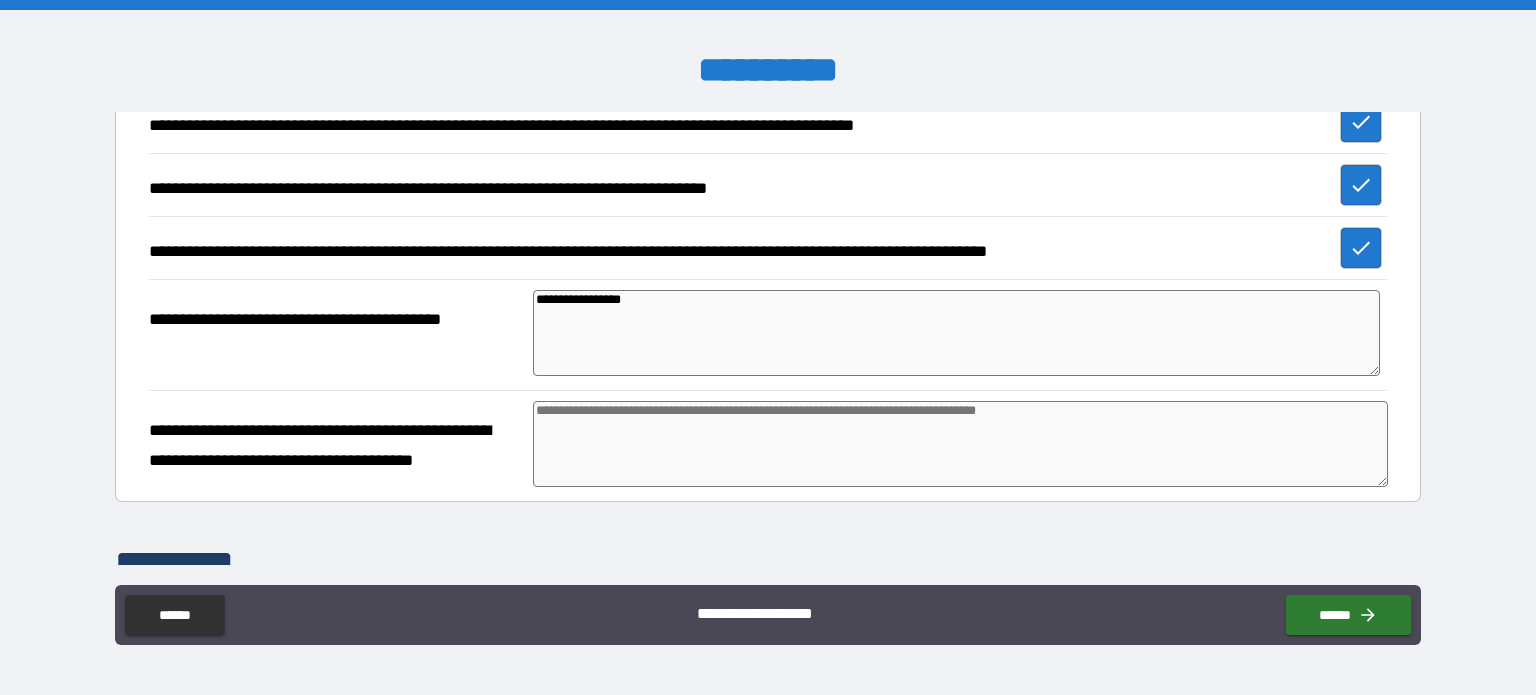 type on "**********" 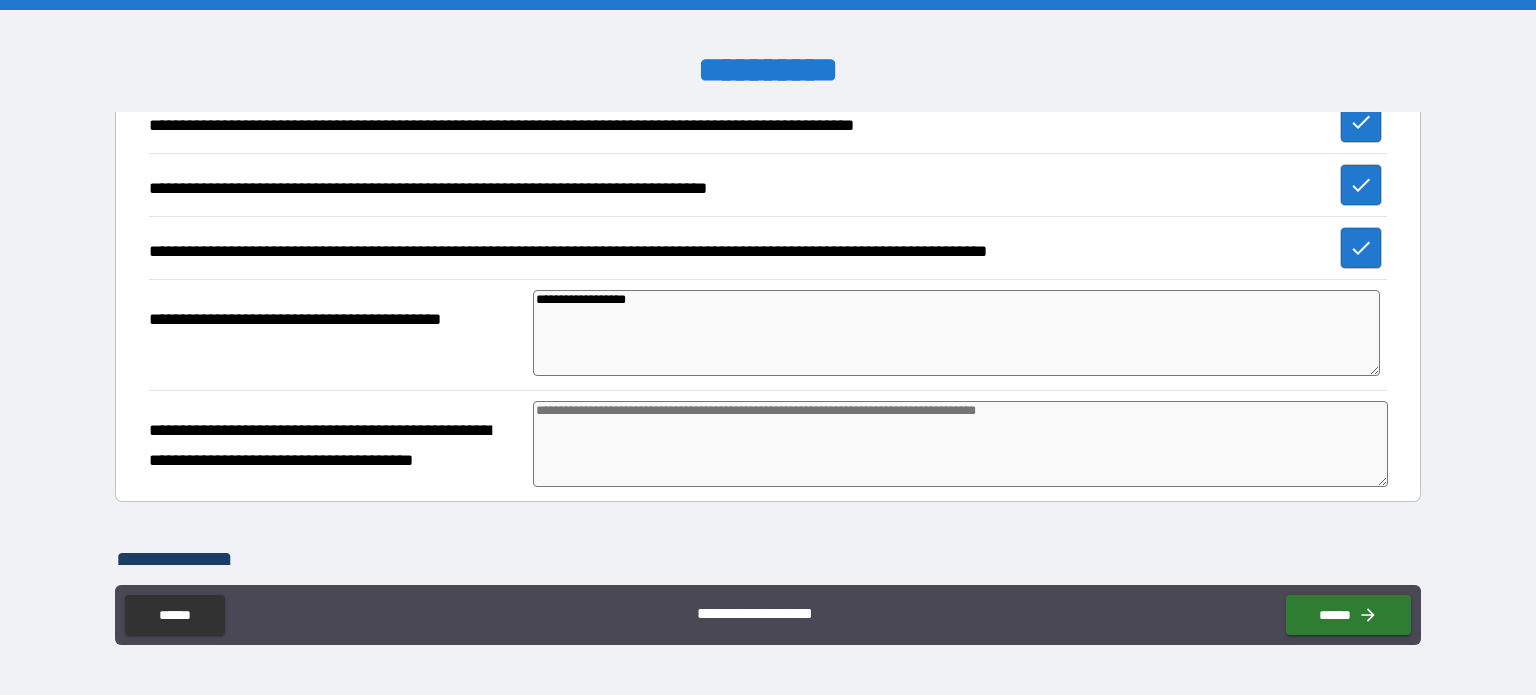 type on "*" 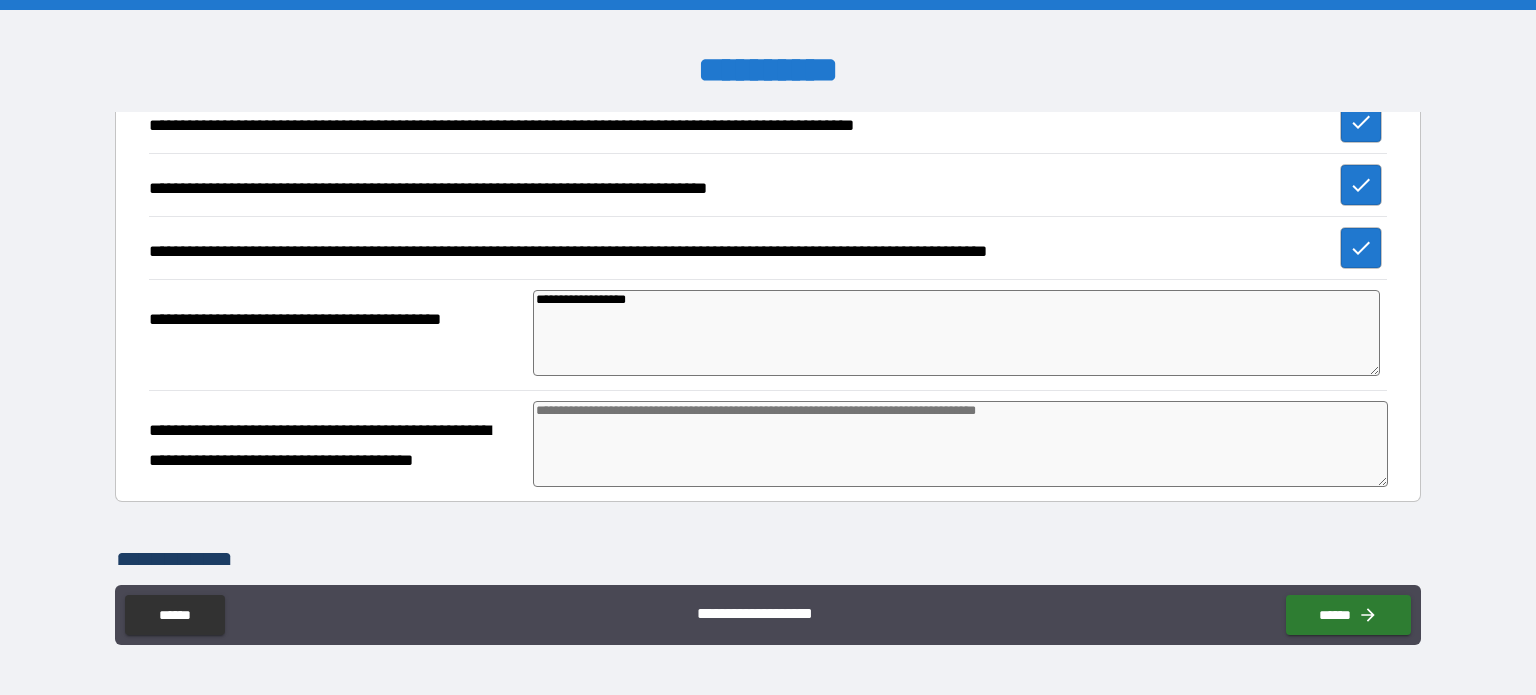 type on "*" 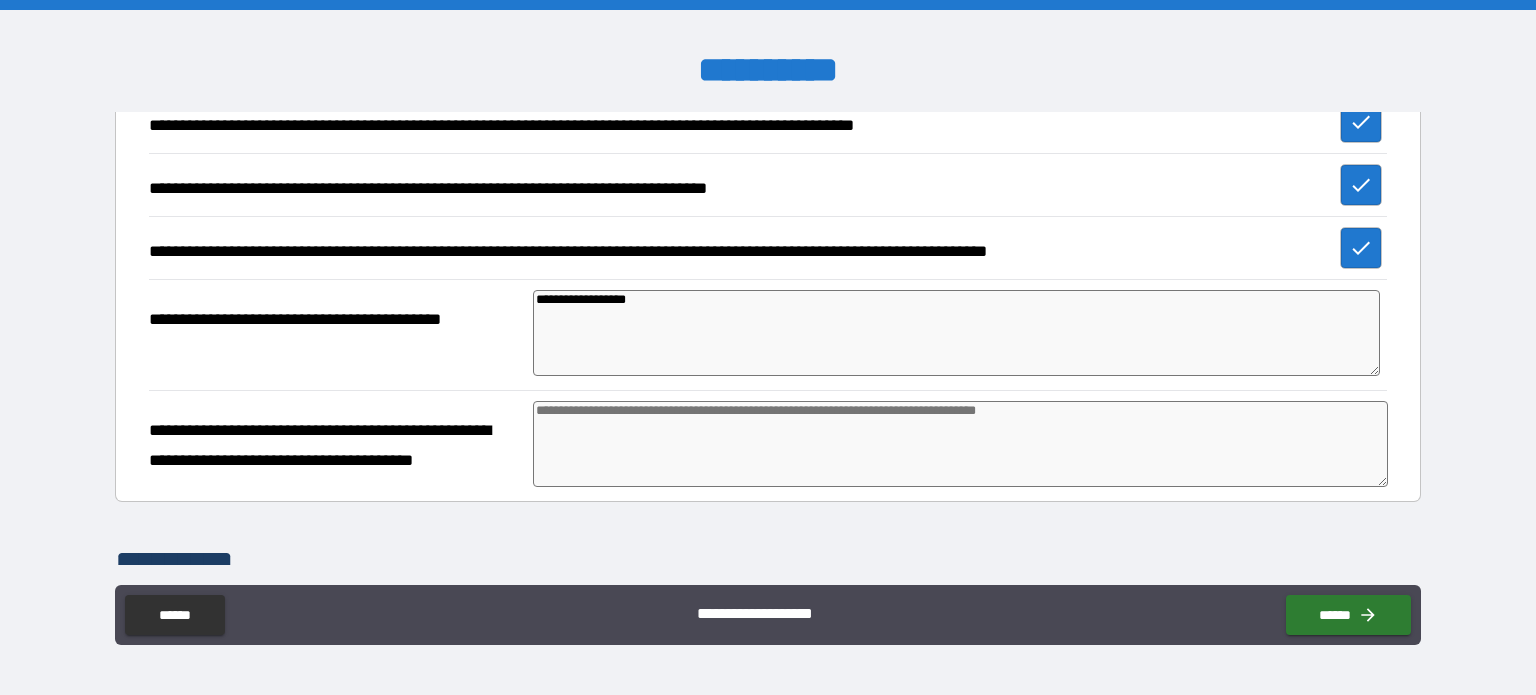 type on "**********" 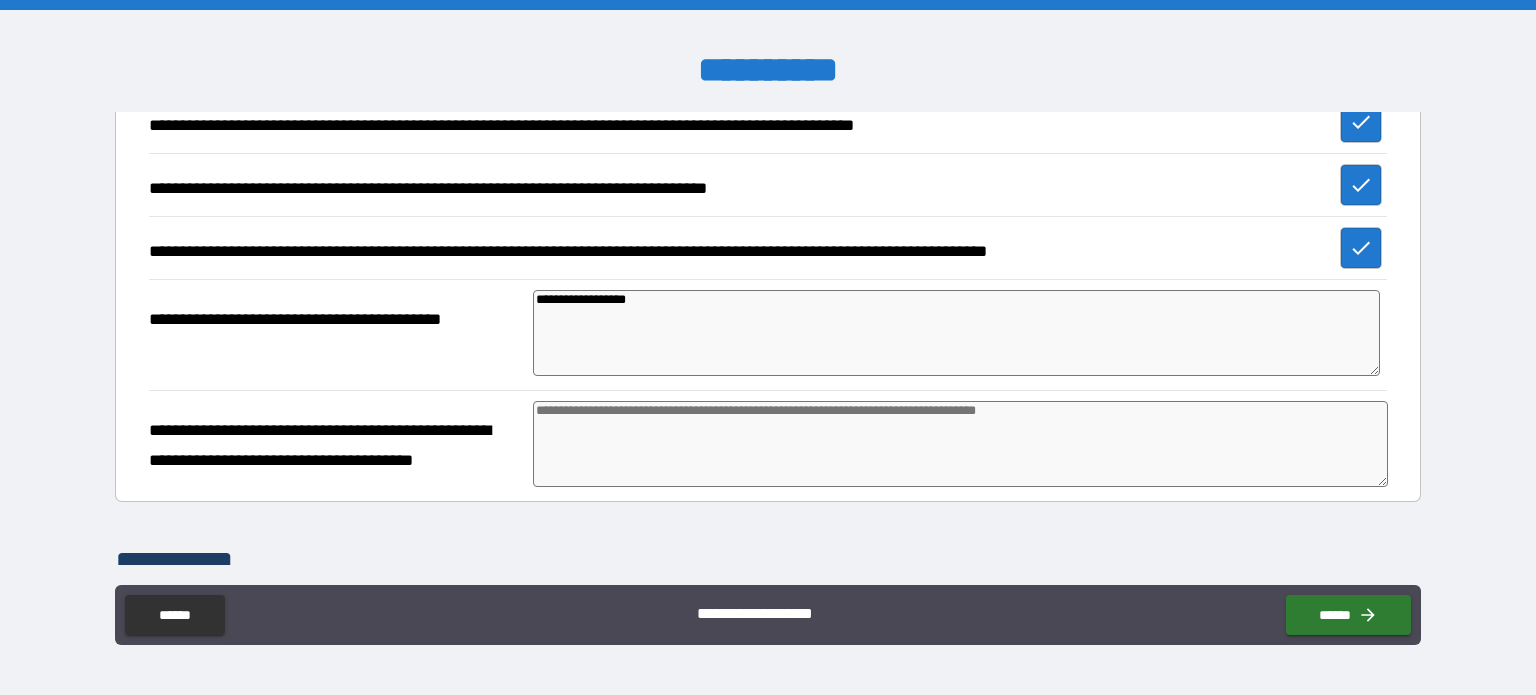 type on "*" 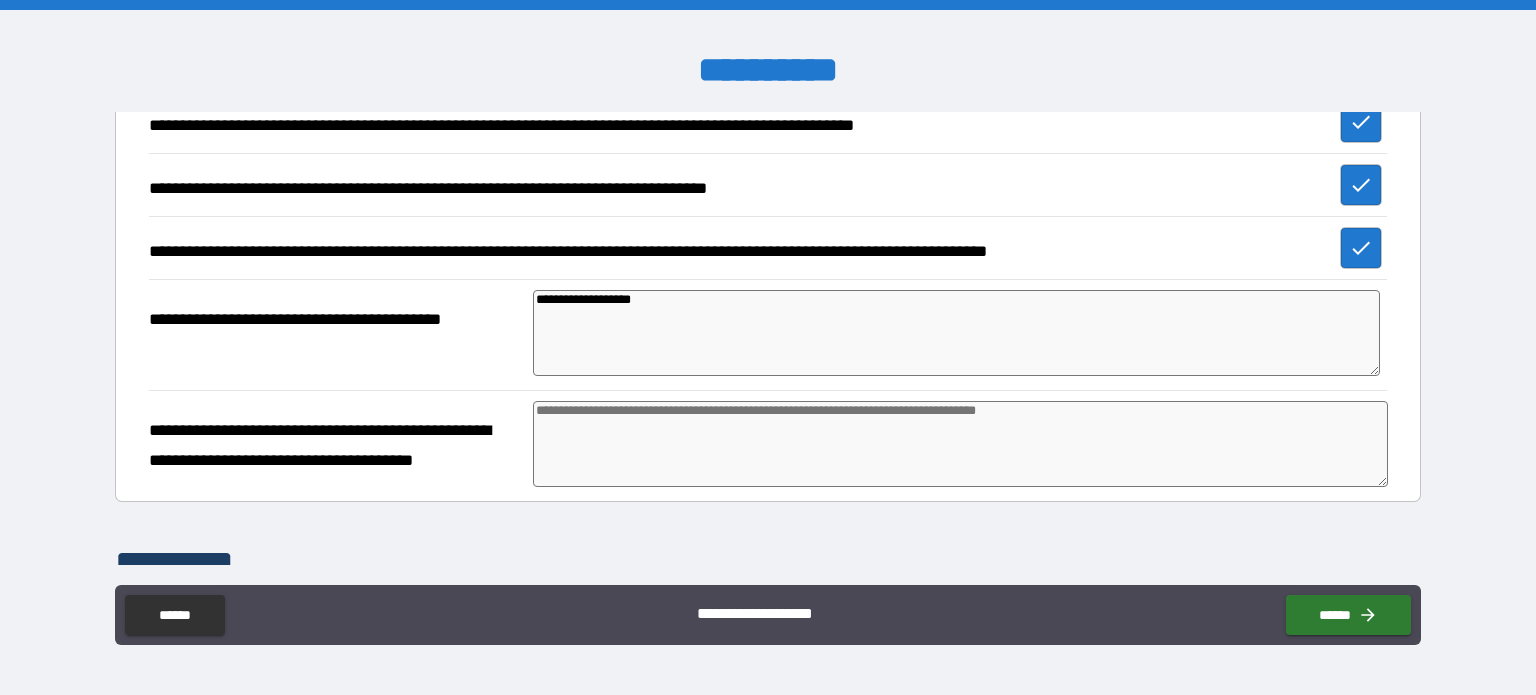 type on "*" 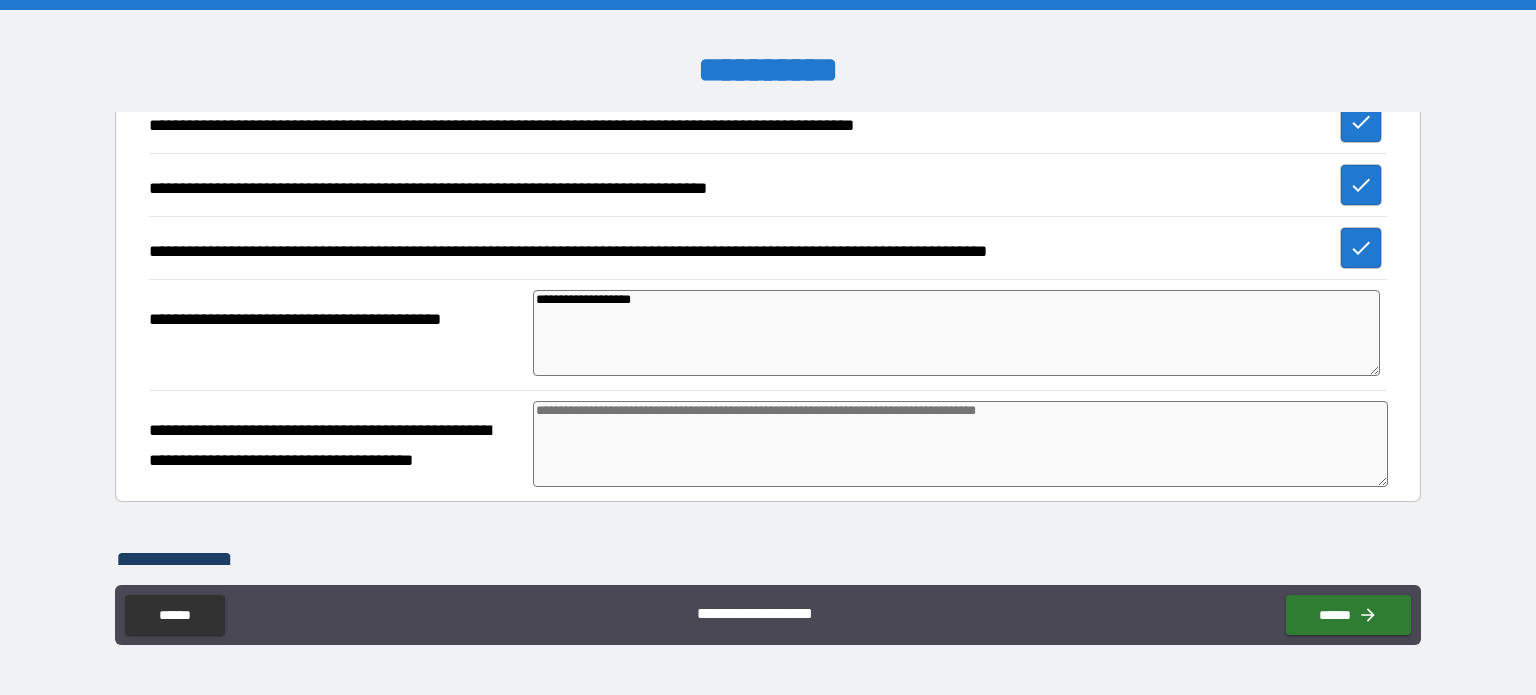 type on "*" 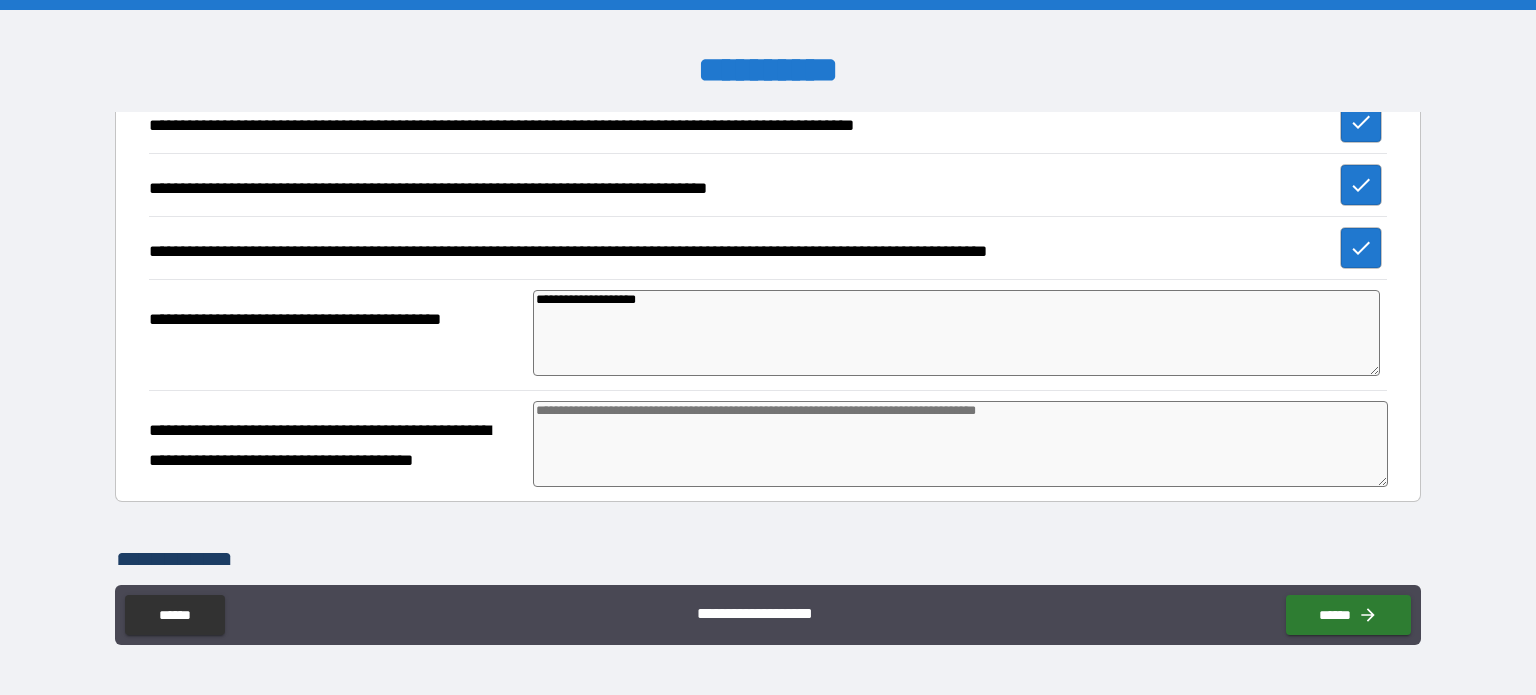 type on "*" 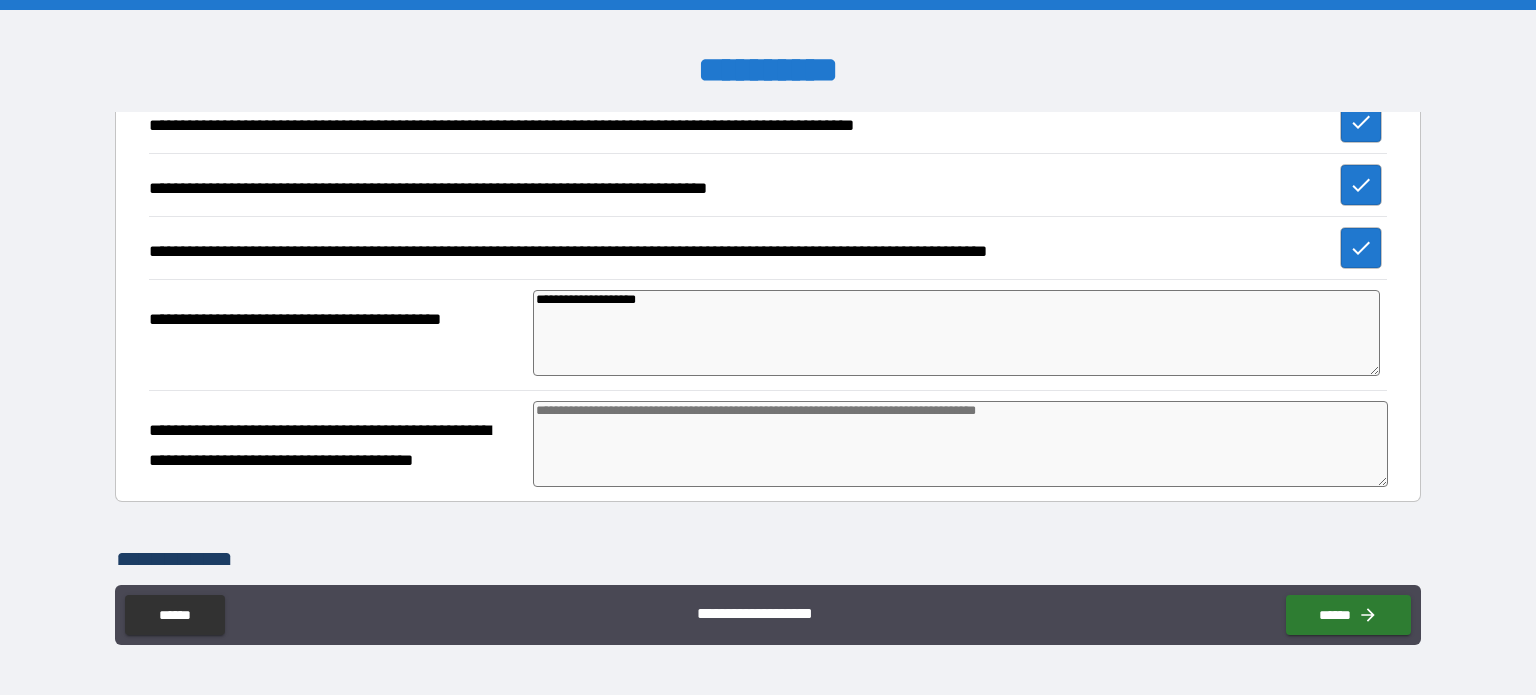 type on "**********" 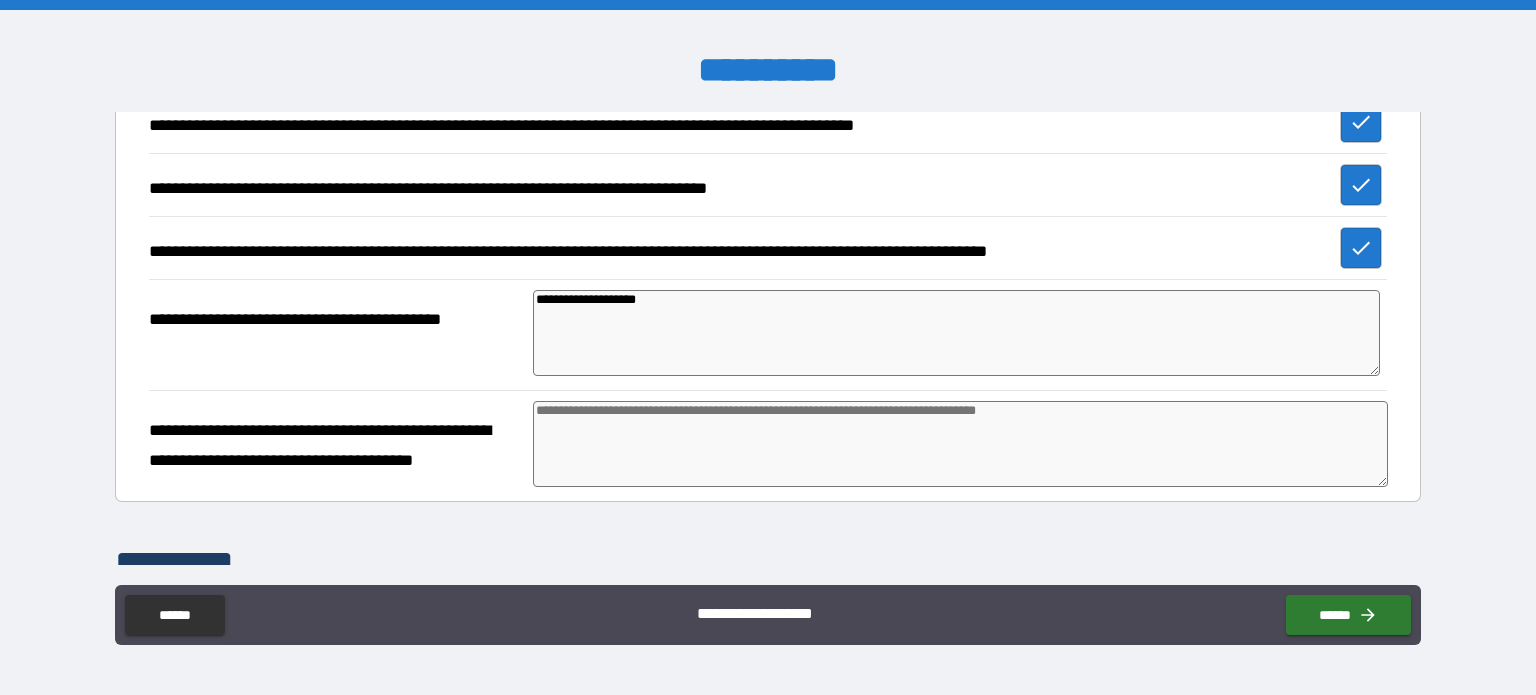 type on "*" 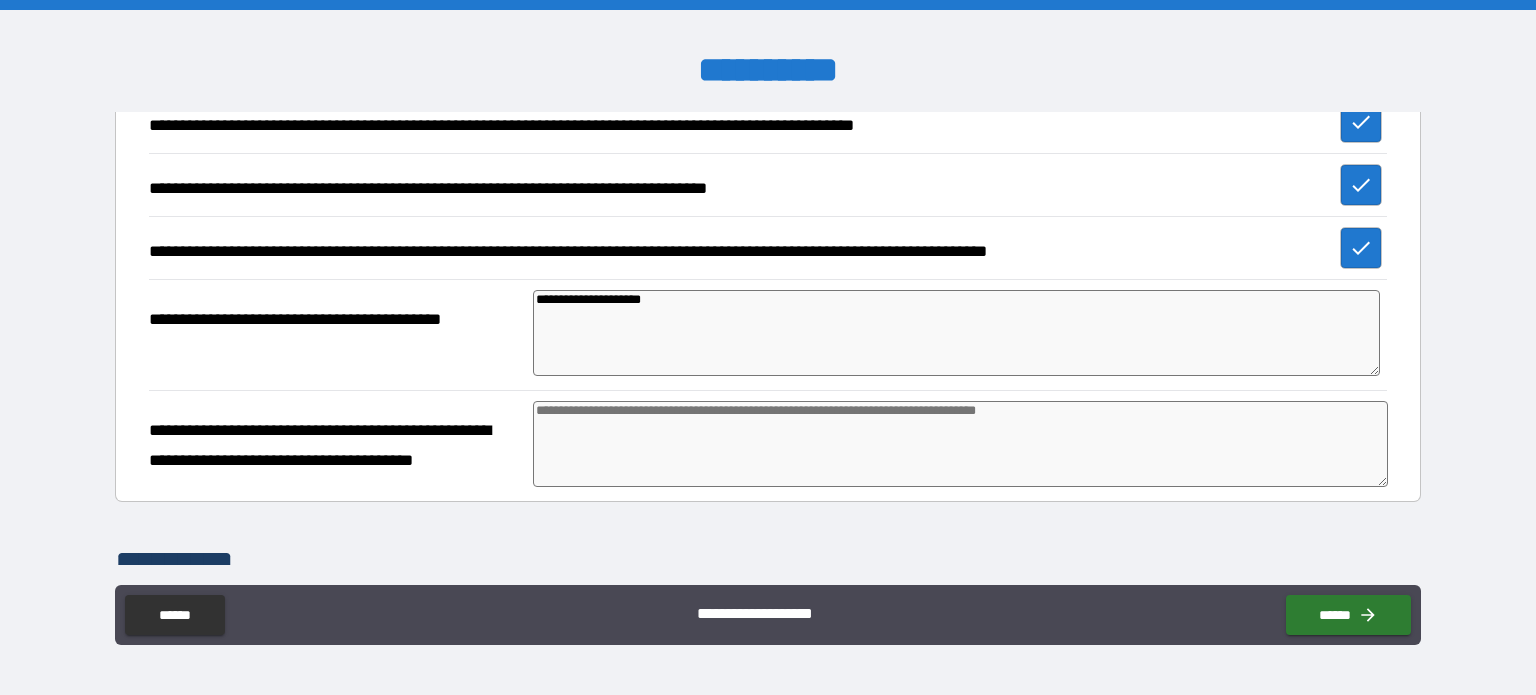 type on "*" 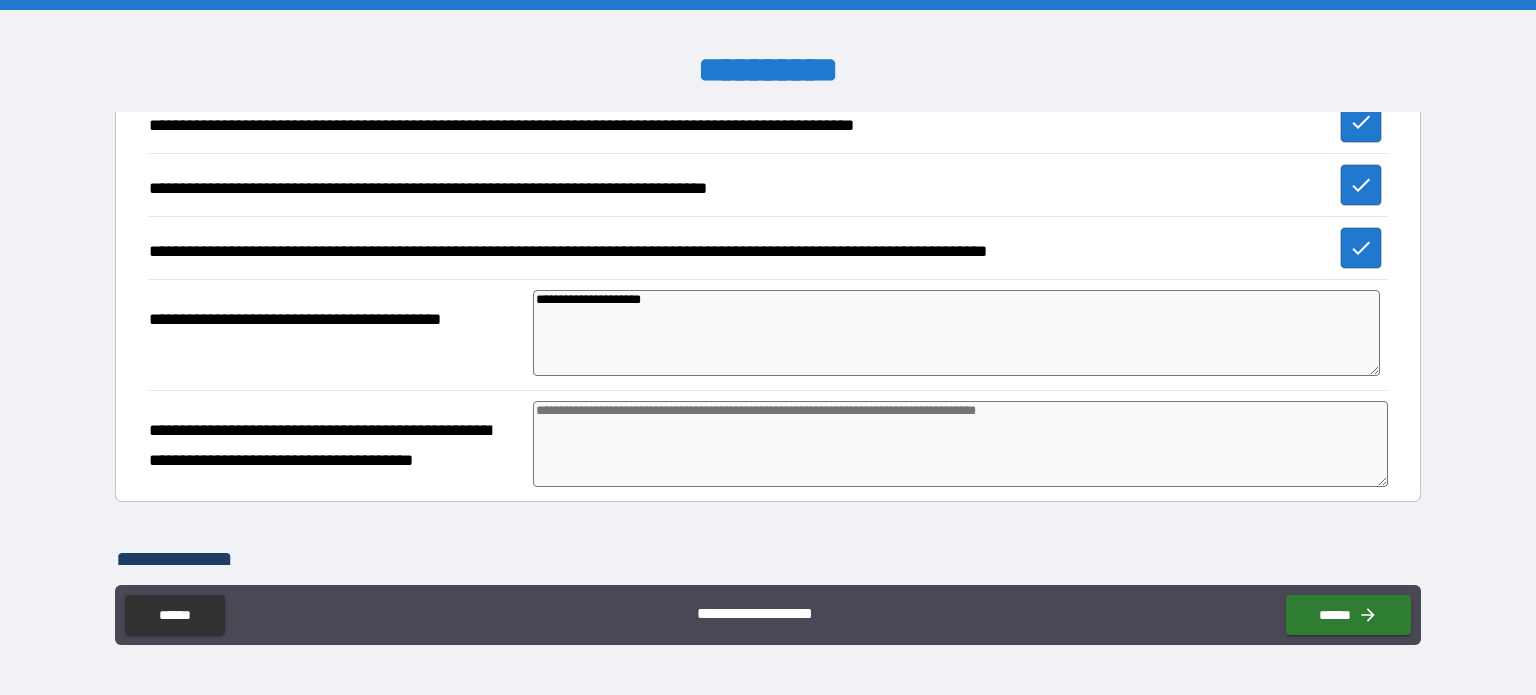 type on "*" 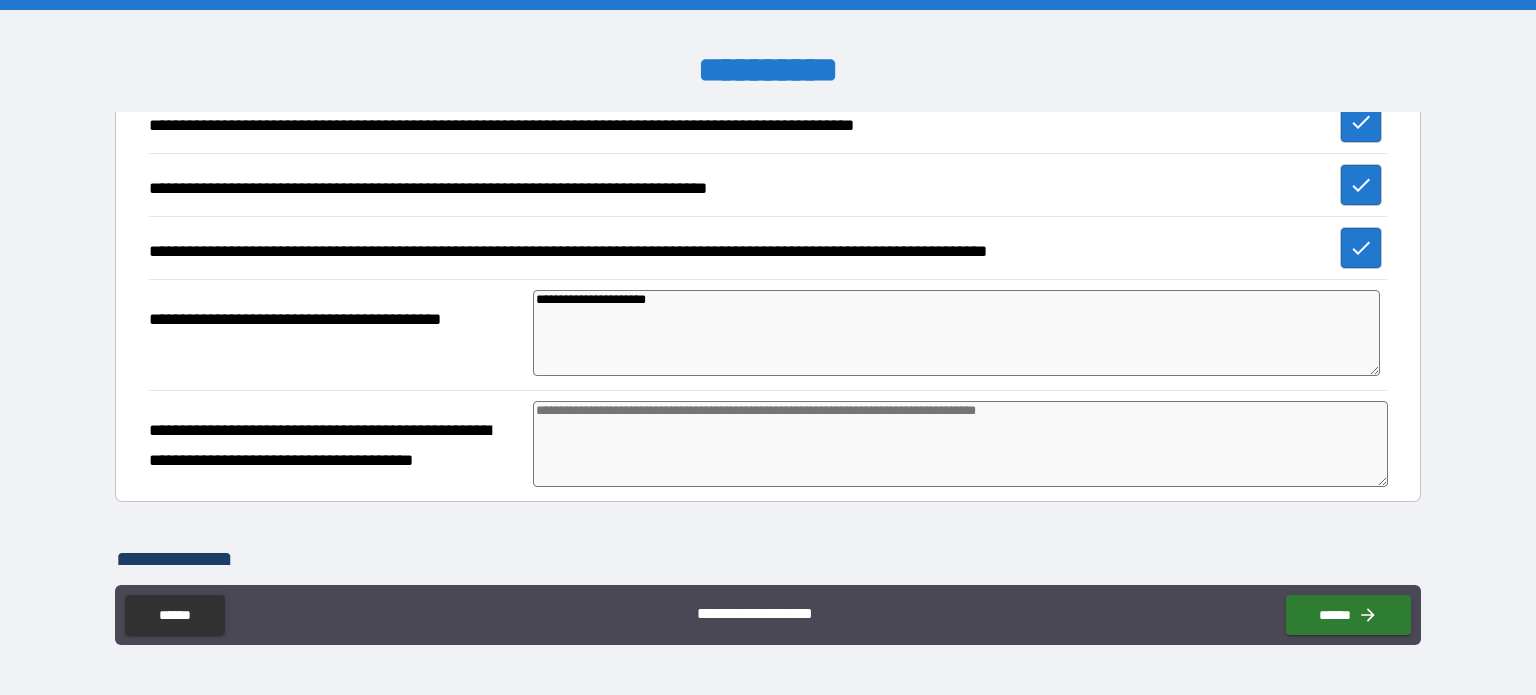 type on "*" 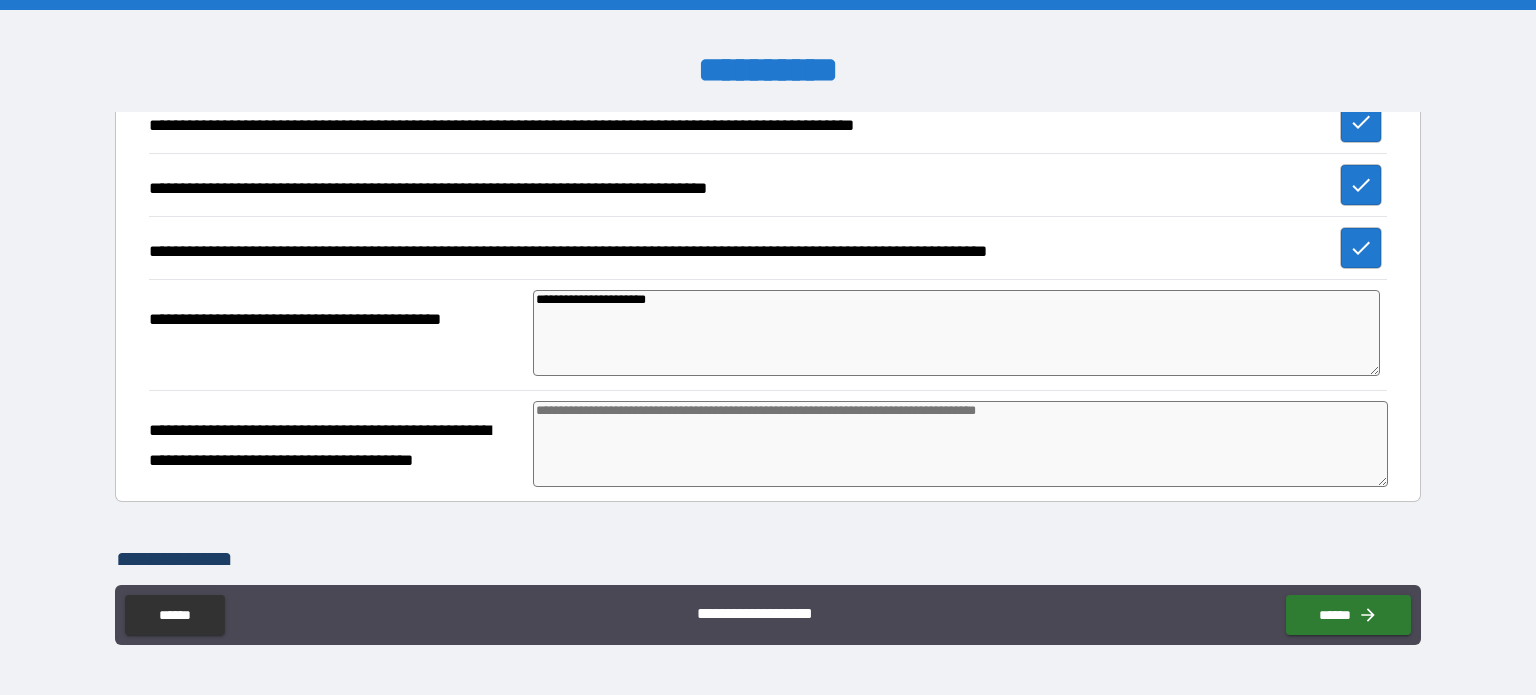 type on "*" 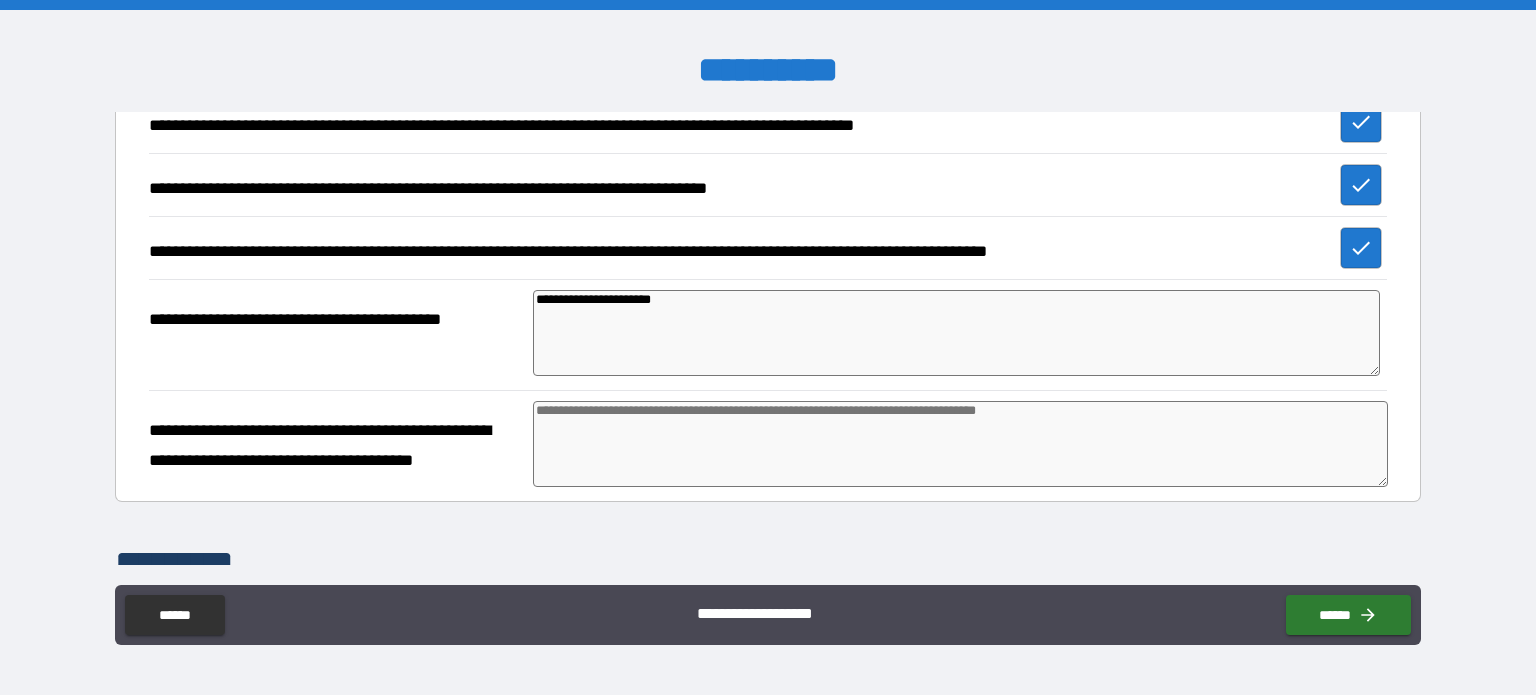 type on "*" 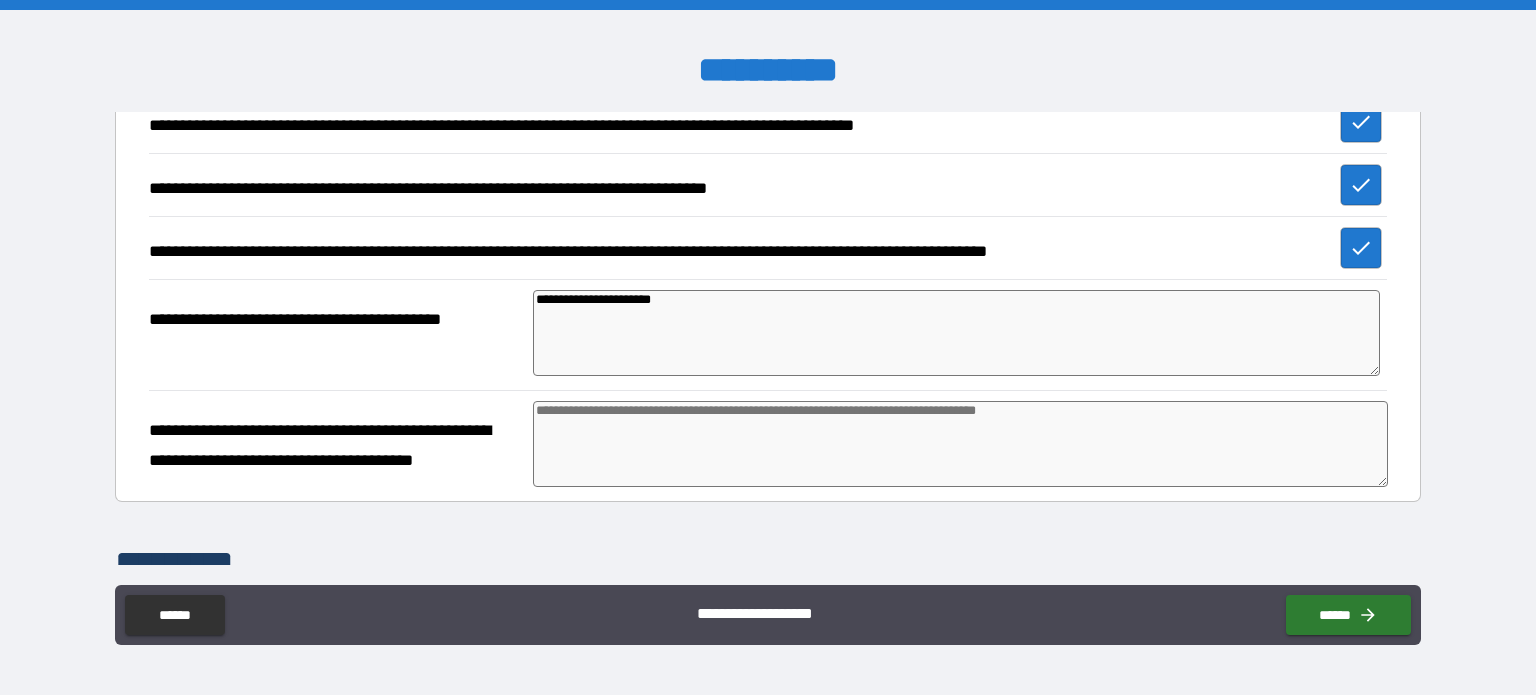type on "*" 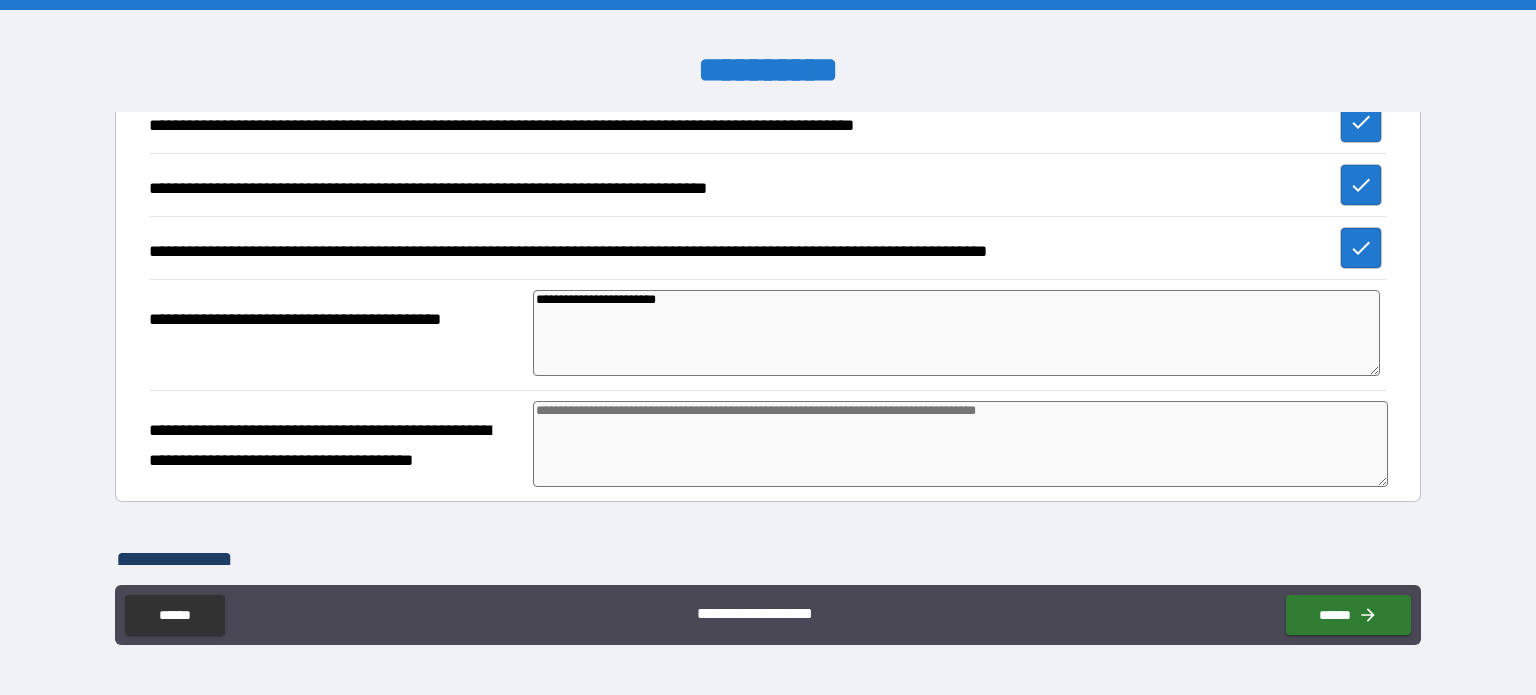 type on "*" 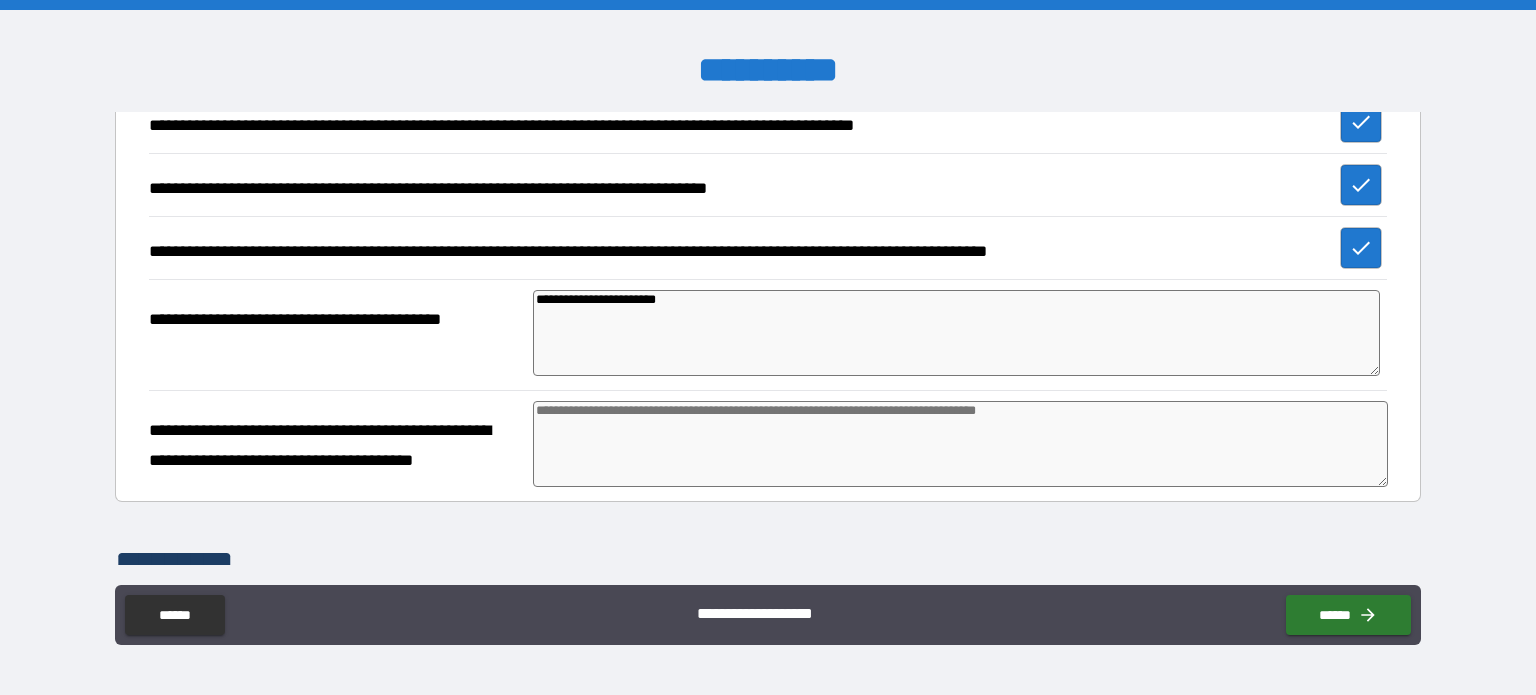 type on "*" 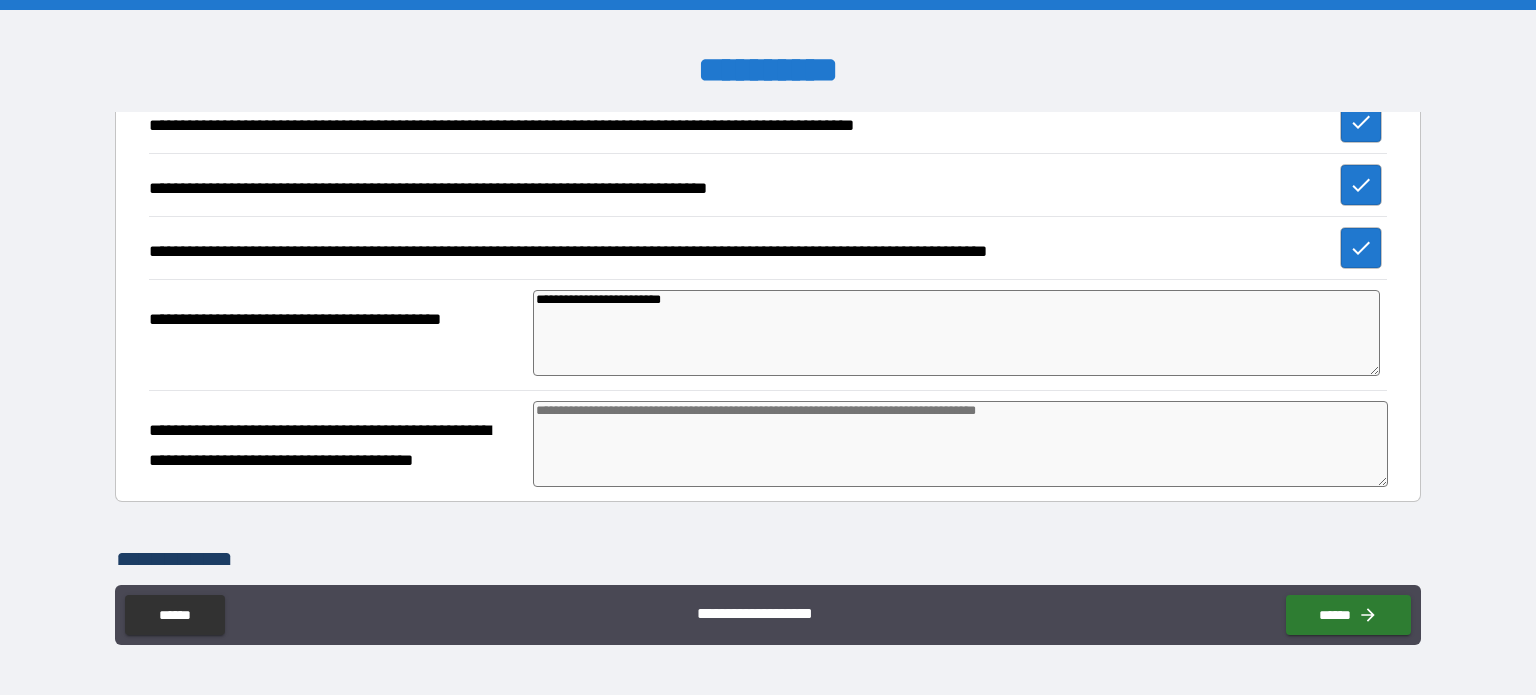 type on "*" 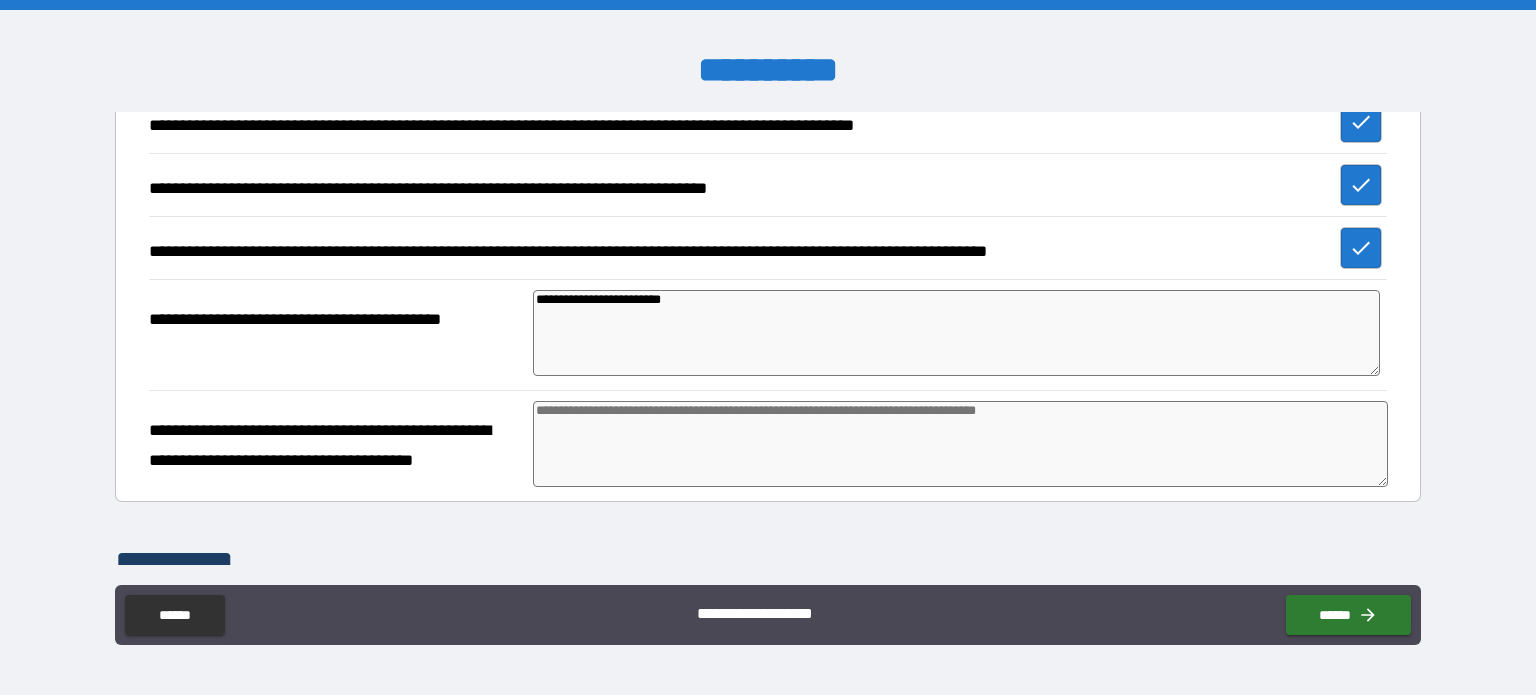 type on "*" 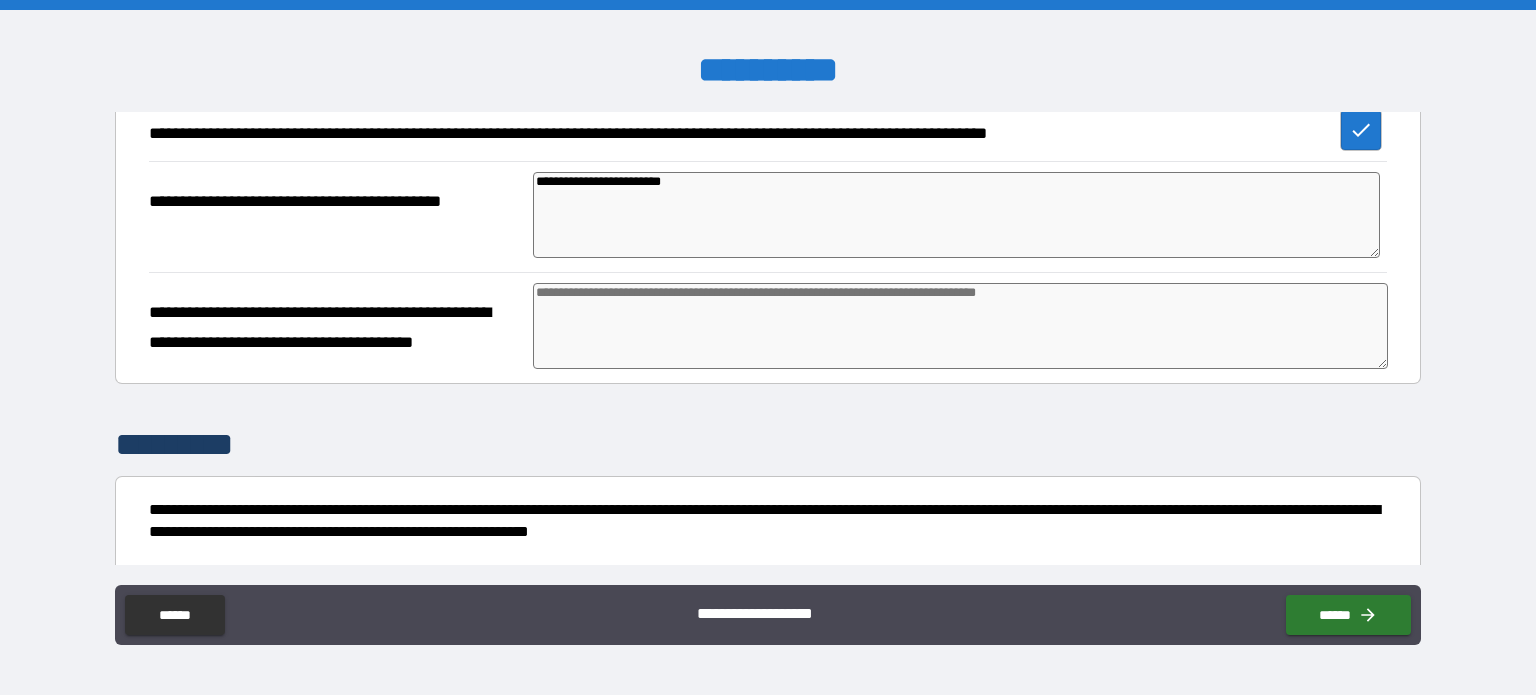 scroll, scrollTop: 1442, scrollLeft: 0, axis: vertical 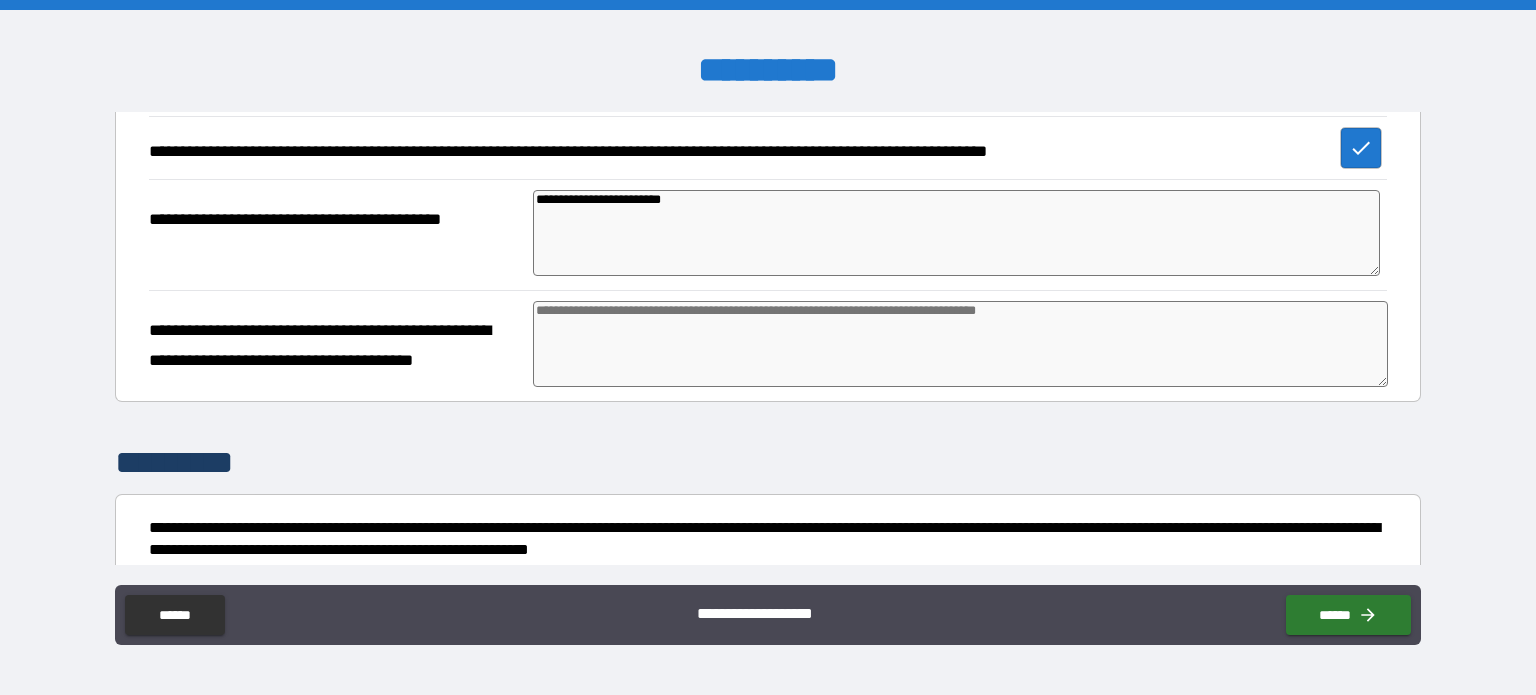 drag, startPoint x: 729, startPoint y: 312, endPoint x: 216, endPoint y: 238, distance: 518.30975 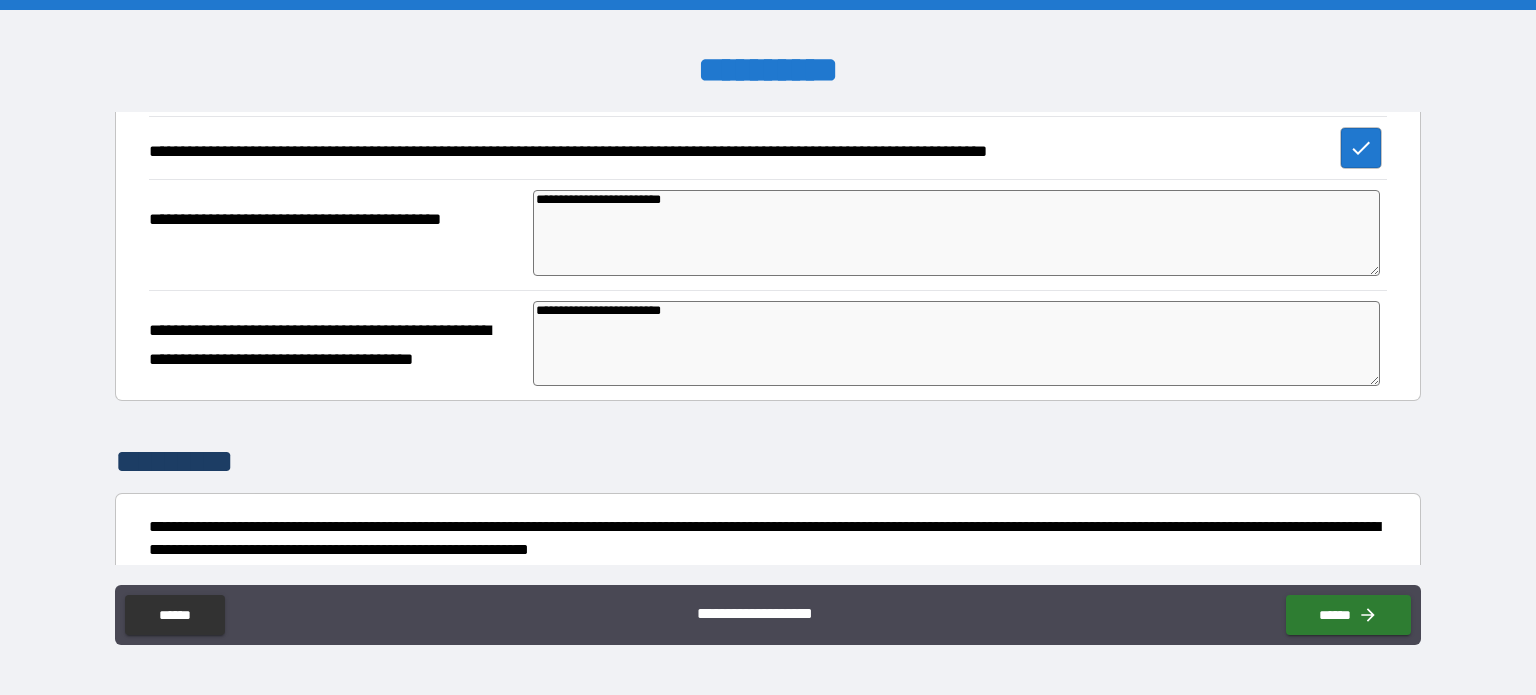 type on "*" 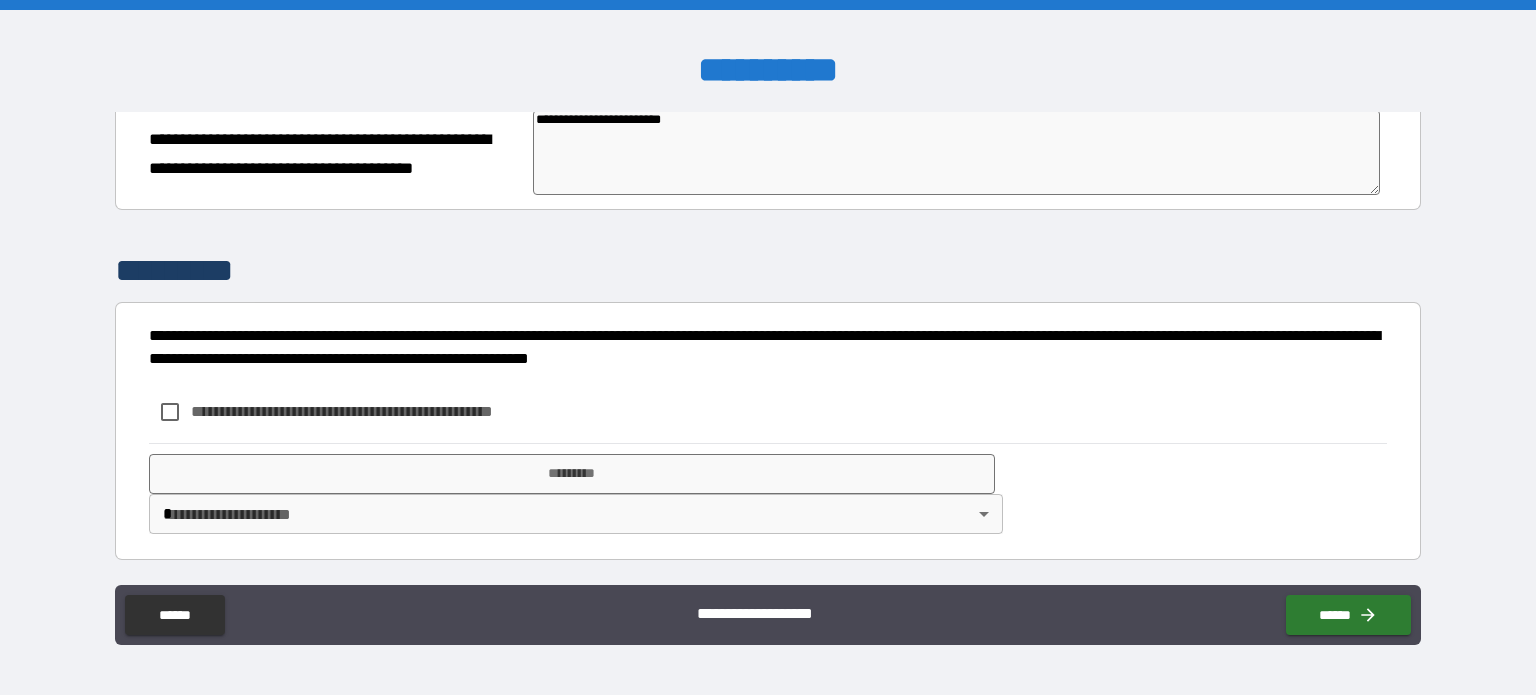 scroll, scrollTop: 1642, scrollLeft: 0, axis: vertical 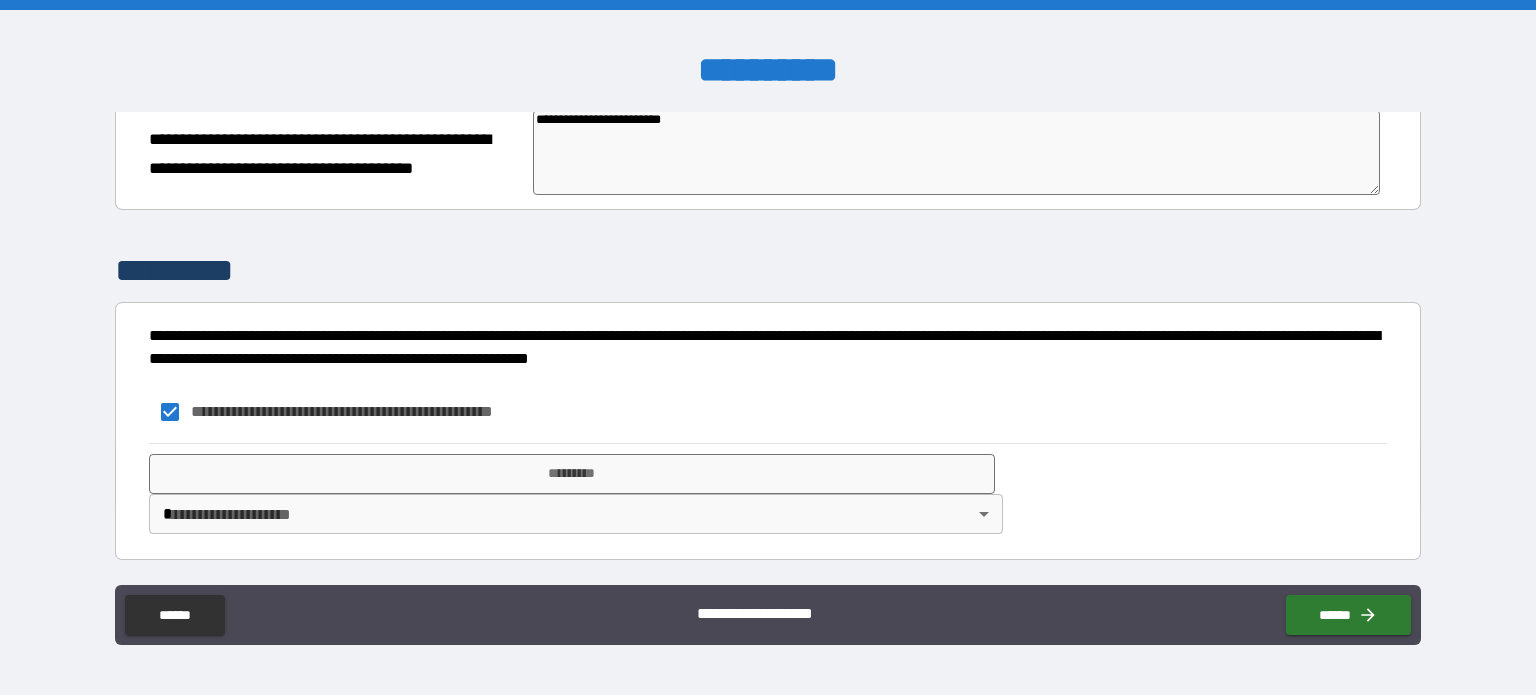 type on "*" 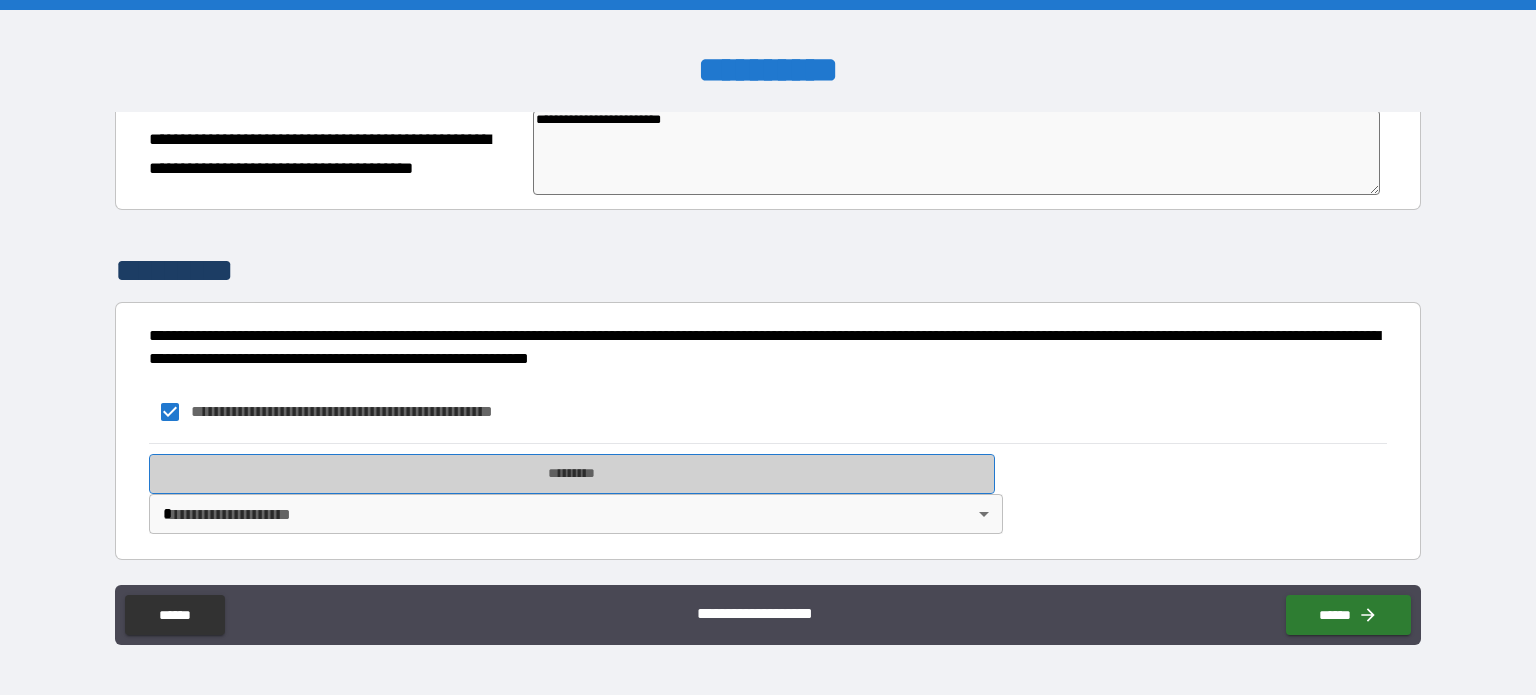 click on "*********" at bounding box center (572, 474) 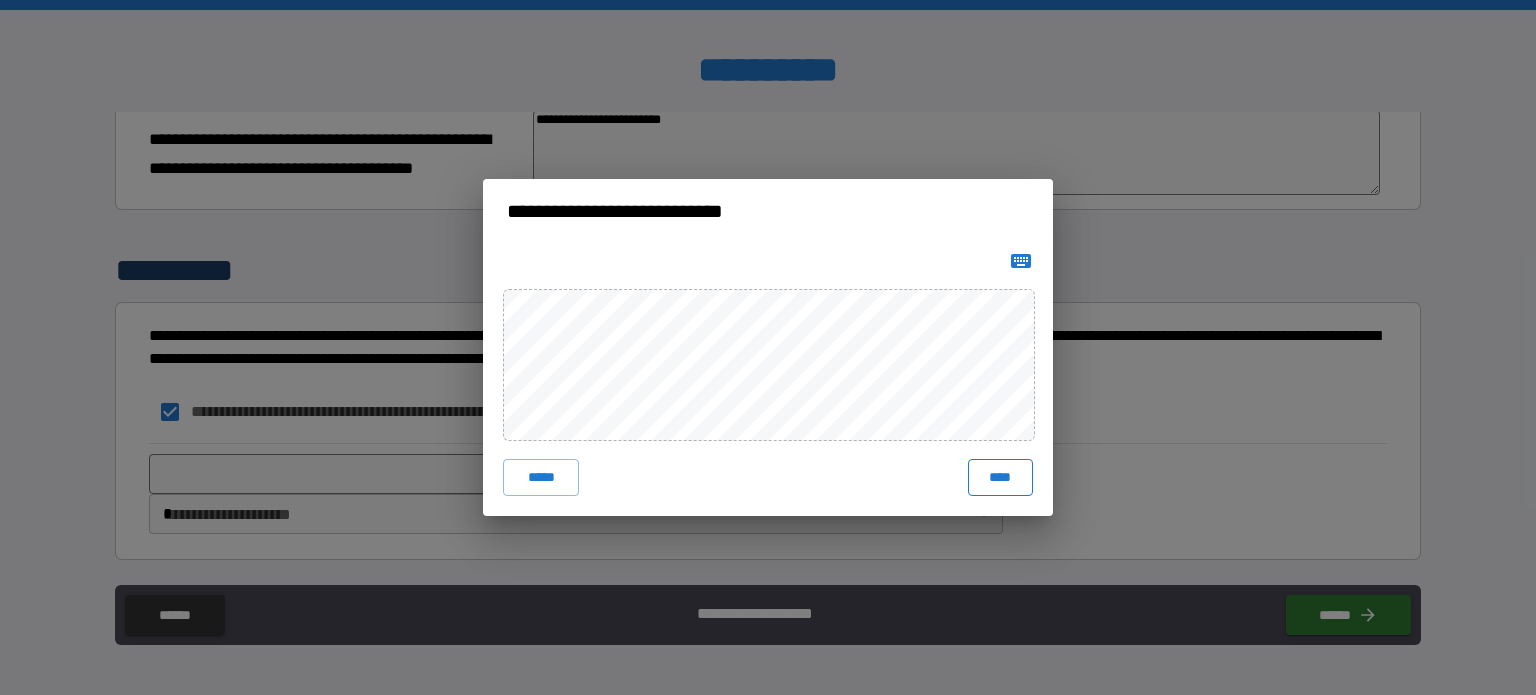 click on "****" at bounding box center [1000, 477] 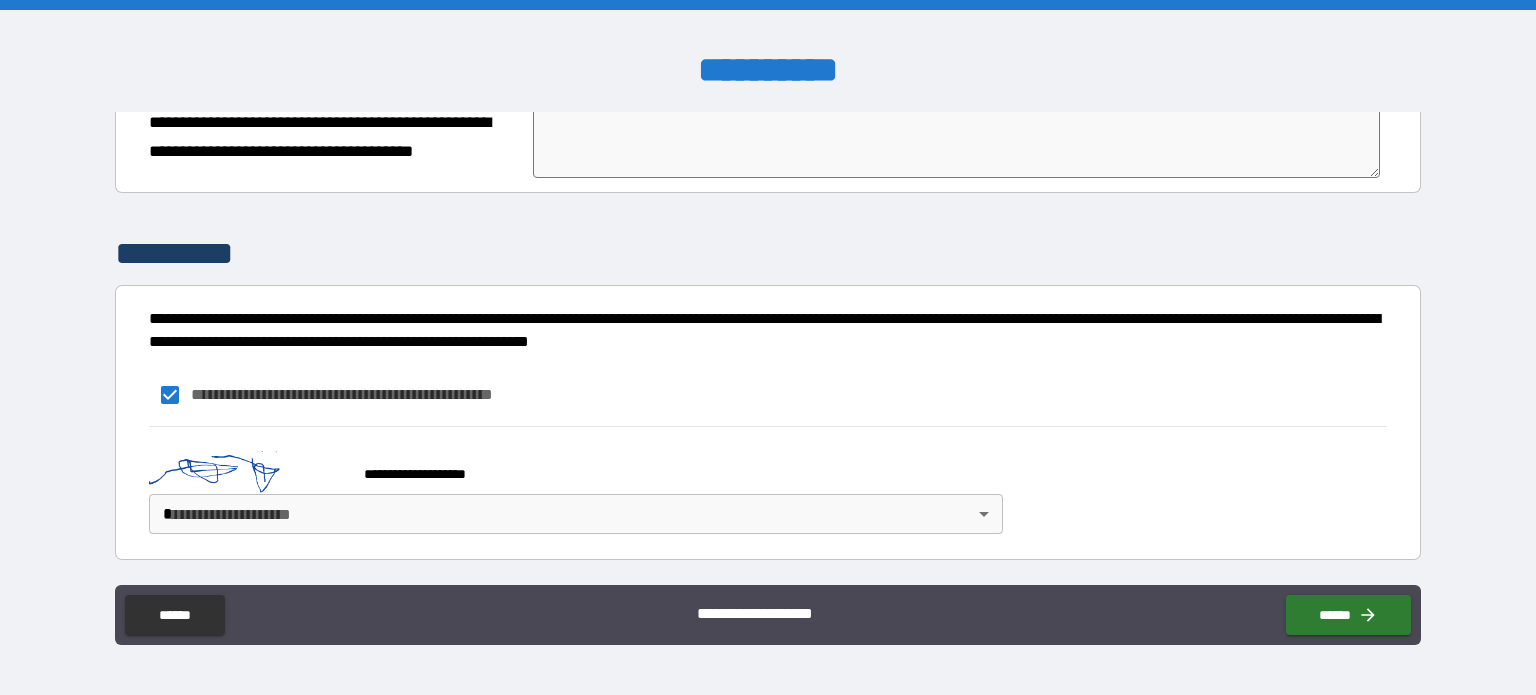 type on "*" 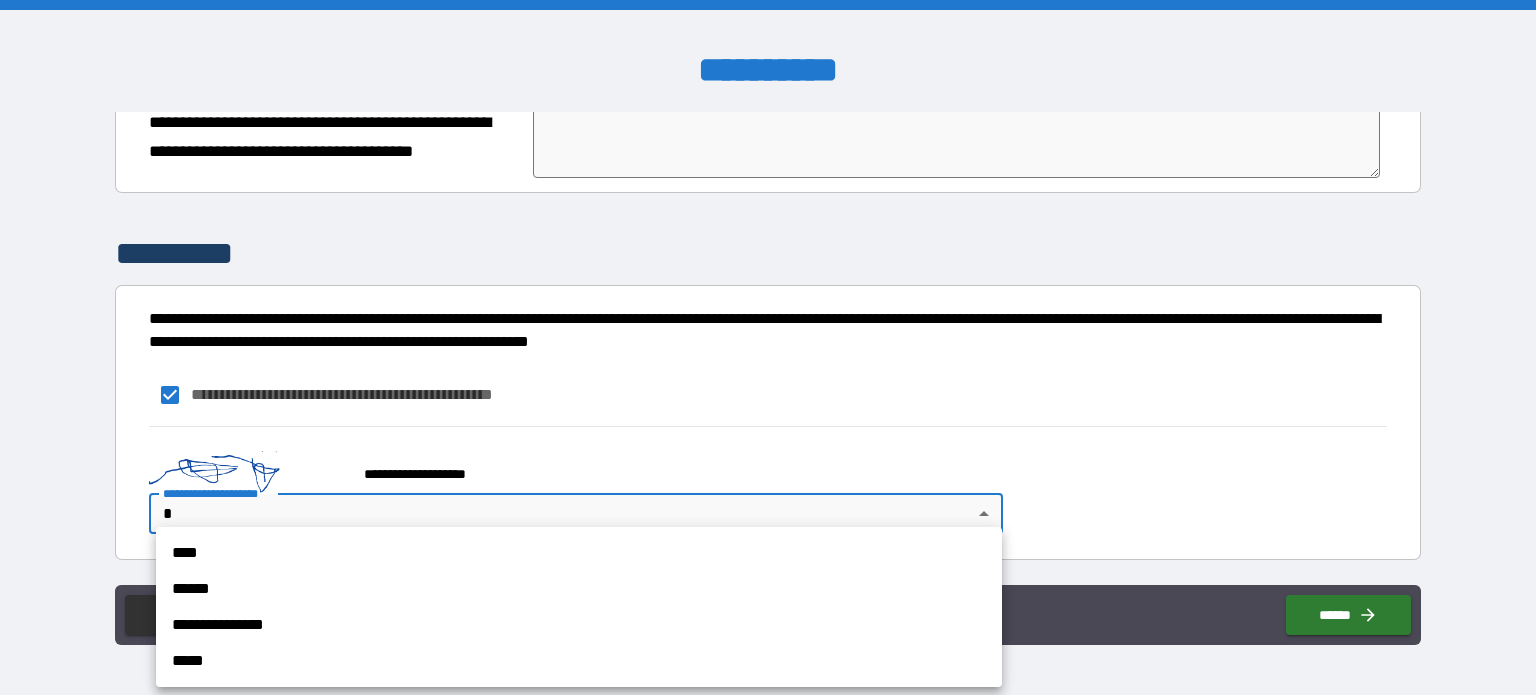 click on "****" at bounding box center [579, 553] 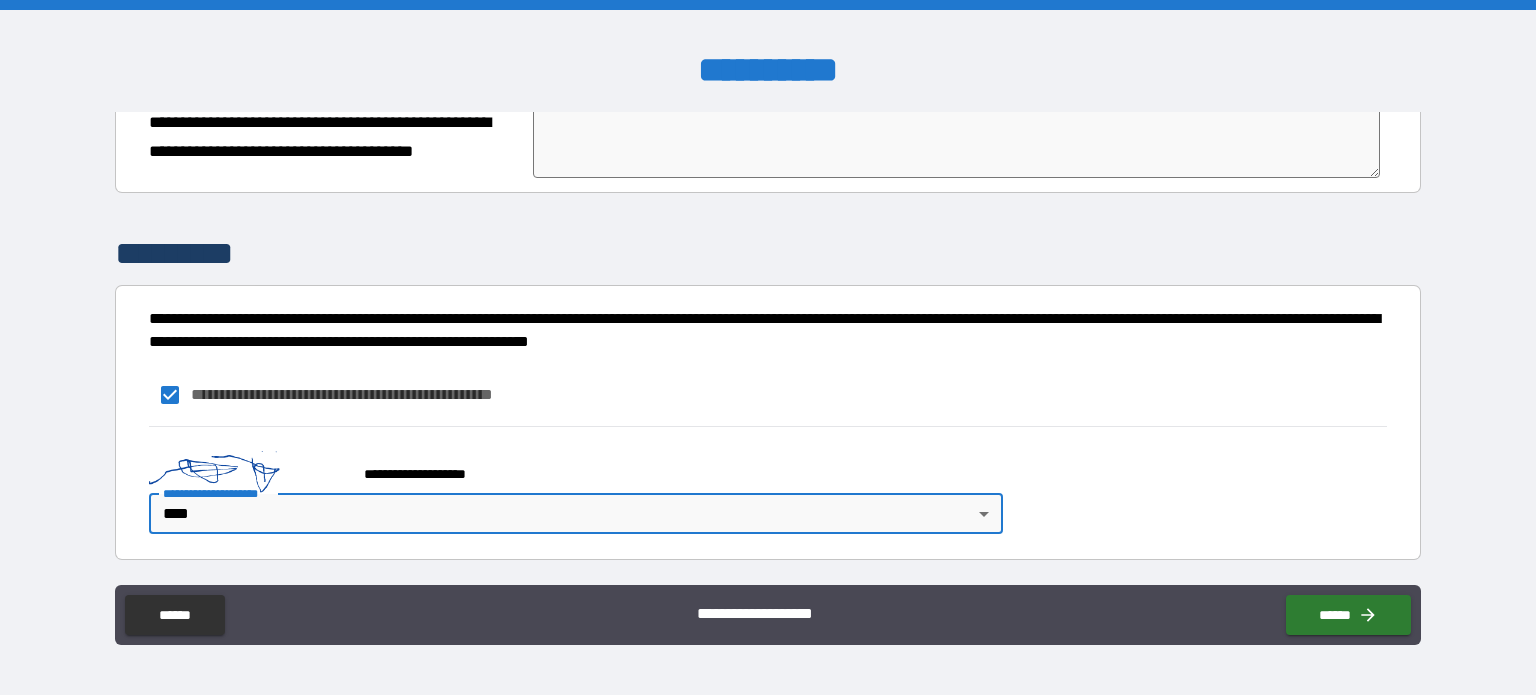 type on "*" 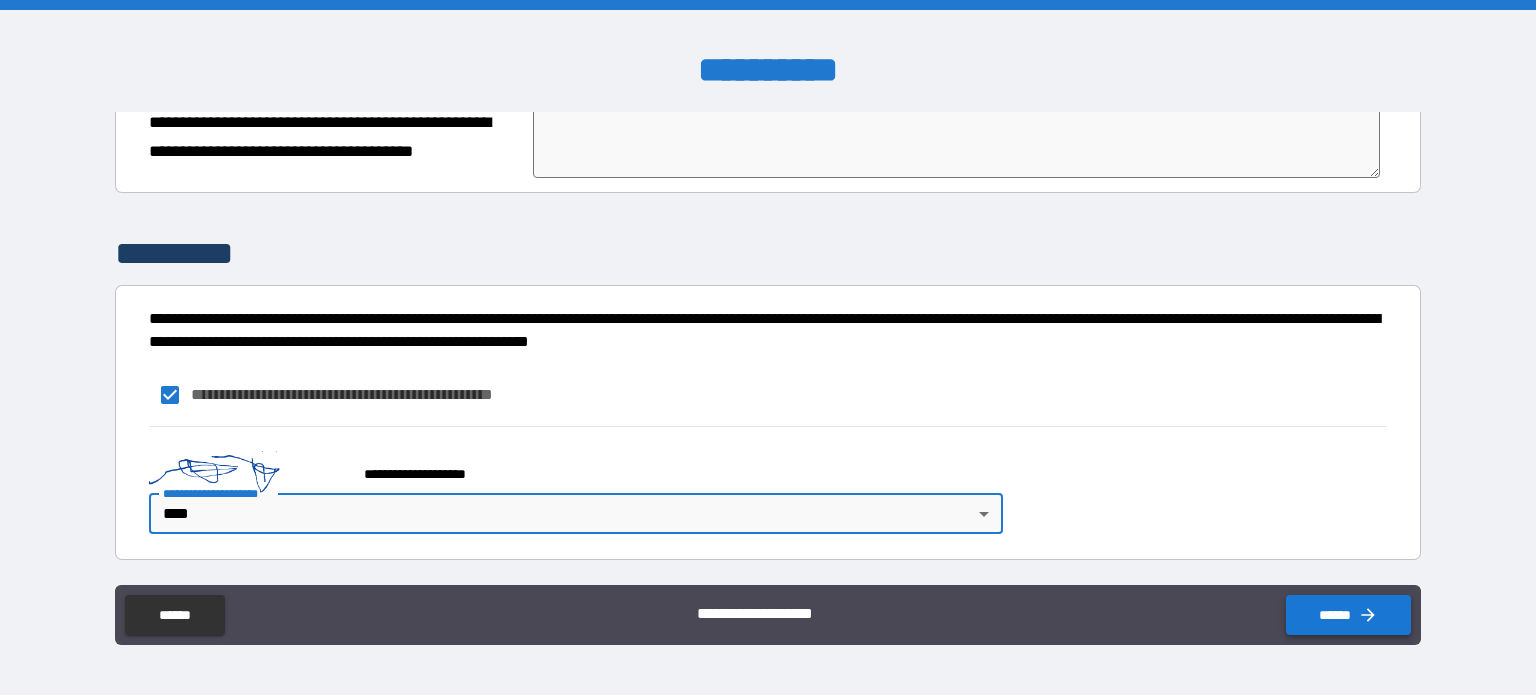 click on "******" at bounding box center [1348, 615] 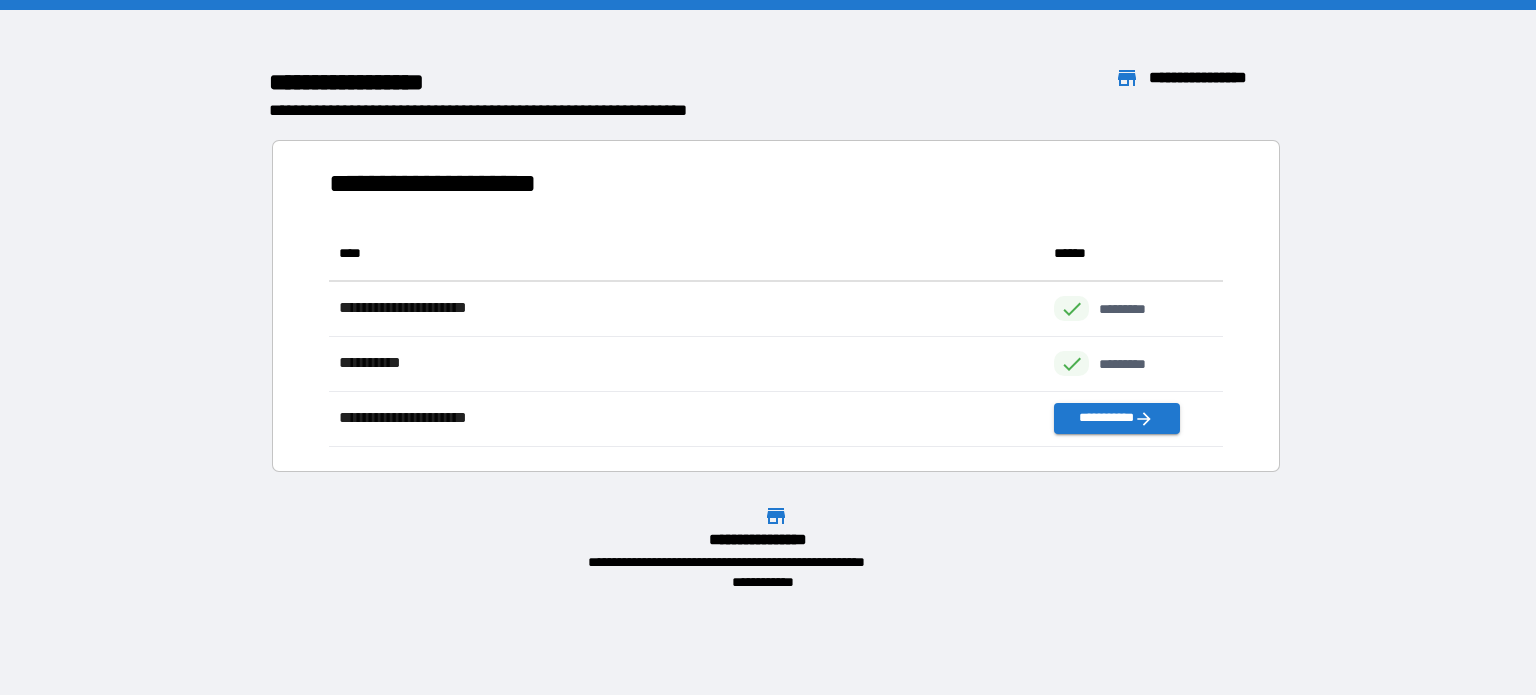 scroll, scrollTop: 16, scrollLeft: 16, axis: both 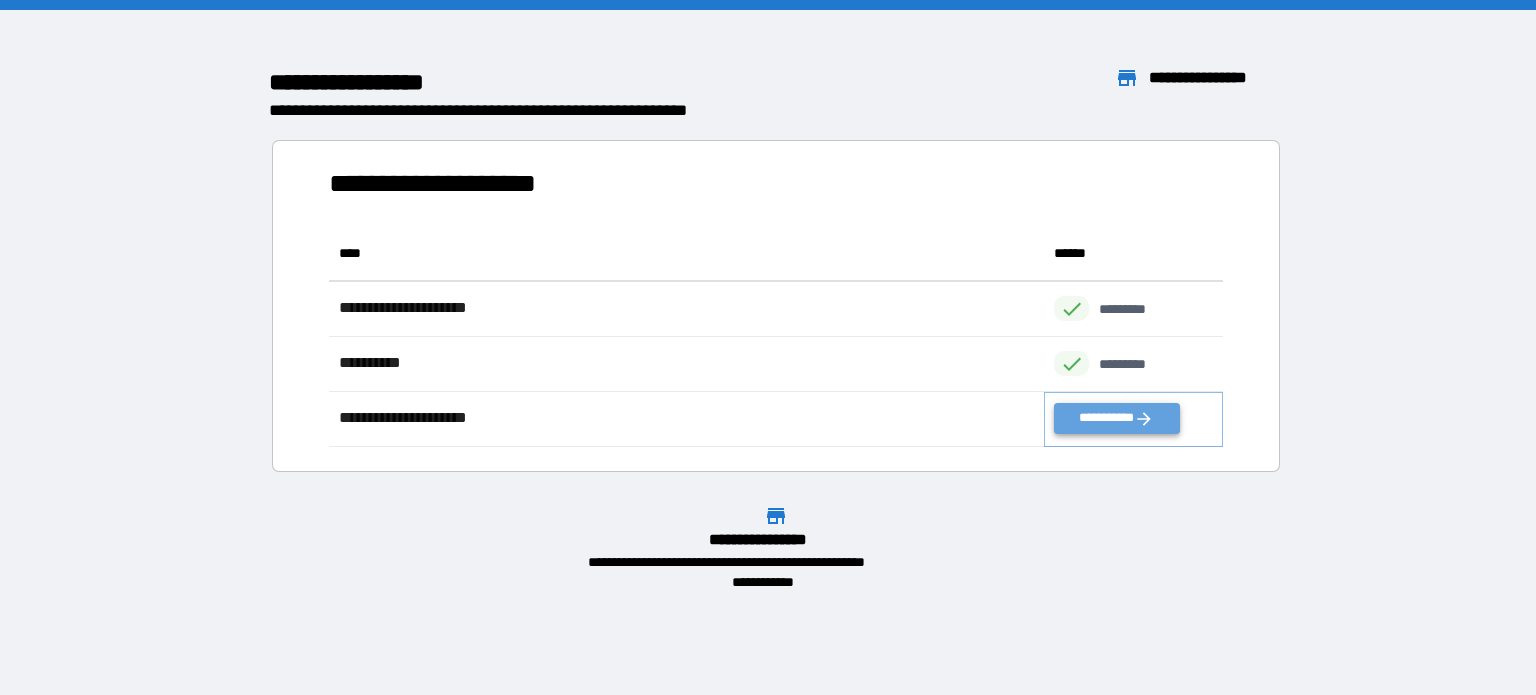 click on "**********" at bounding box center (1116, 418) 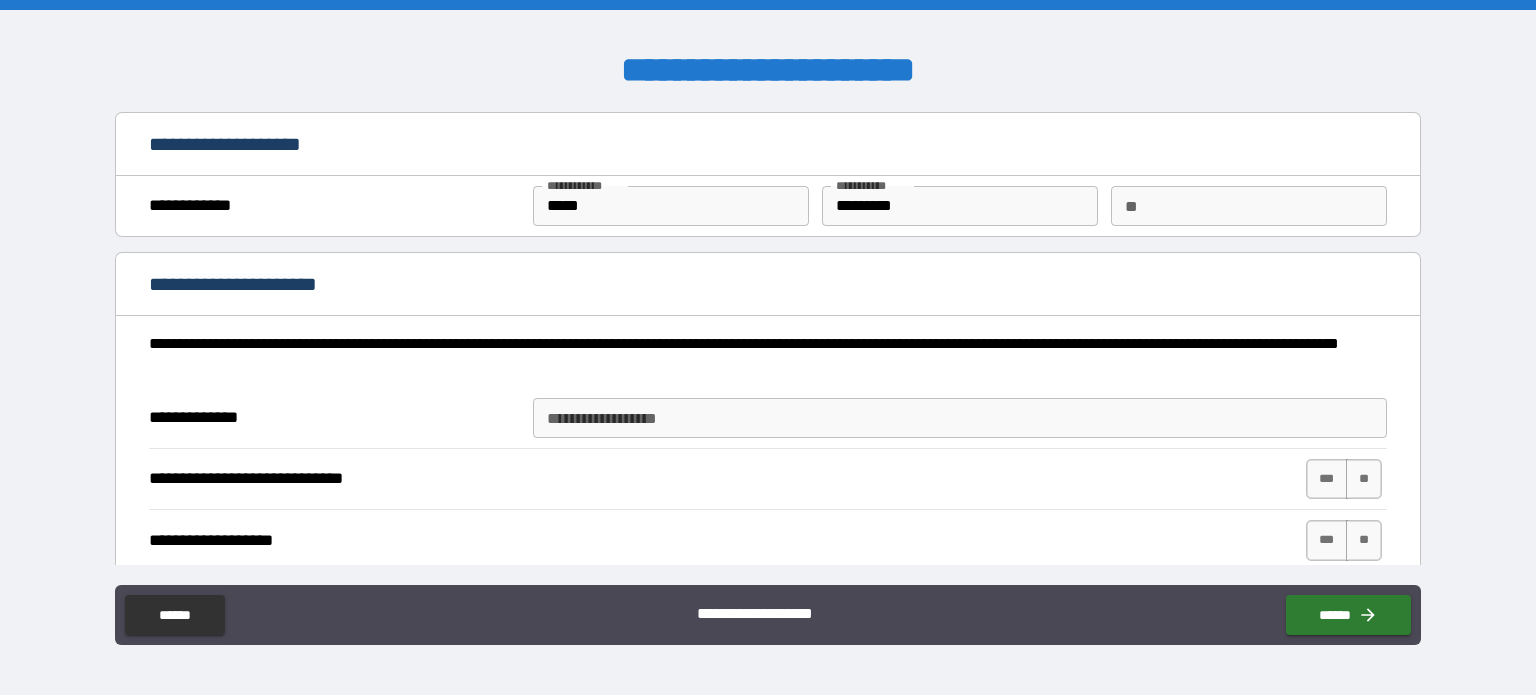type on "*" 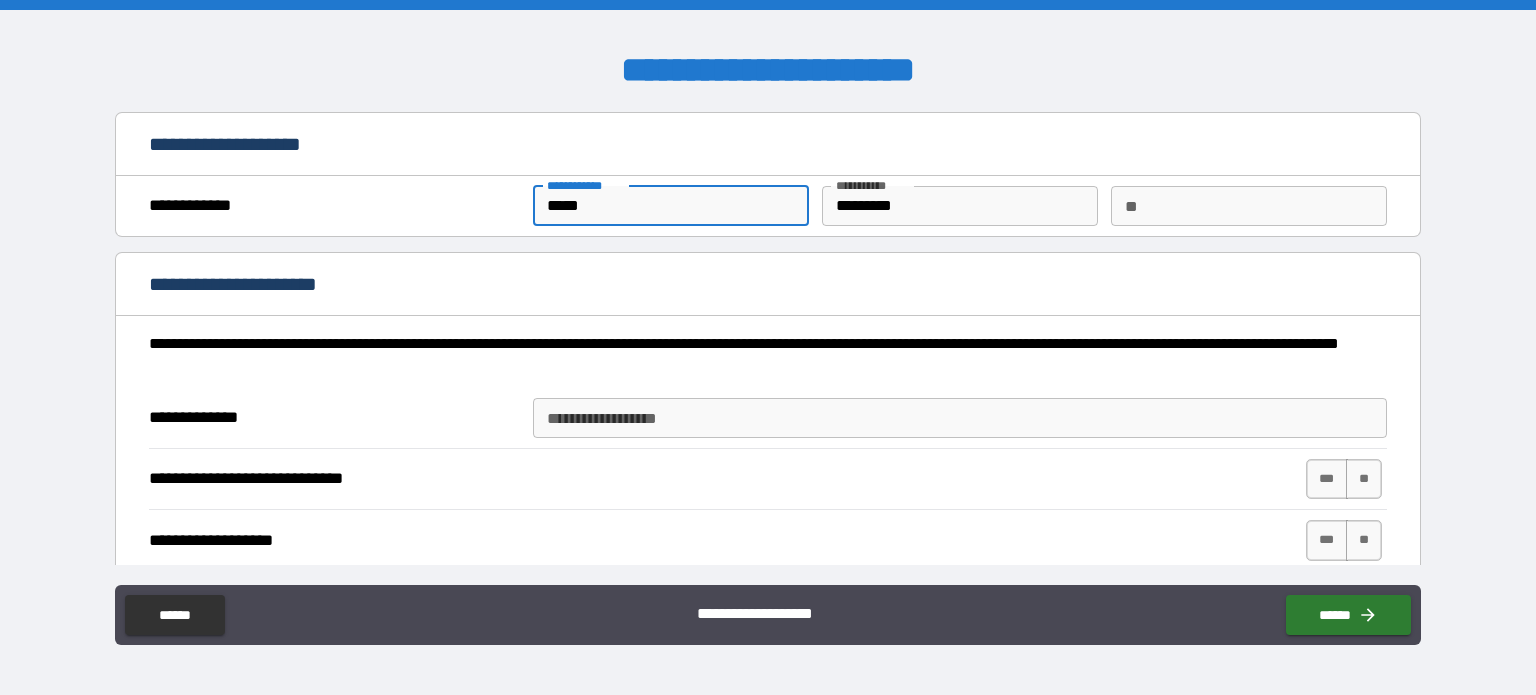 drag, startPoint x: 608, startPoint y: 198, endPoint x: 0, endPoint y: 100, distance: 615.8474 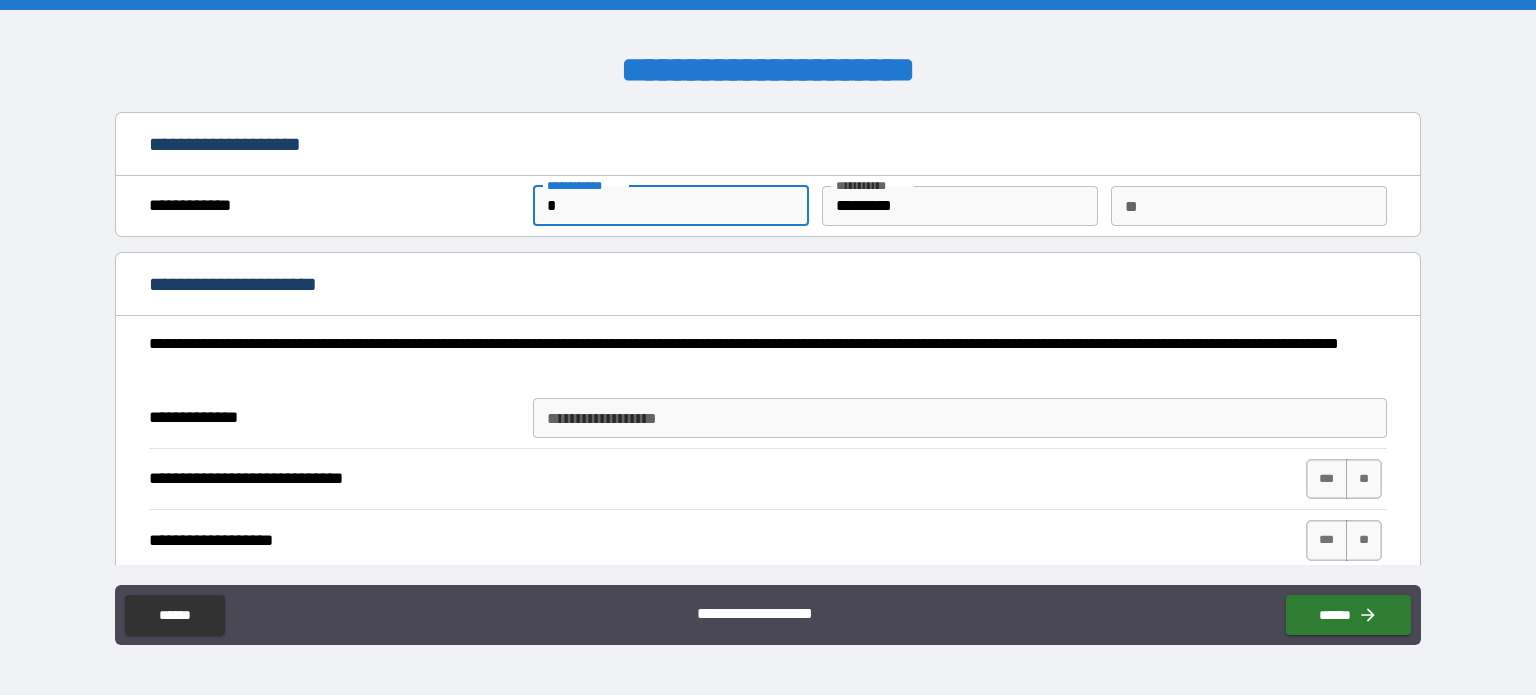 type on "*" 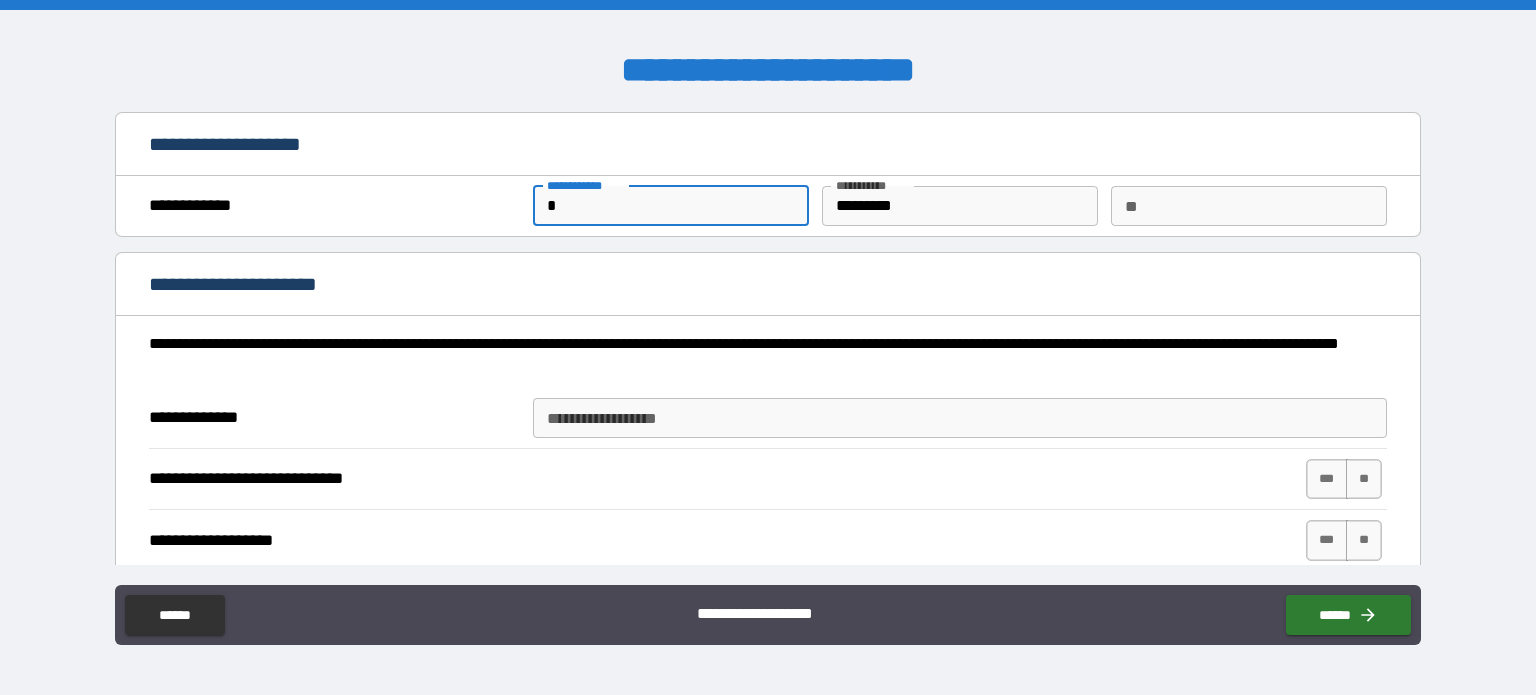 type on "********" 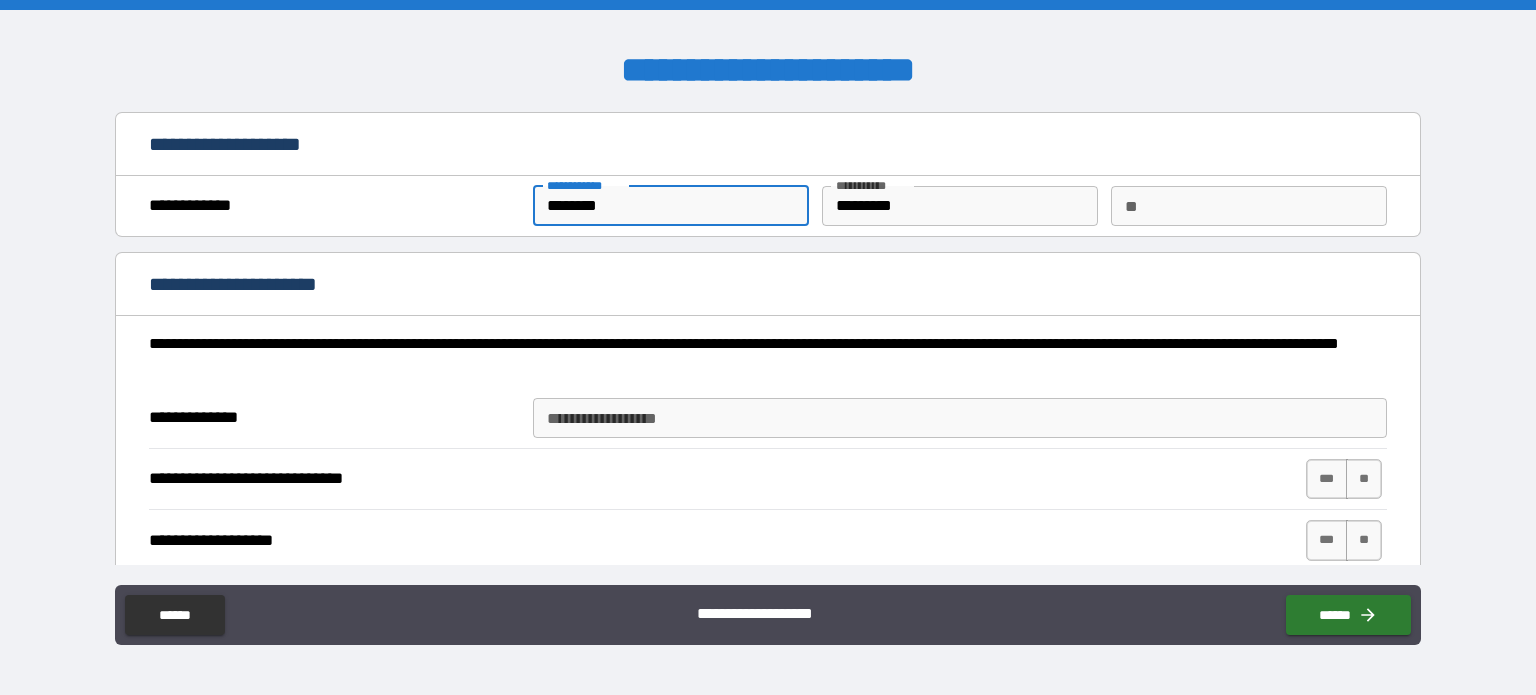 type on "*" 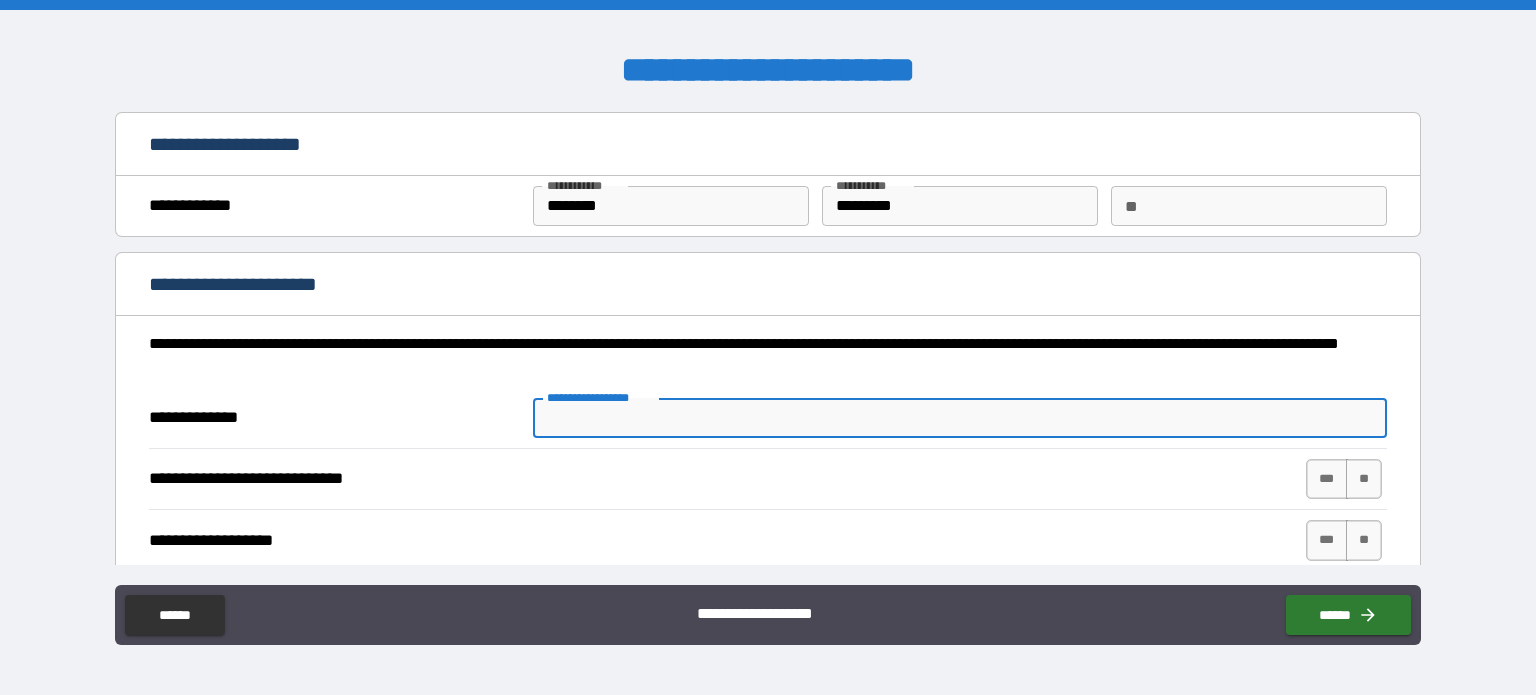 click on "**********" at bounding box center (960, 418) 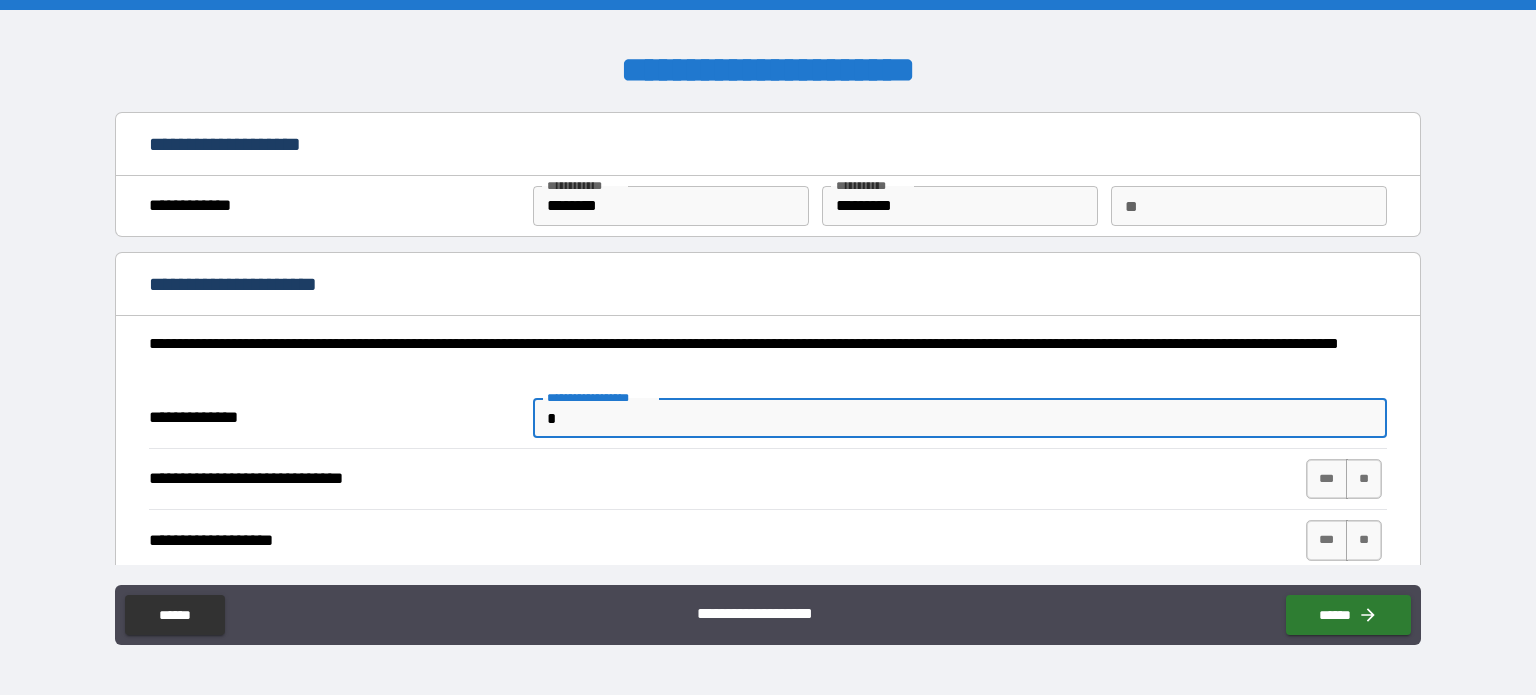 type on "**" 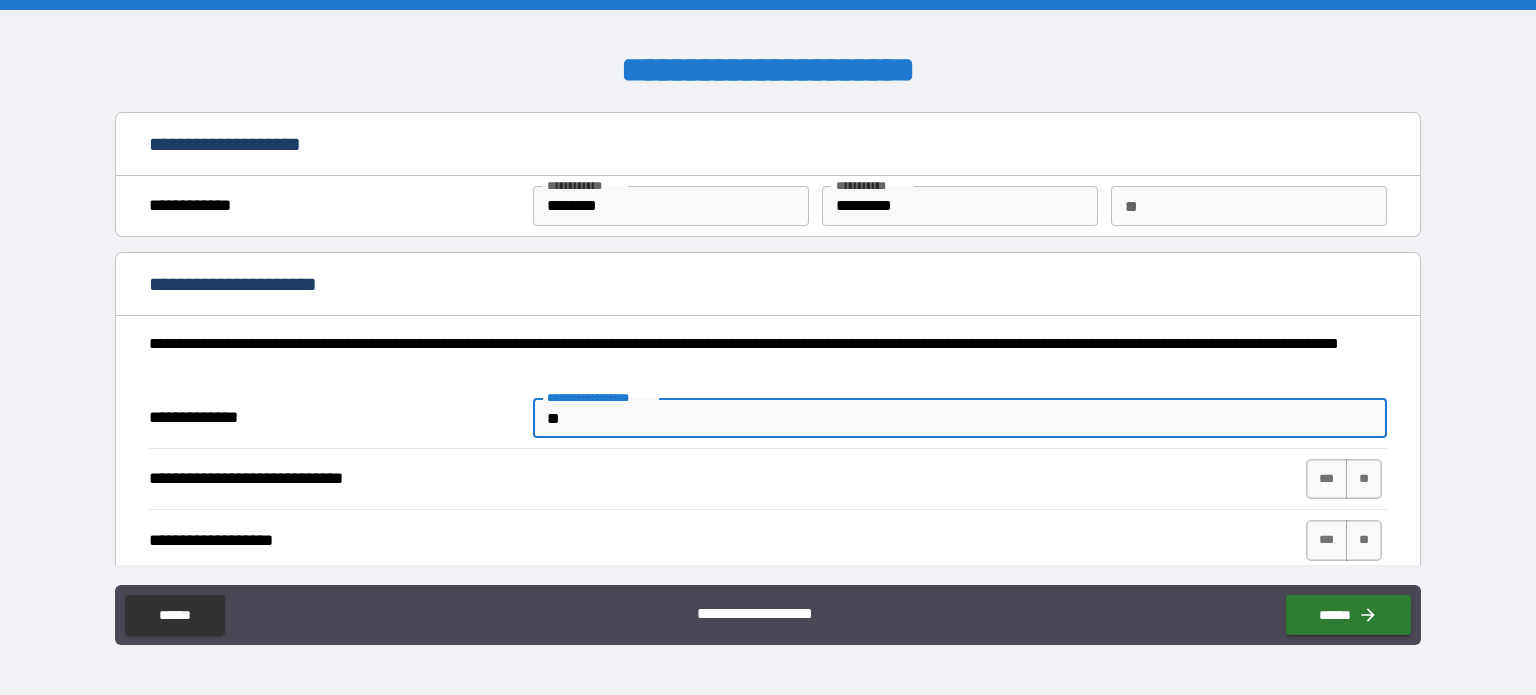 type on "*" 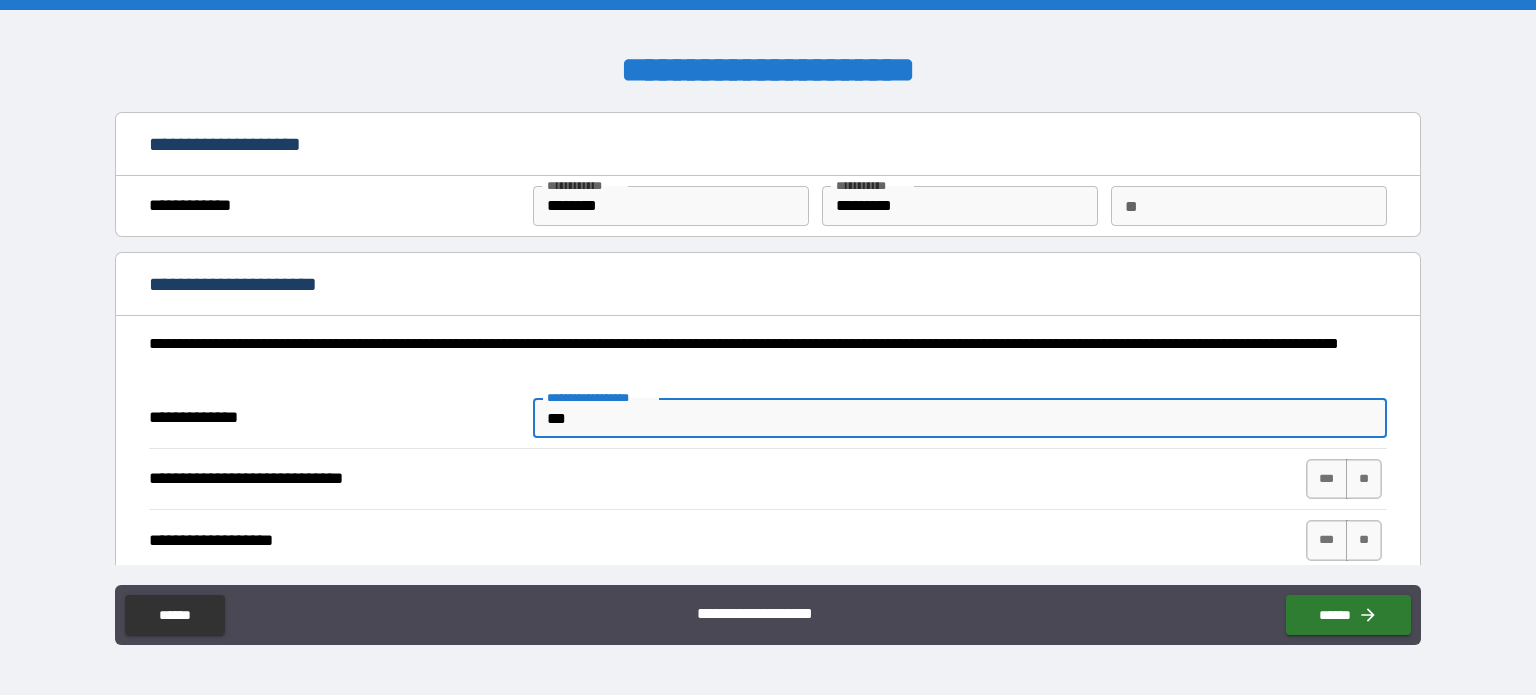 type on "****" 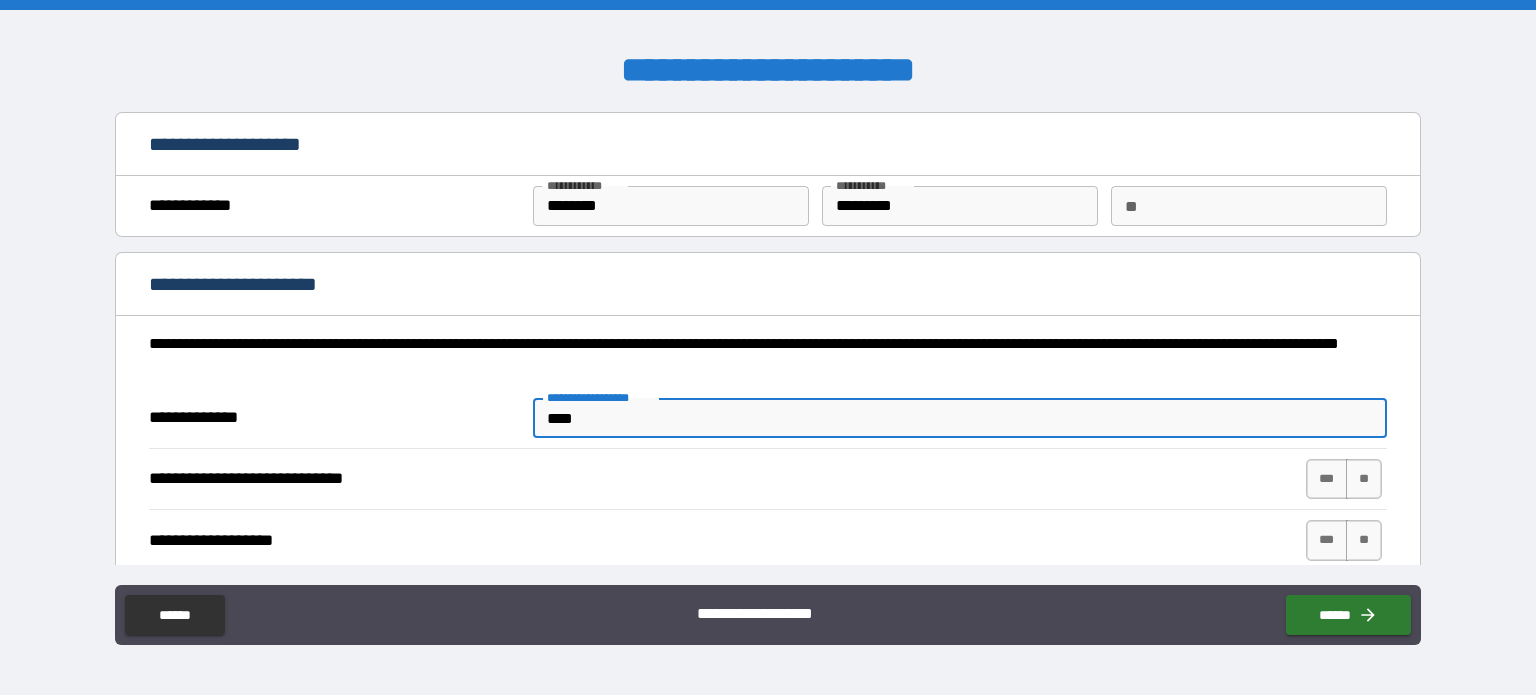 type on "*****" 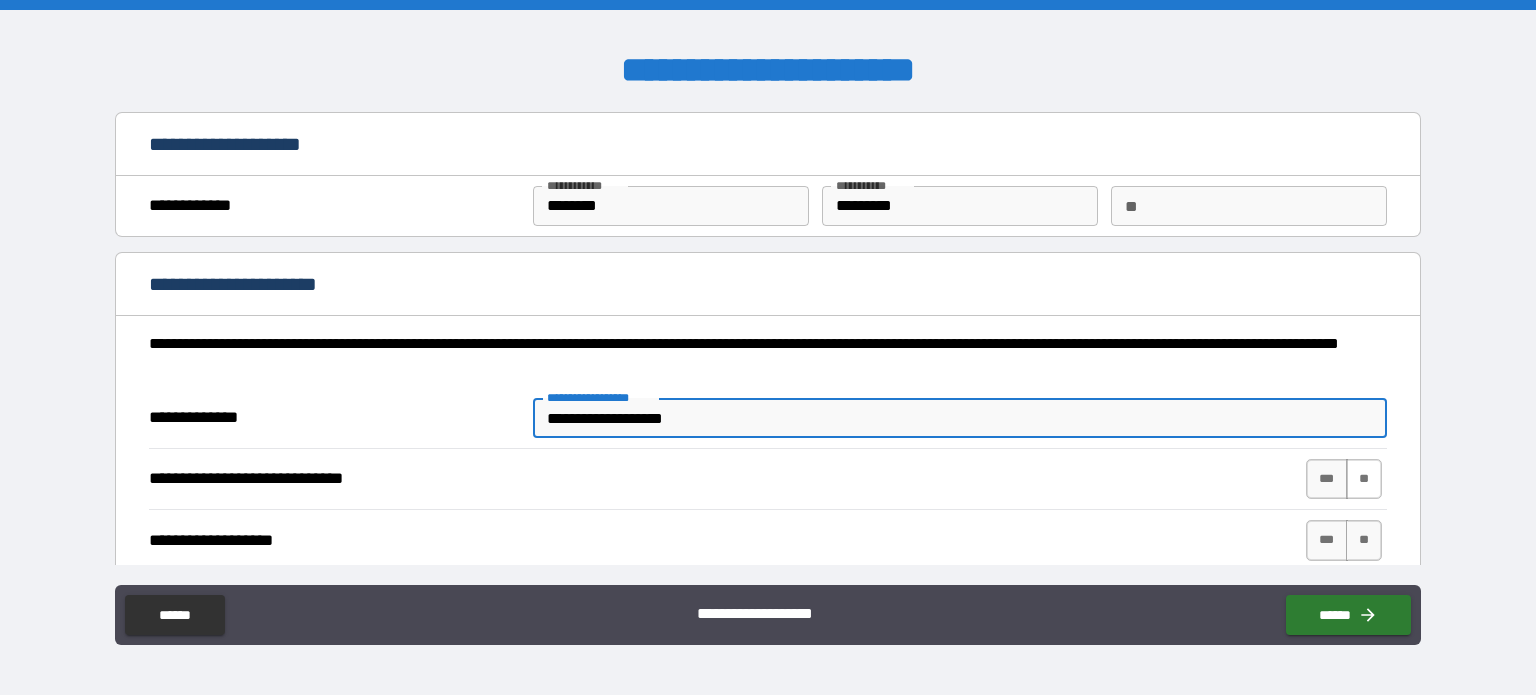 click on "**" at bounding box center [1364, 479] 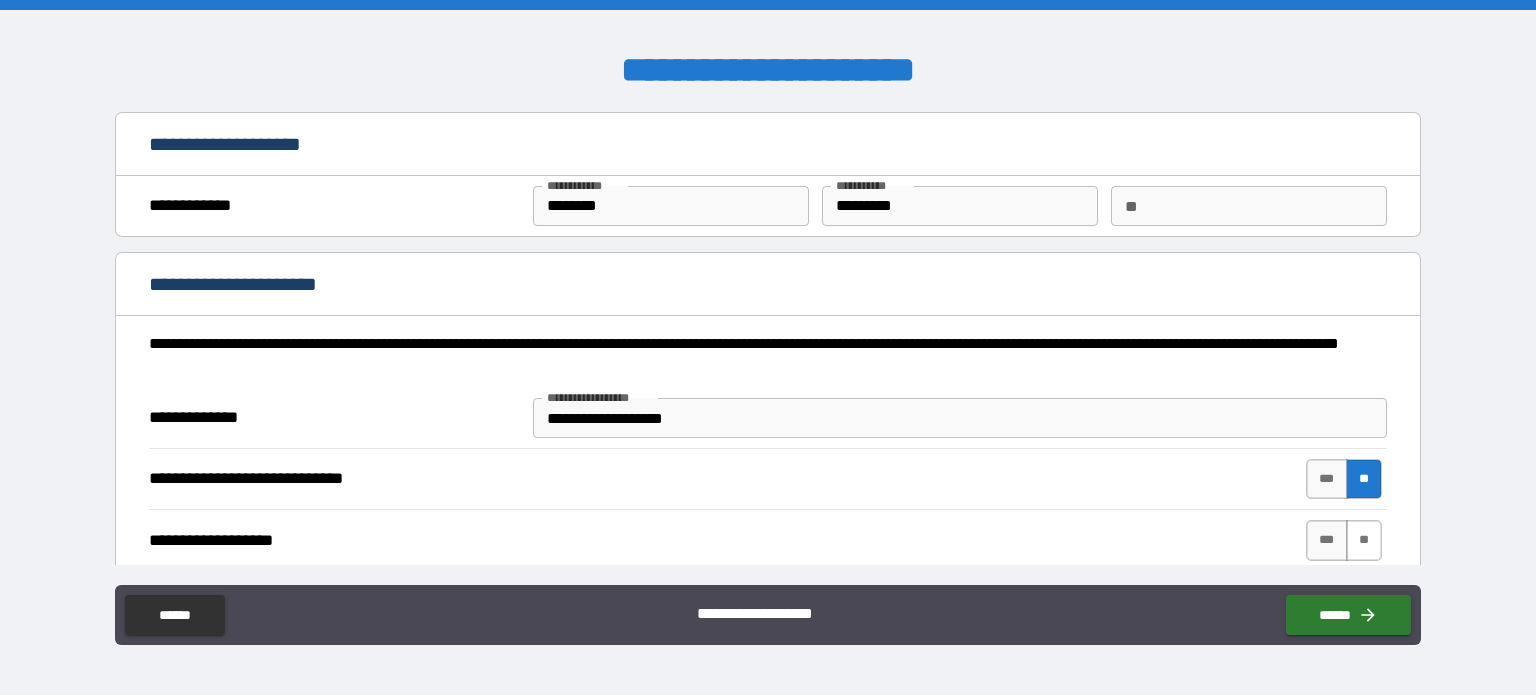 click on "**" at bounding box center (1364, 540) 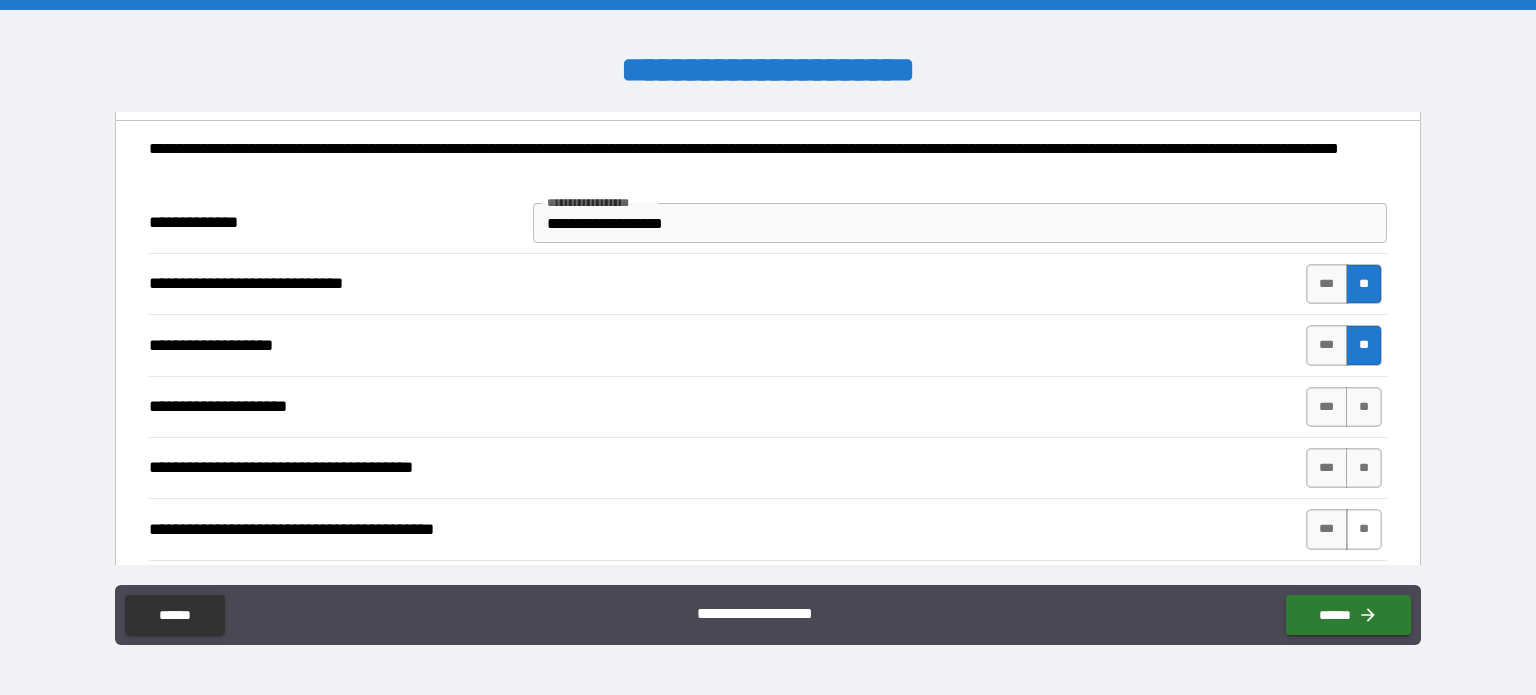 scroll, scrollTop: 200, scrollLeft: 0, axis: vertical 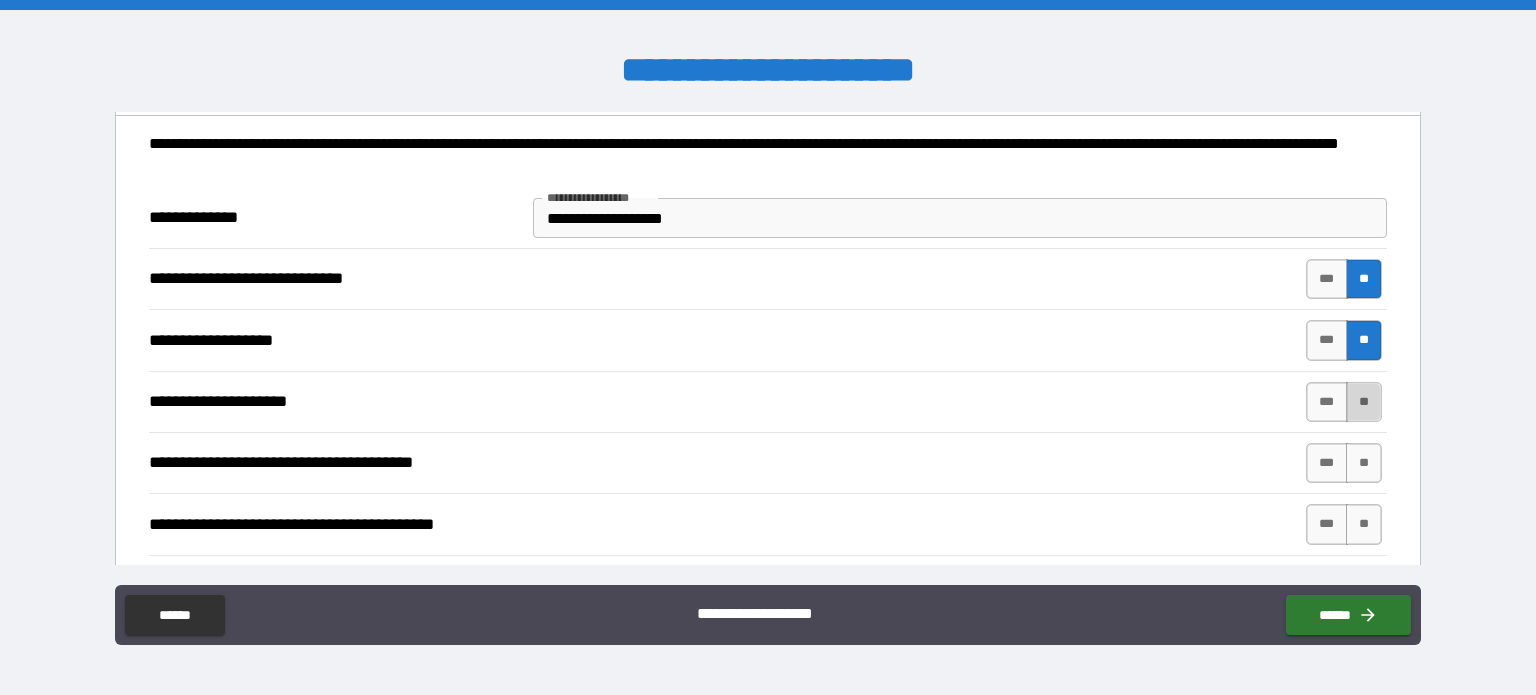 click on "**" at bounding box center [1364, 402] 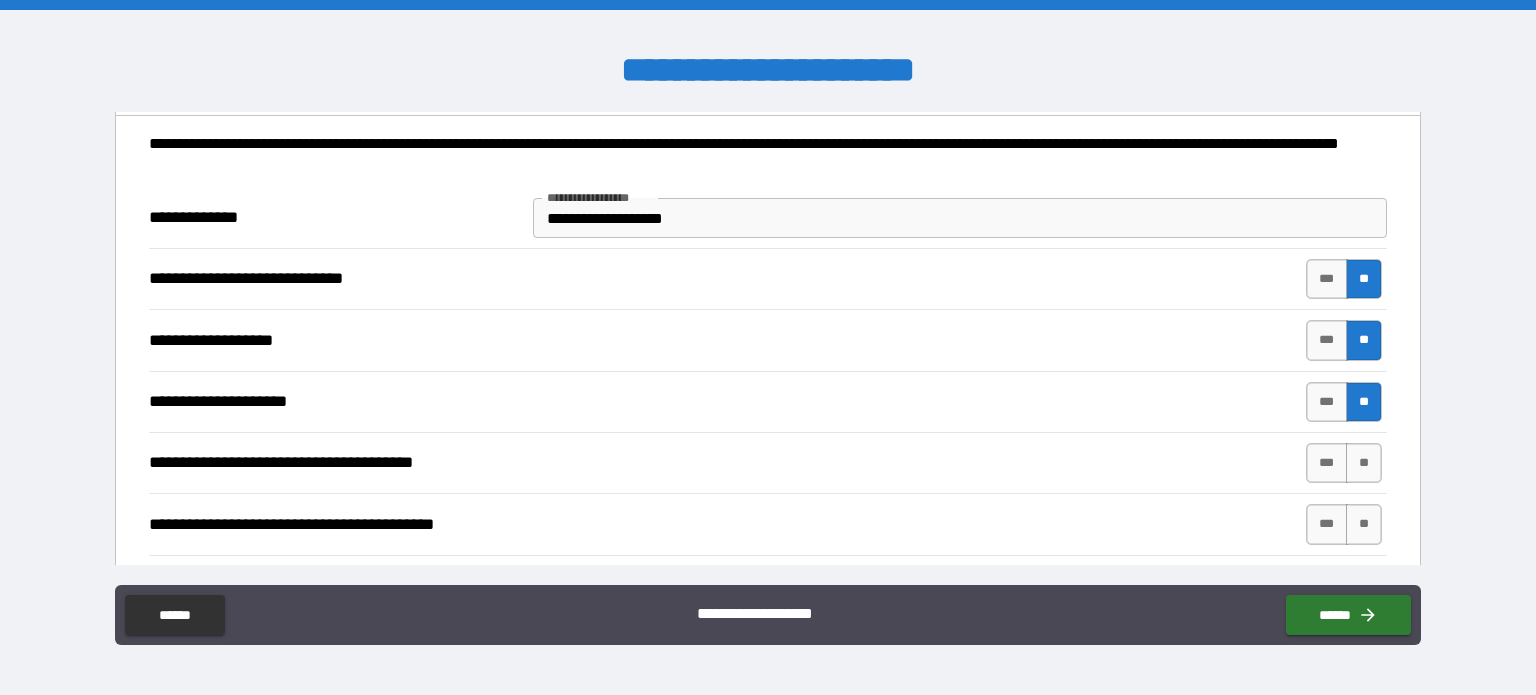 click on "*** **" at bounding box center (1344, 463) 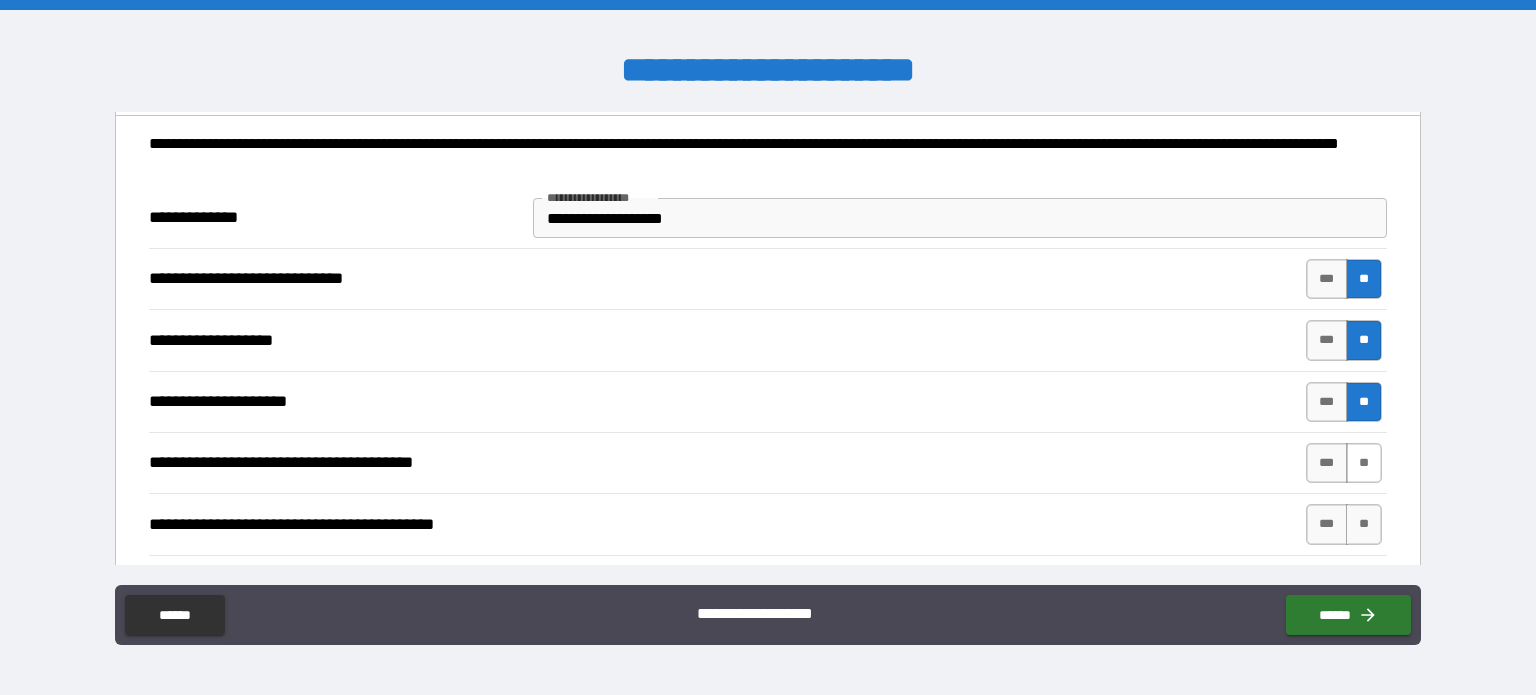 click on "**" at bounding box center [1364, 463] 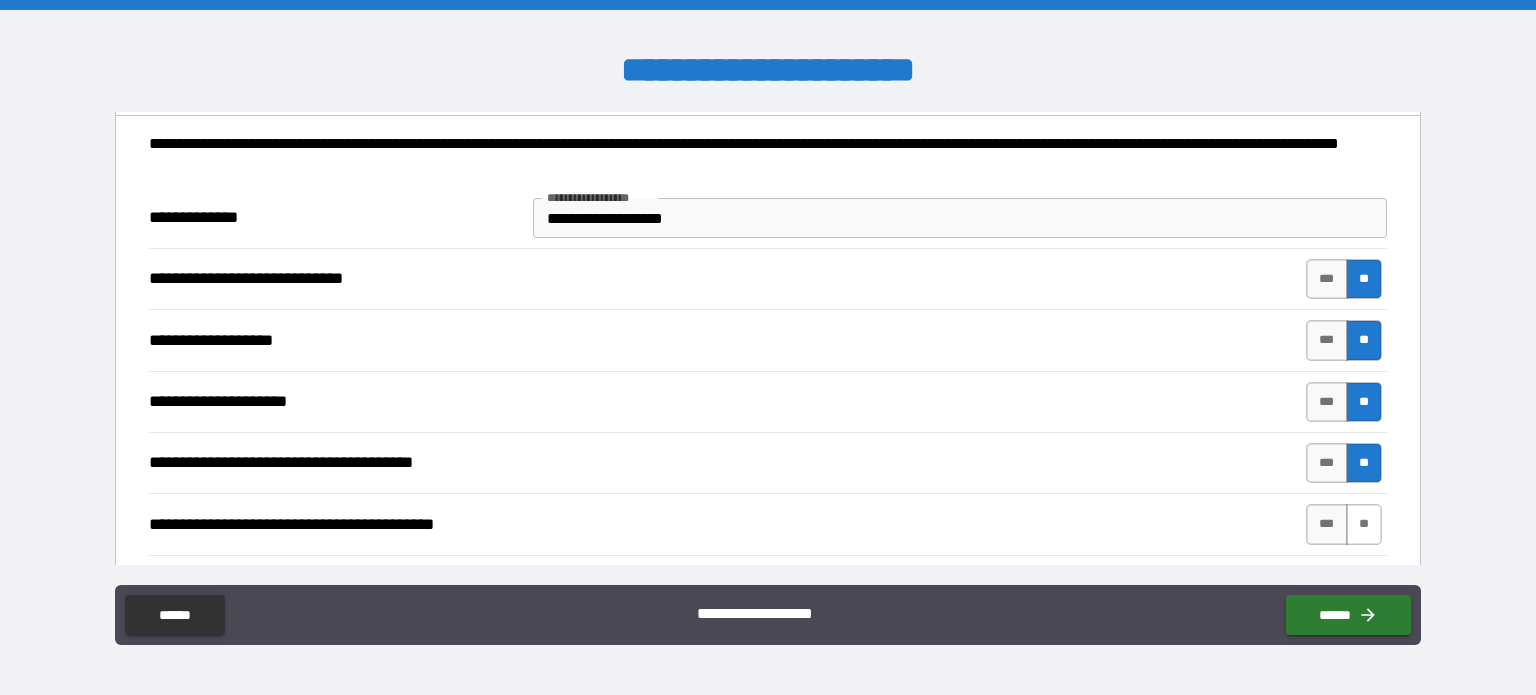 click on "**" at bounding box center [1364, 524] 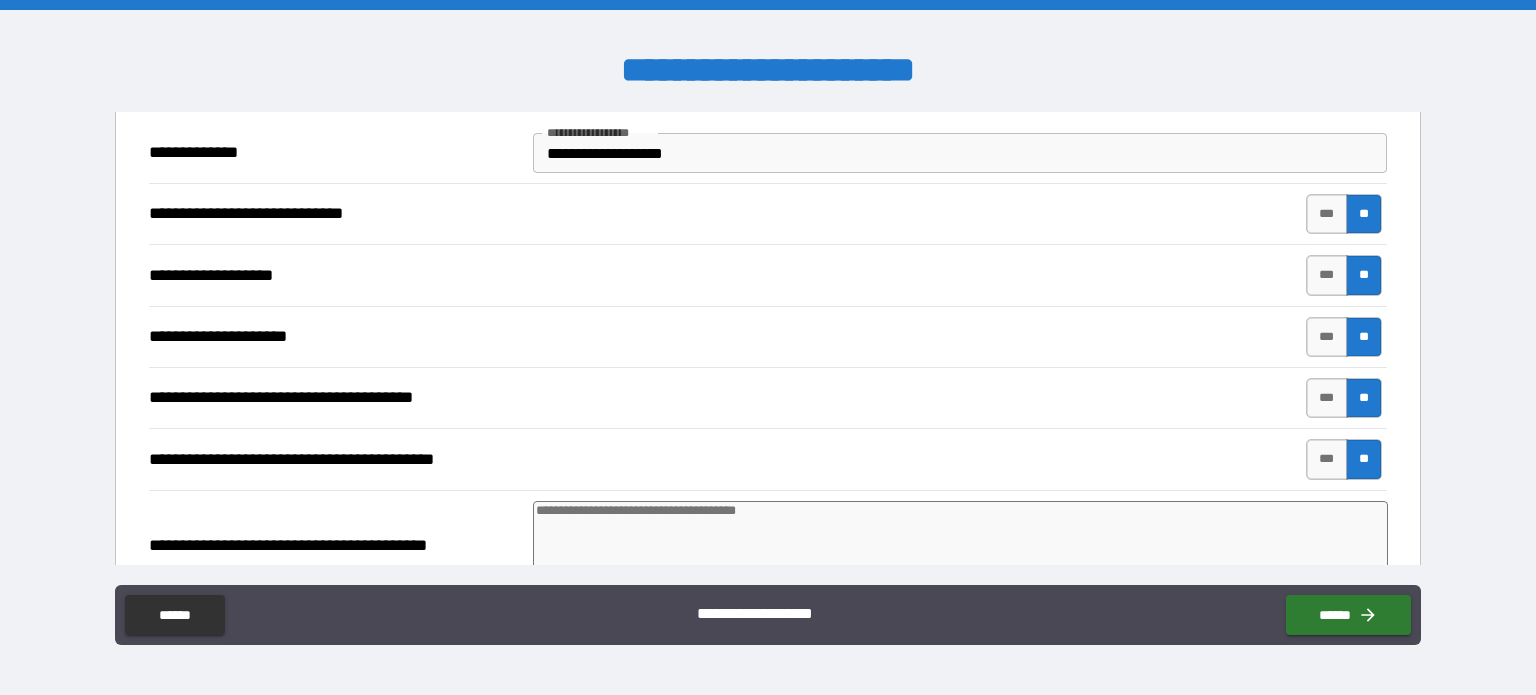 scroll, scrollTop: 300, scrollLeft: 0, axis: vertical 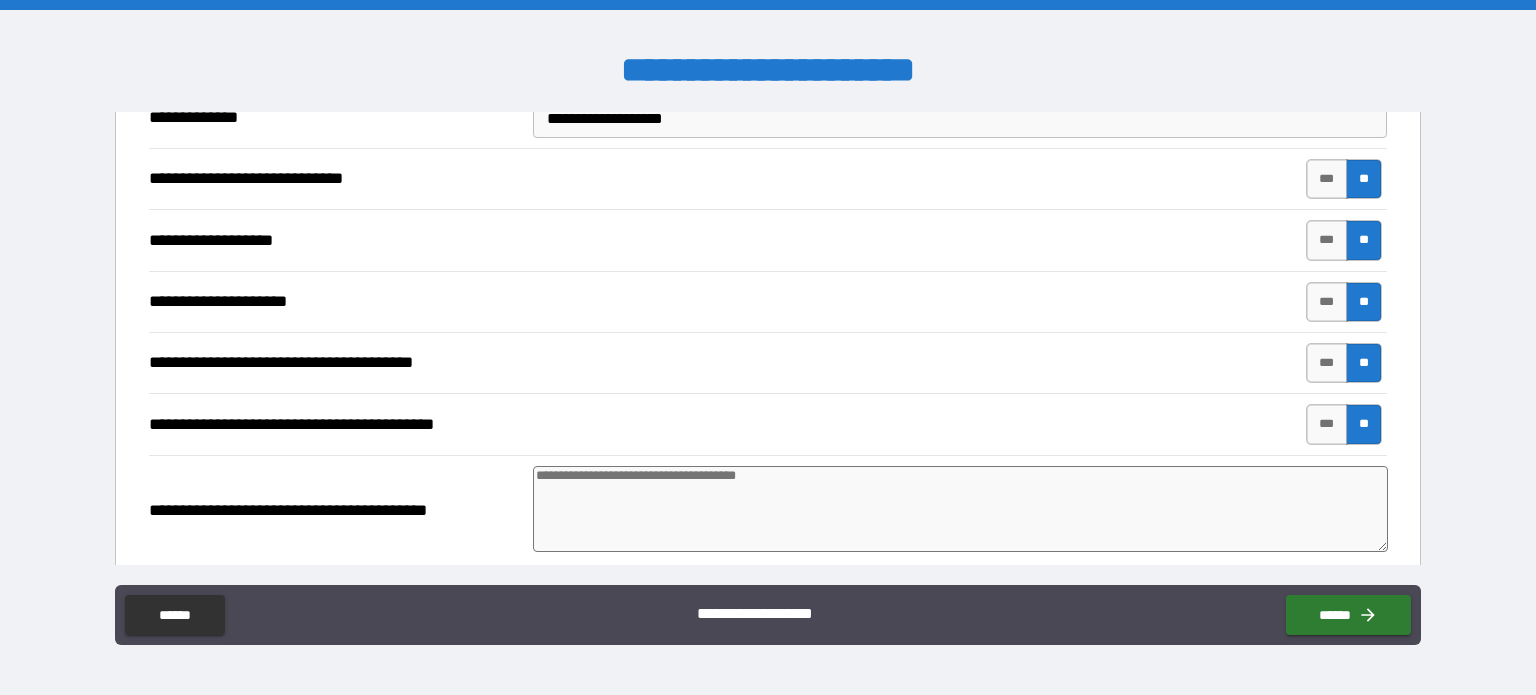 click at bounding box center (961, 509) 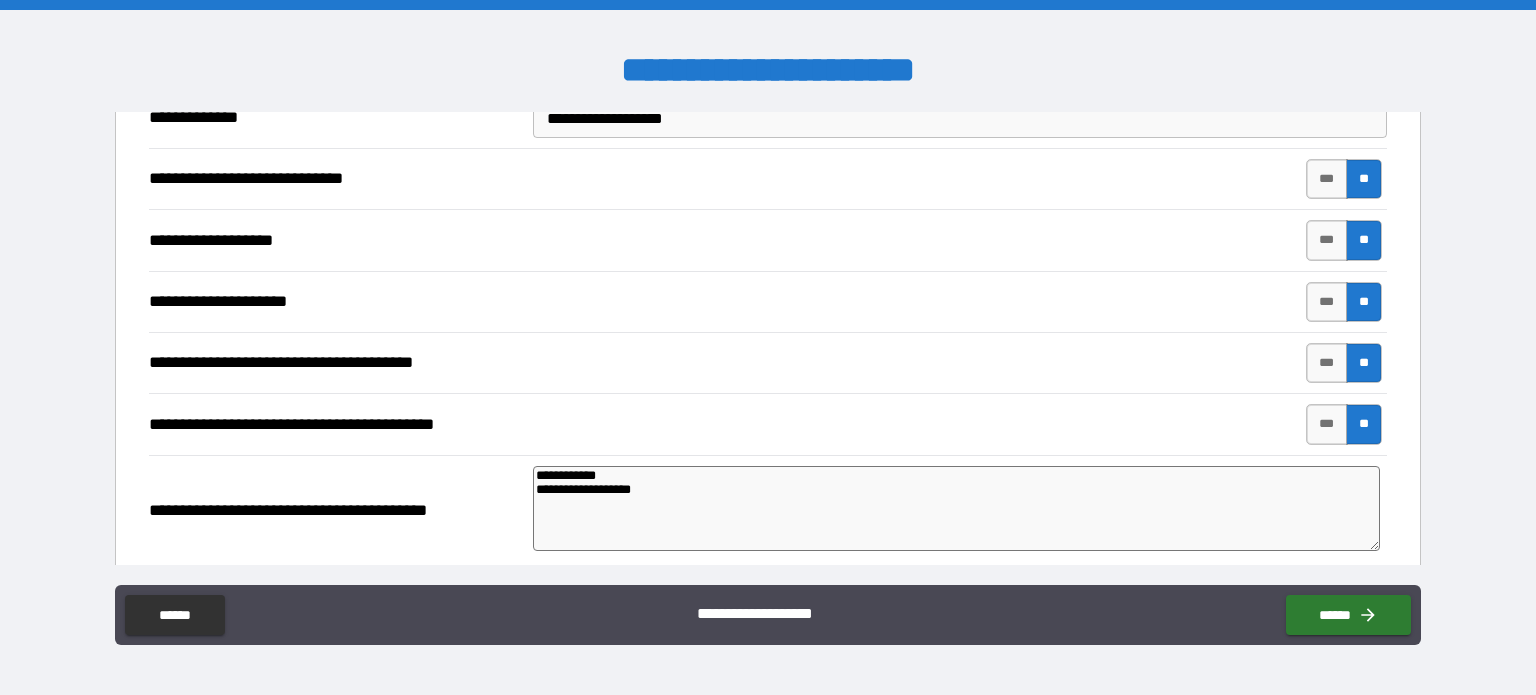 paste on "**********" 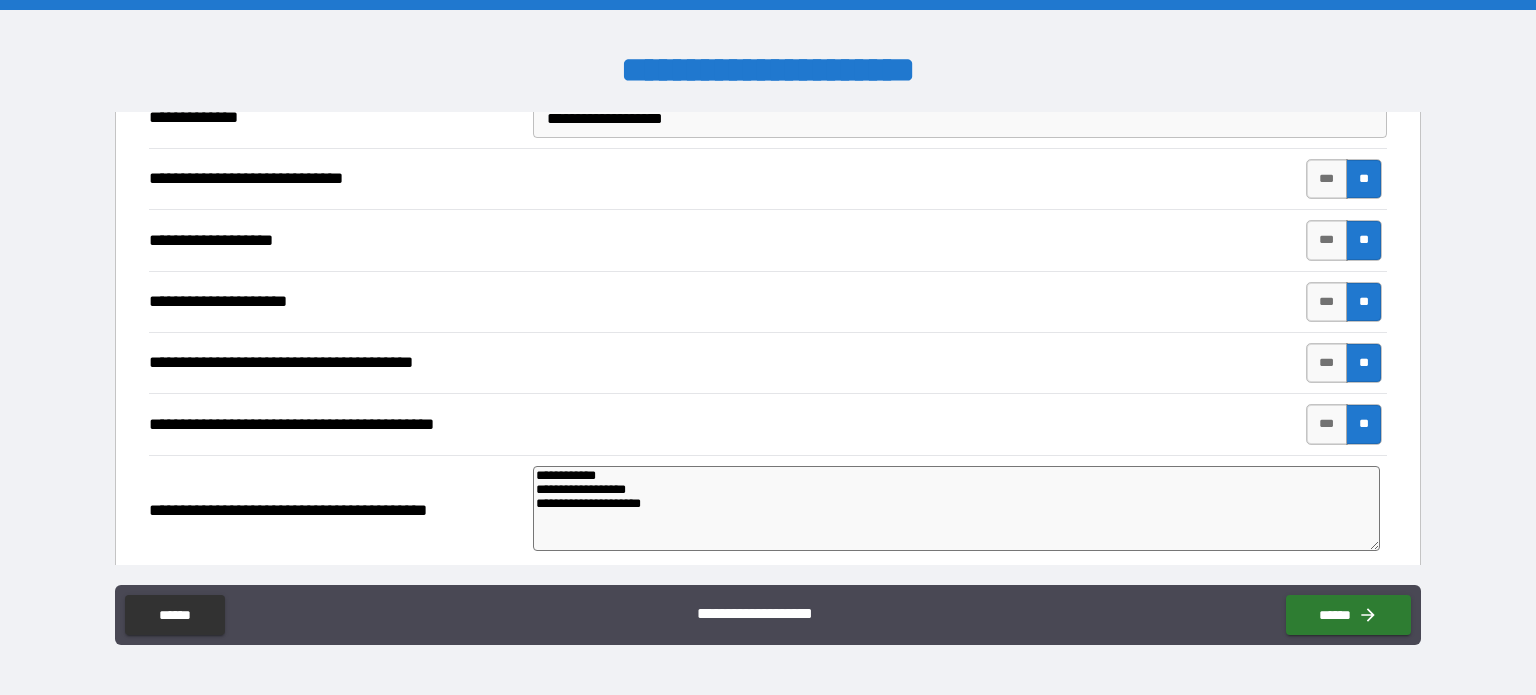 click on "**********" at bounding box center [956, 509] 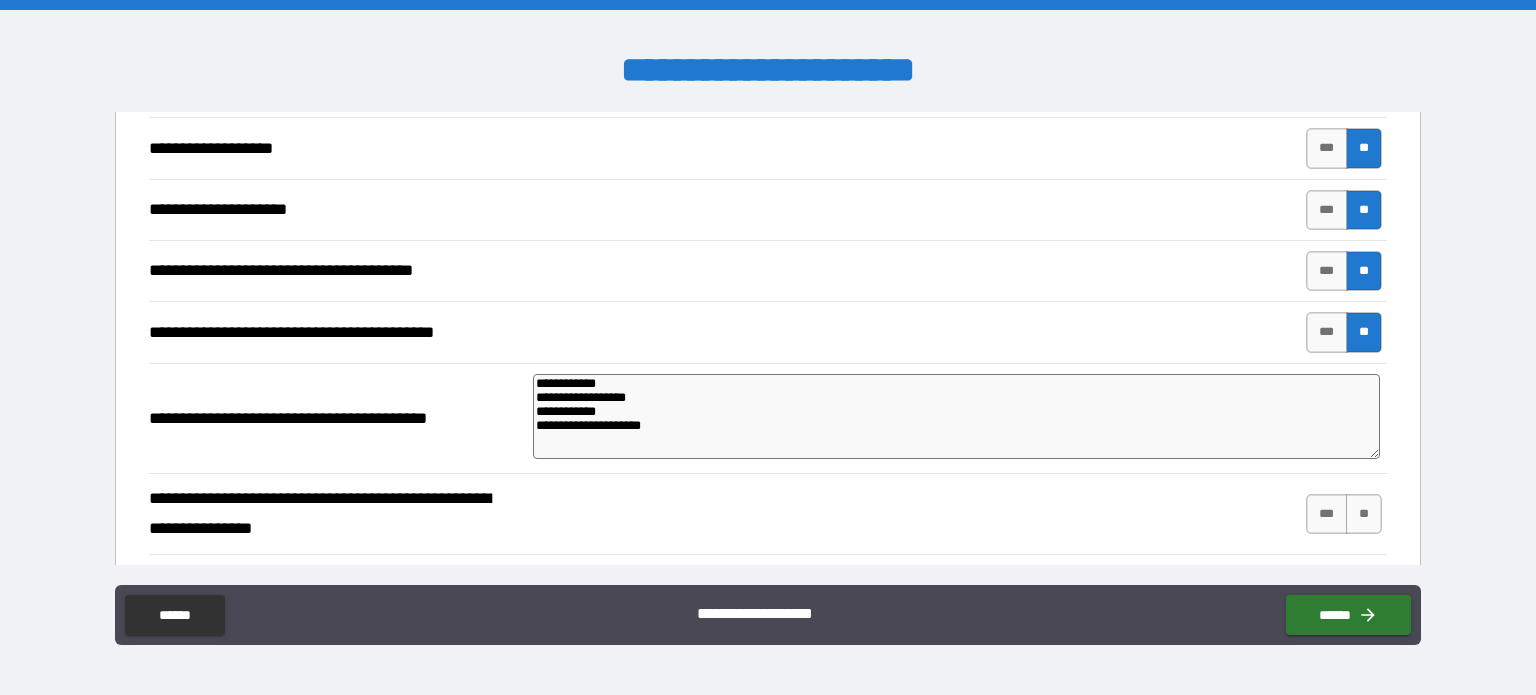 scroll, scrollTop: 500, scrollLeft: 0, axis: vertical 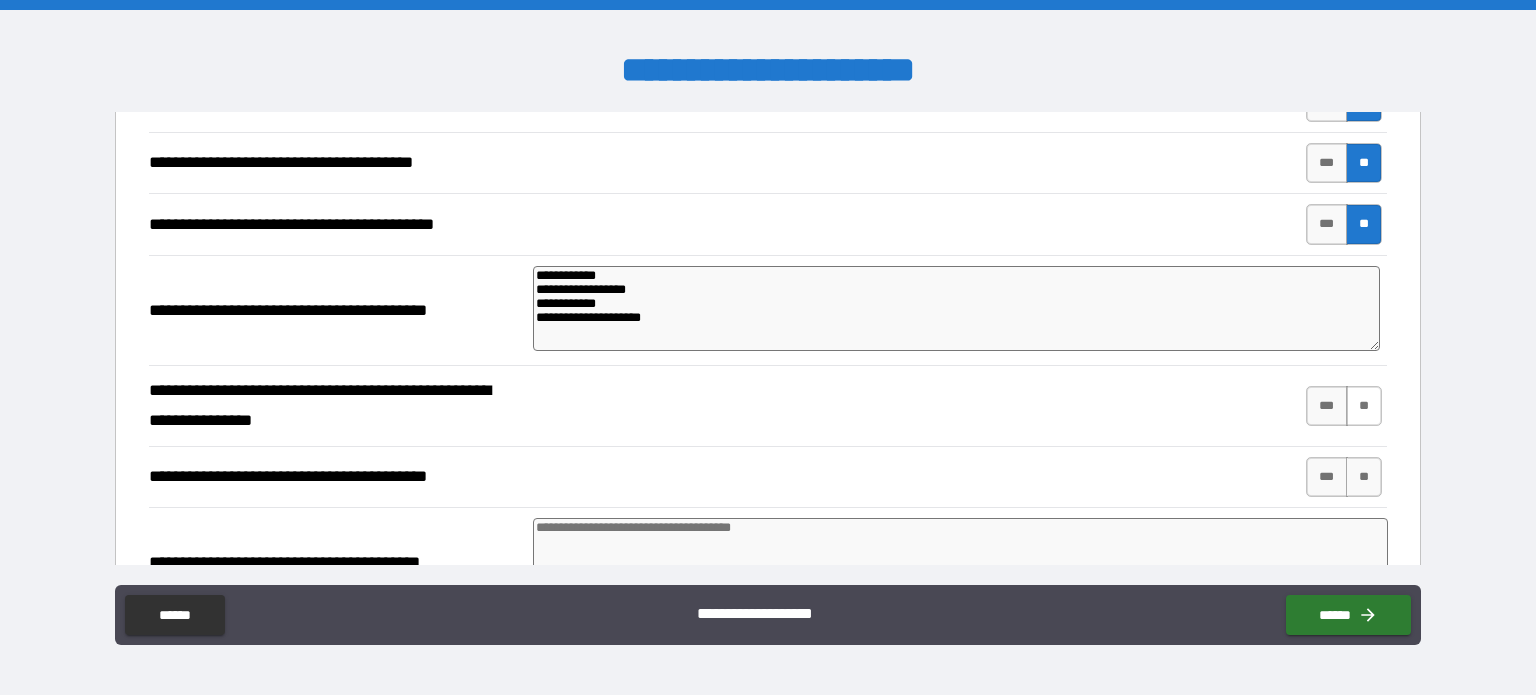 click on "**" at bounding box center [1364, 406] 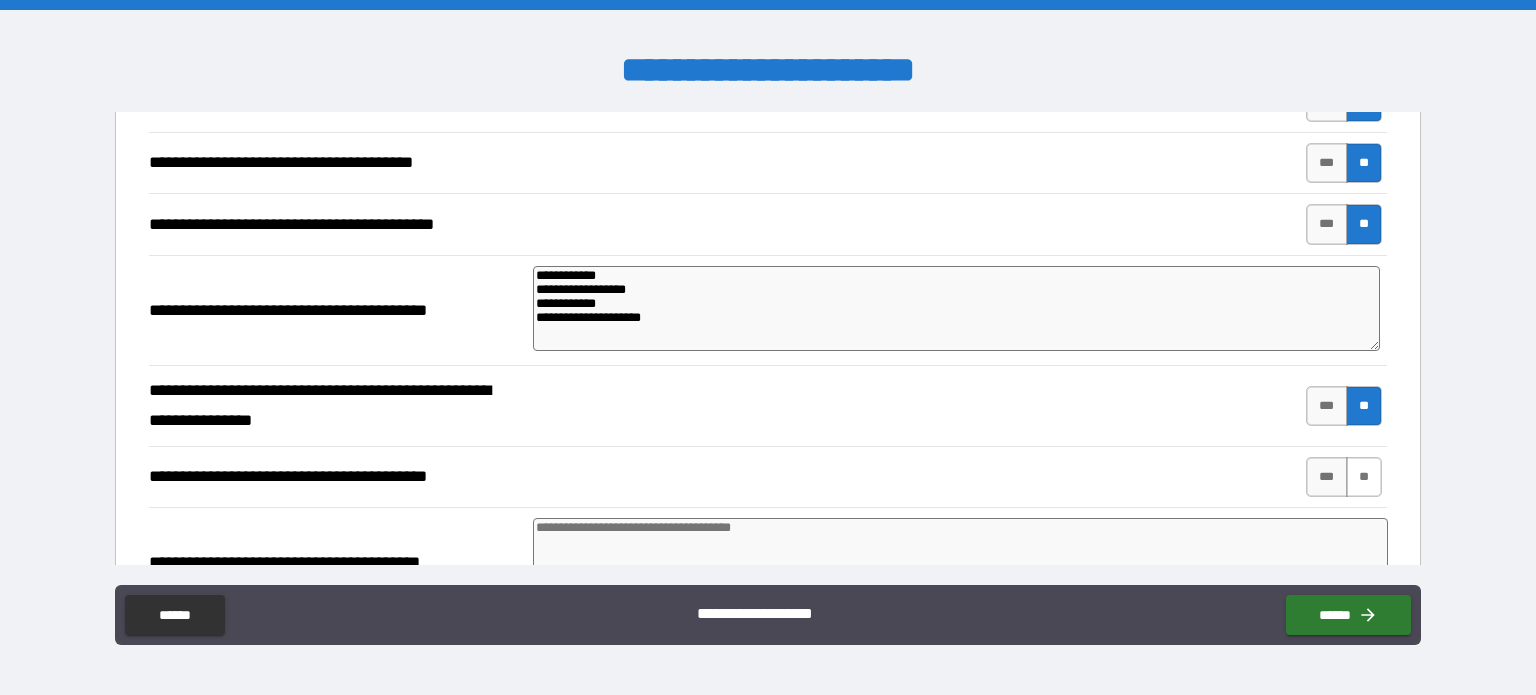 click on "**" at bounding box center (1364, 477) 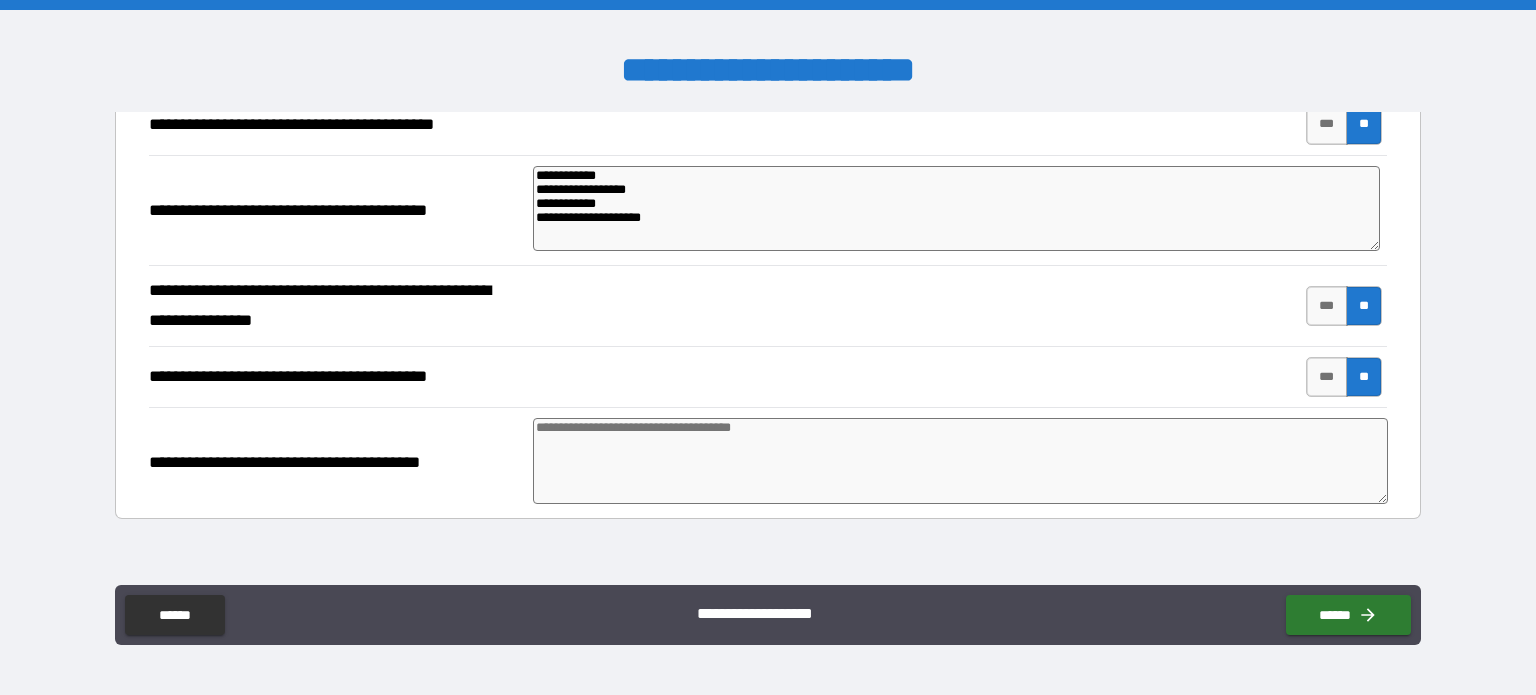 scroll, scrollTop: 700, scrollLeft: 0, axis: vertical 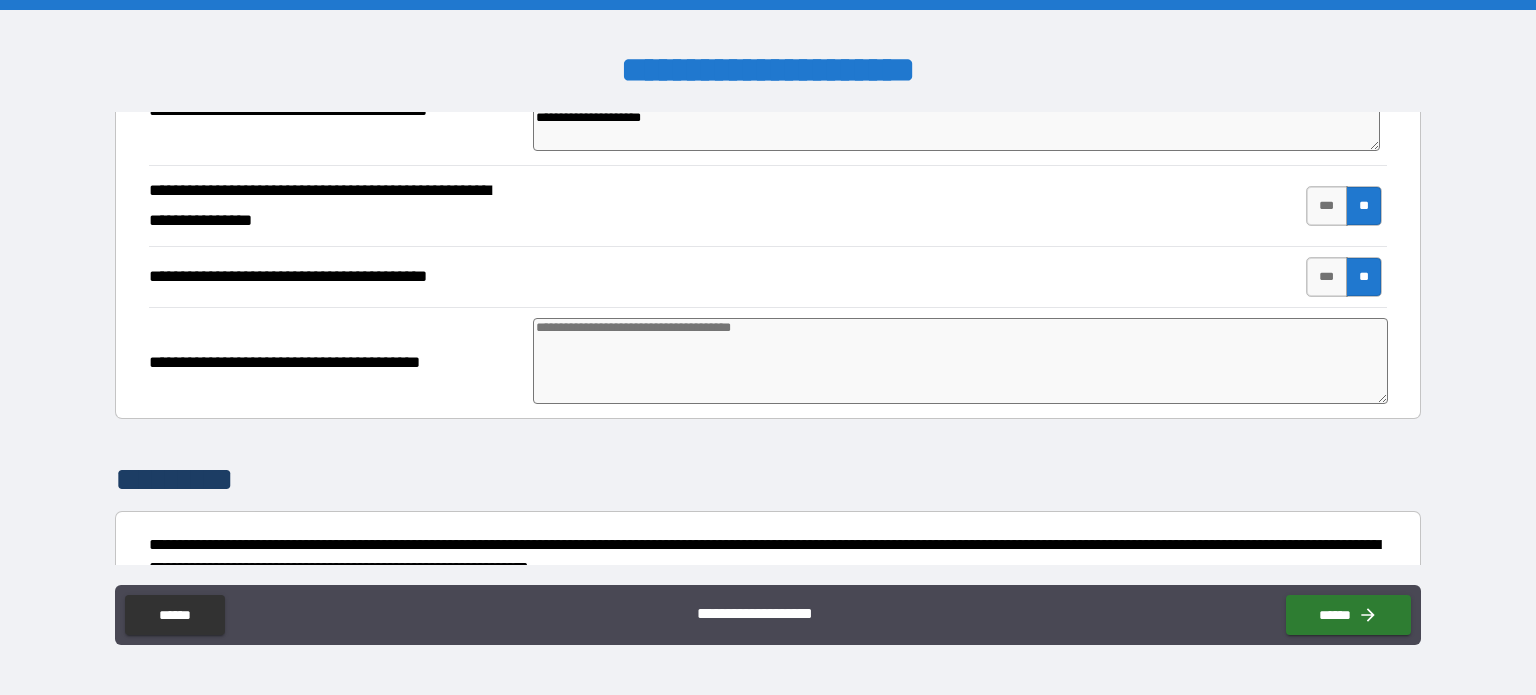 click at bounding box center [961, 361] 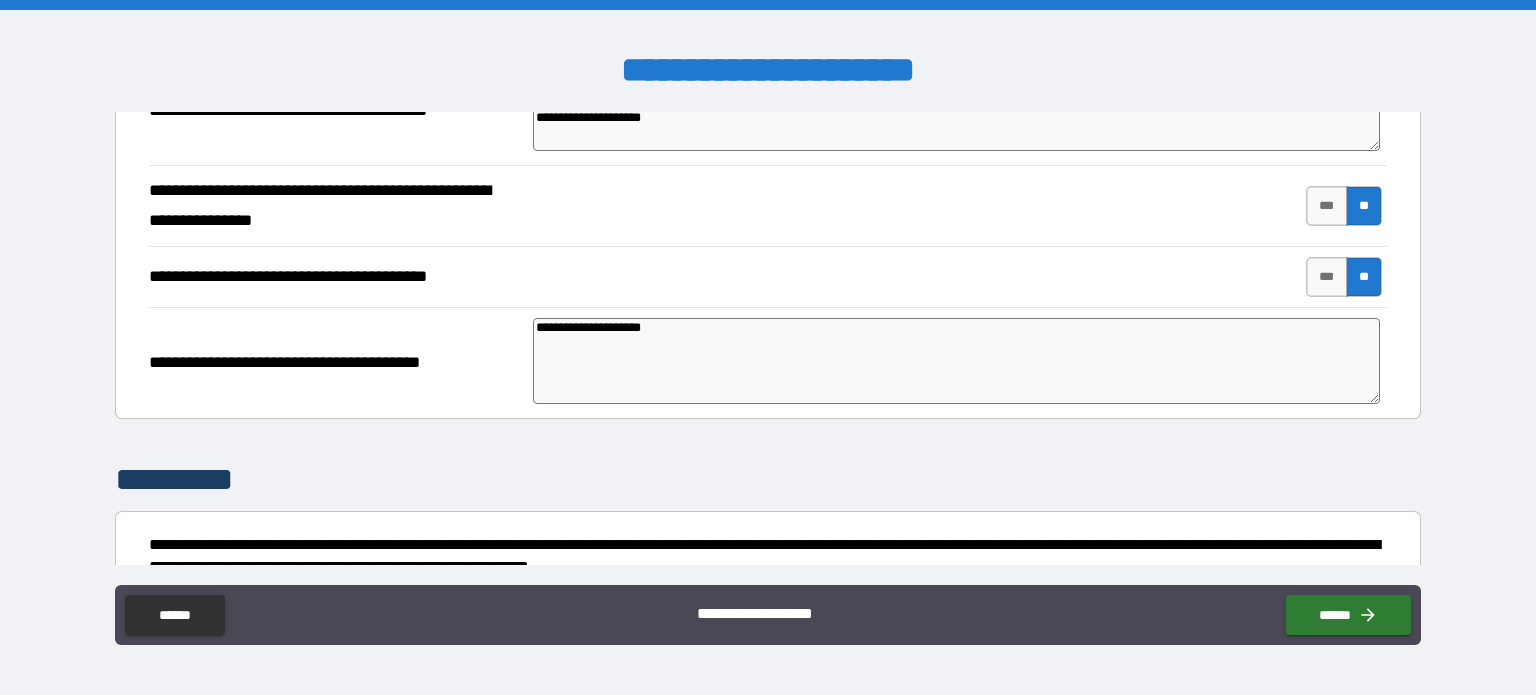 drag, startPoint x: 716, startPoint y: 342, endPoint x: 152, endPoint y: 207, distance: 579.9319 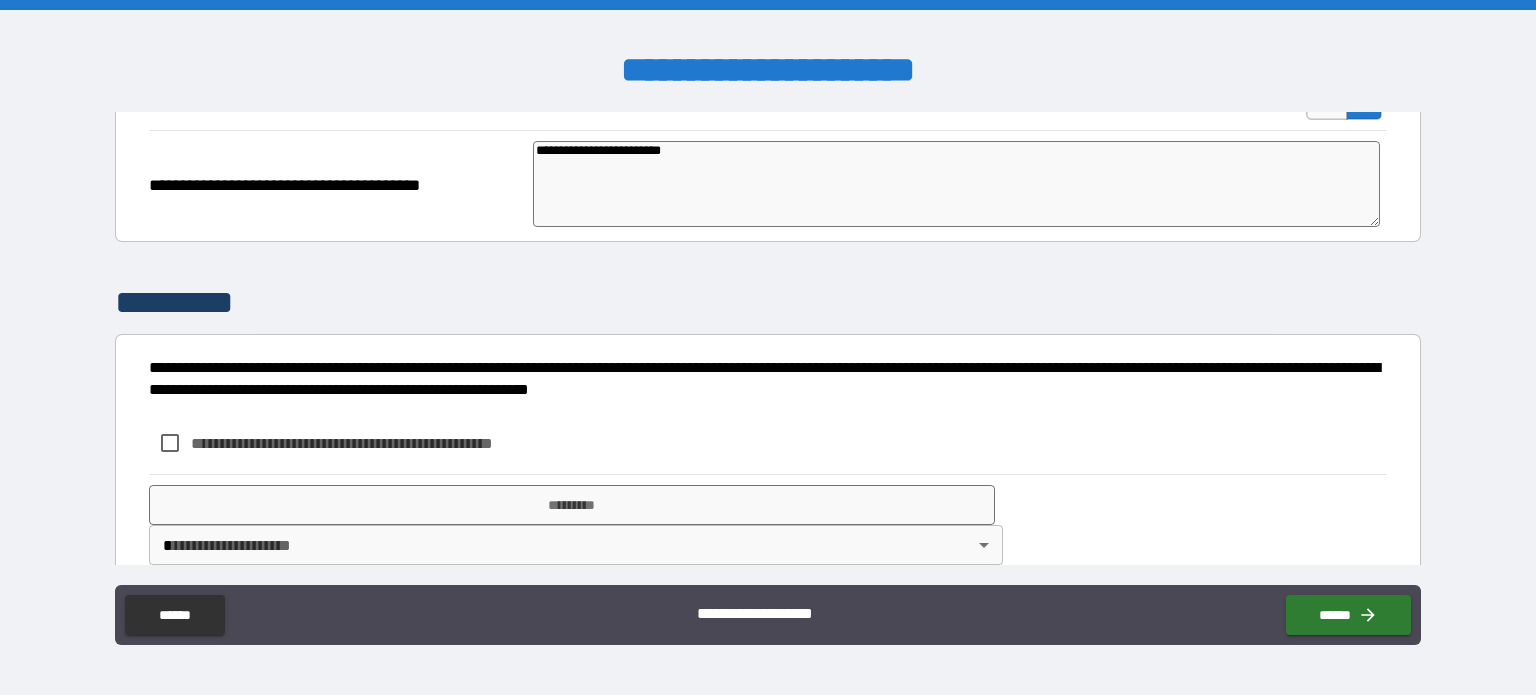 scroll, scrollTop: 900, scrollLeft: 0, axis: vertical 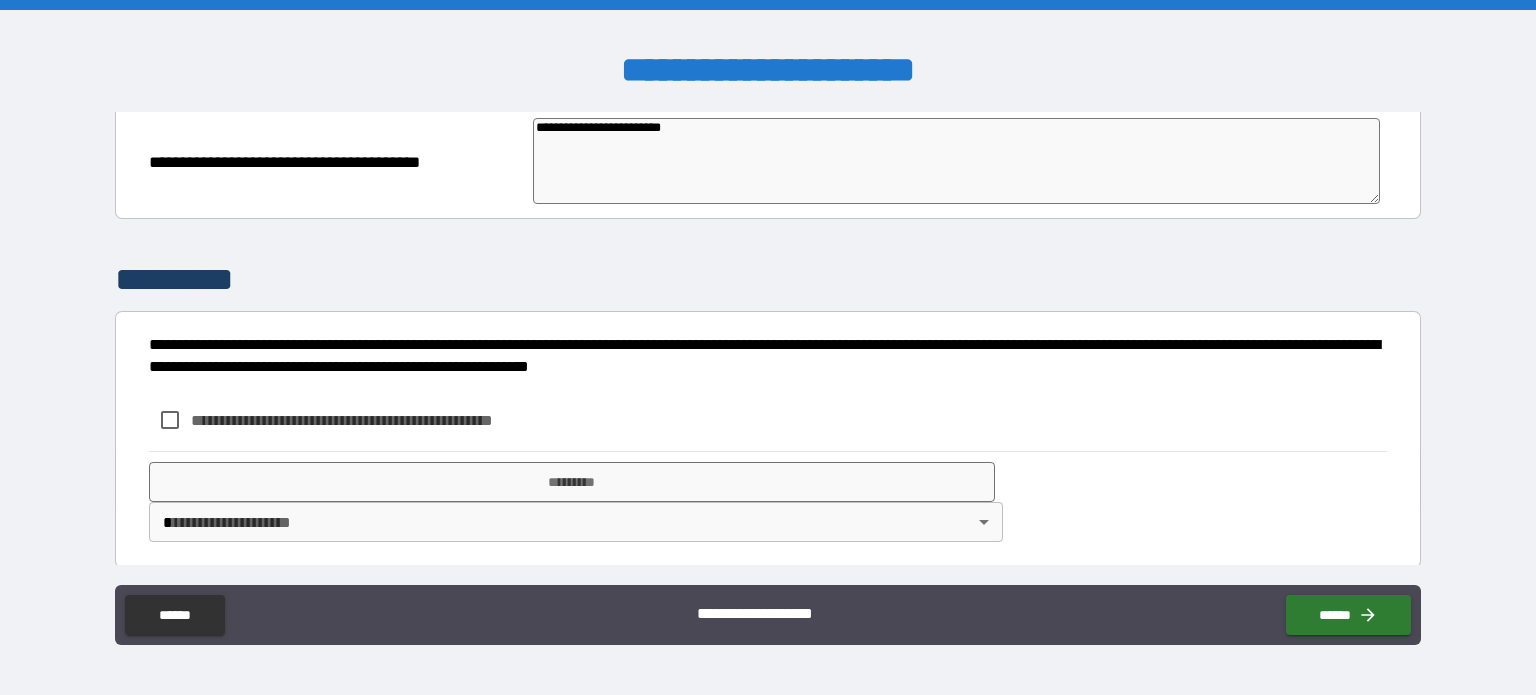 click on "**********" at bounding box center [375, 420] 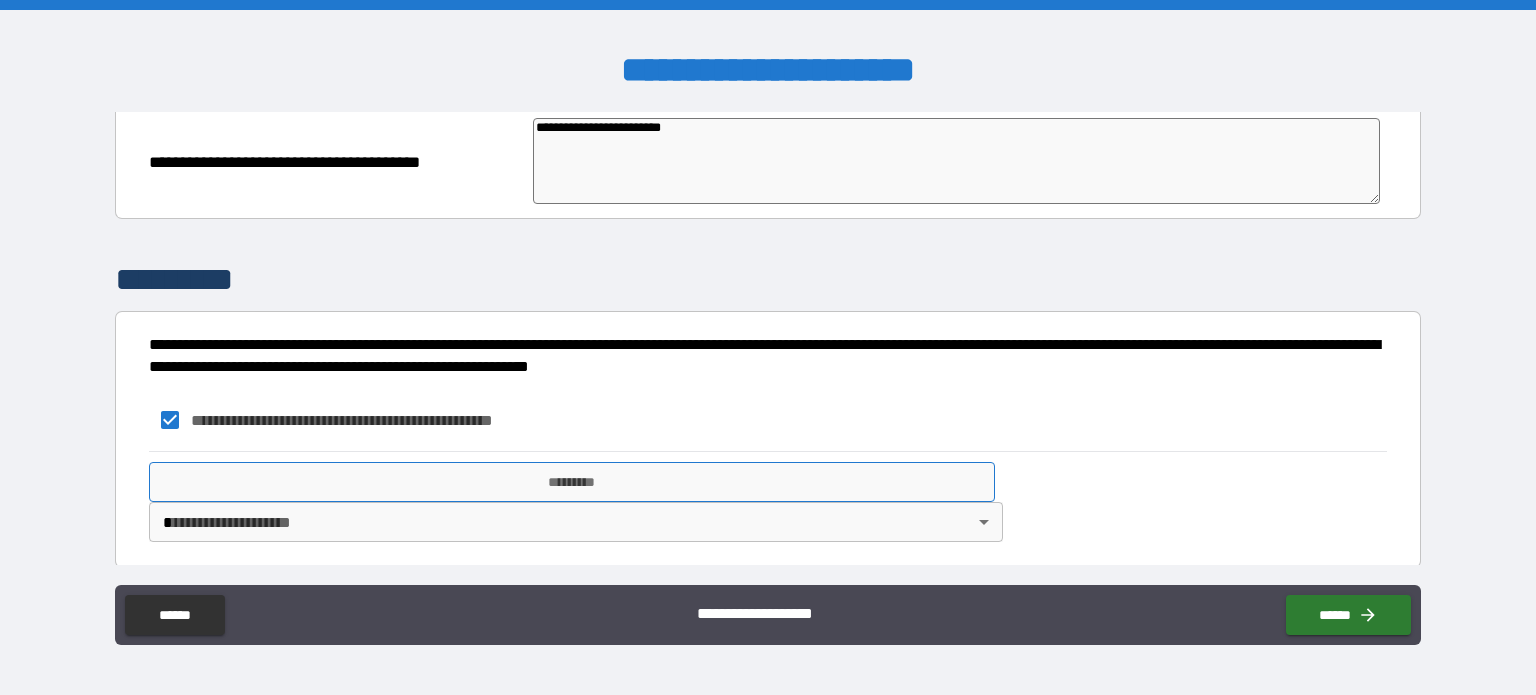click on "*********" at bounding box center (572, 482) 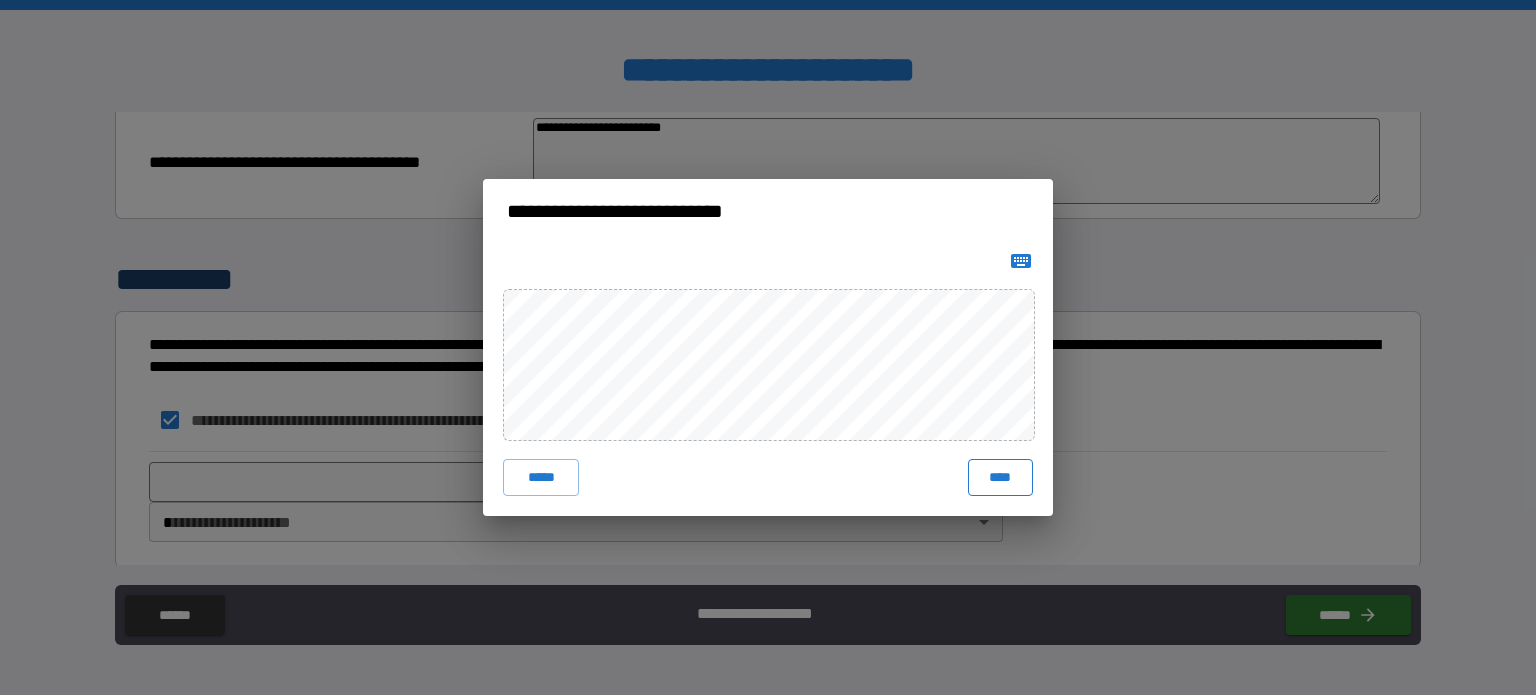 click on "****" at bounding box center (1000, 477) 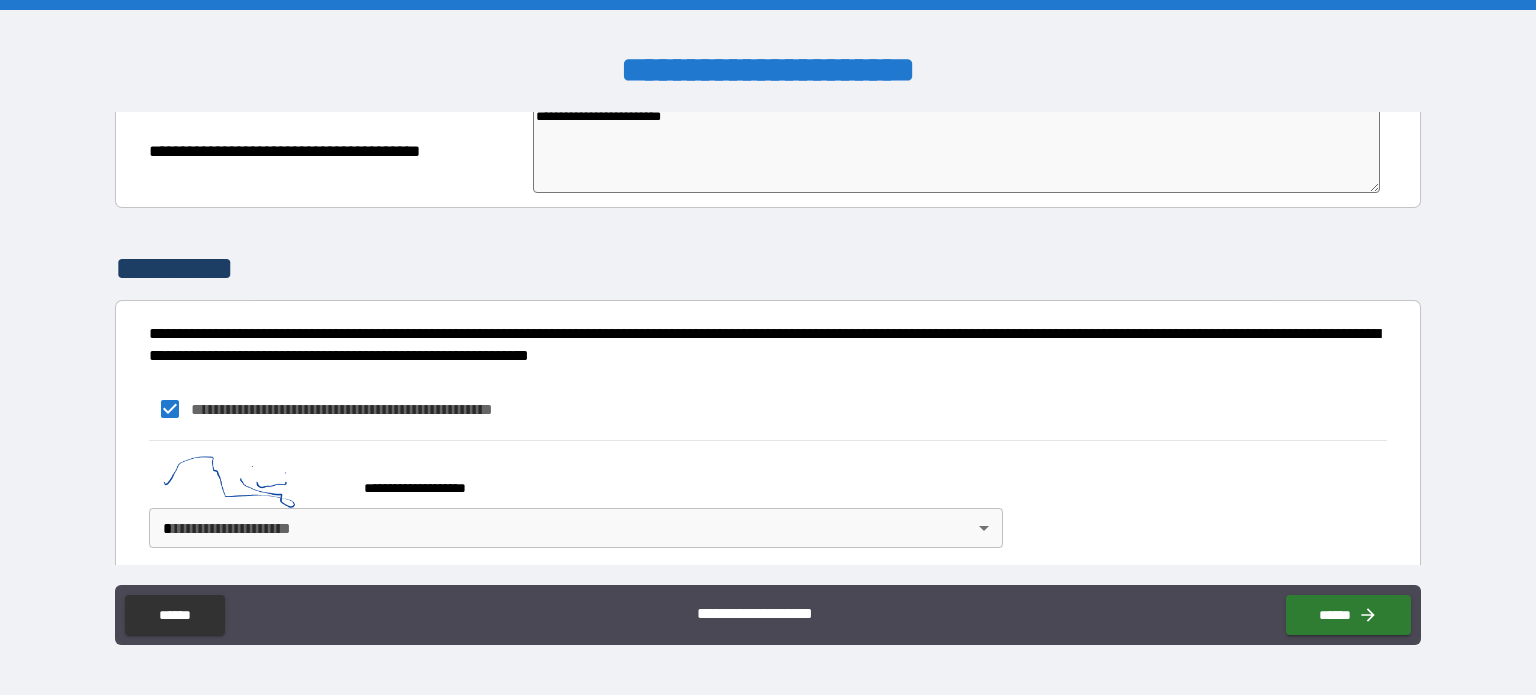 scroll, scrollTop: 921, scrollLeft: 0, axis: vertical 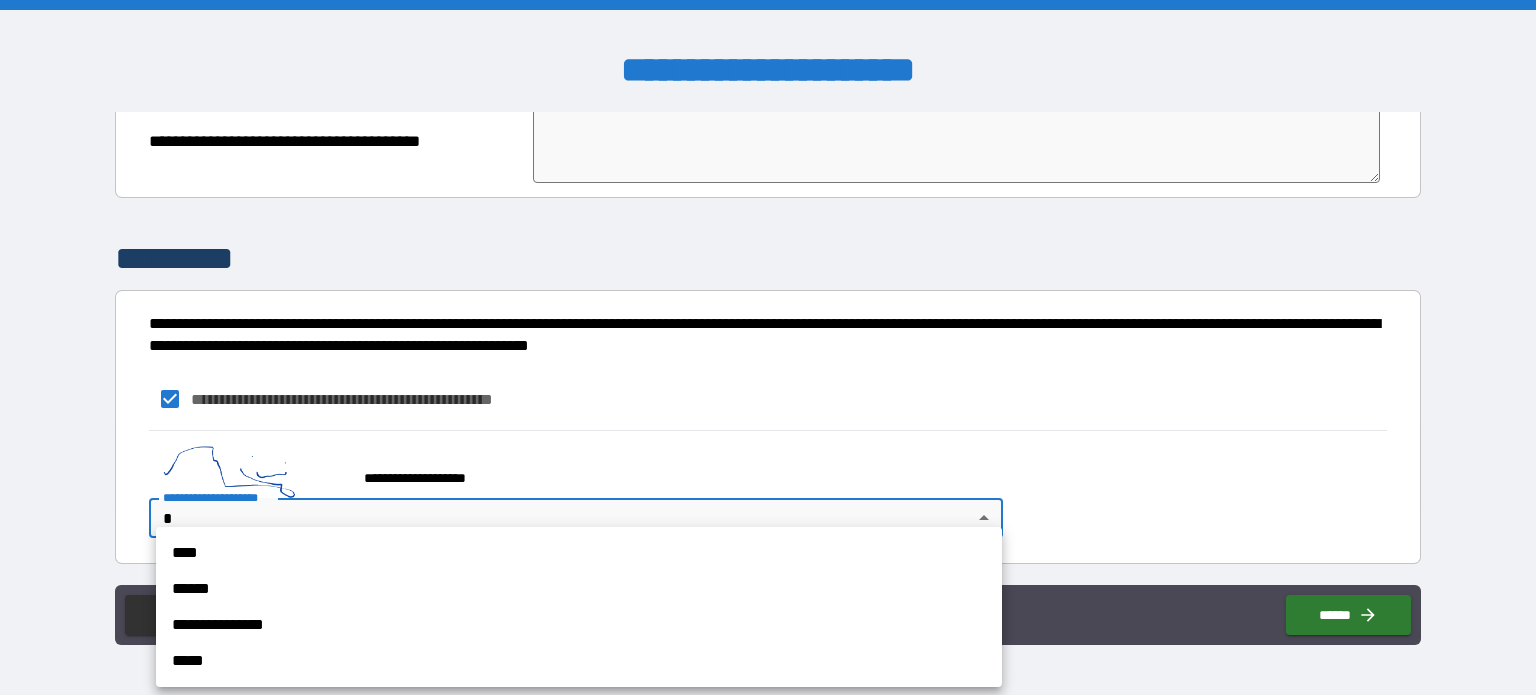 click on "**********" at bounding box center (768, 347) 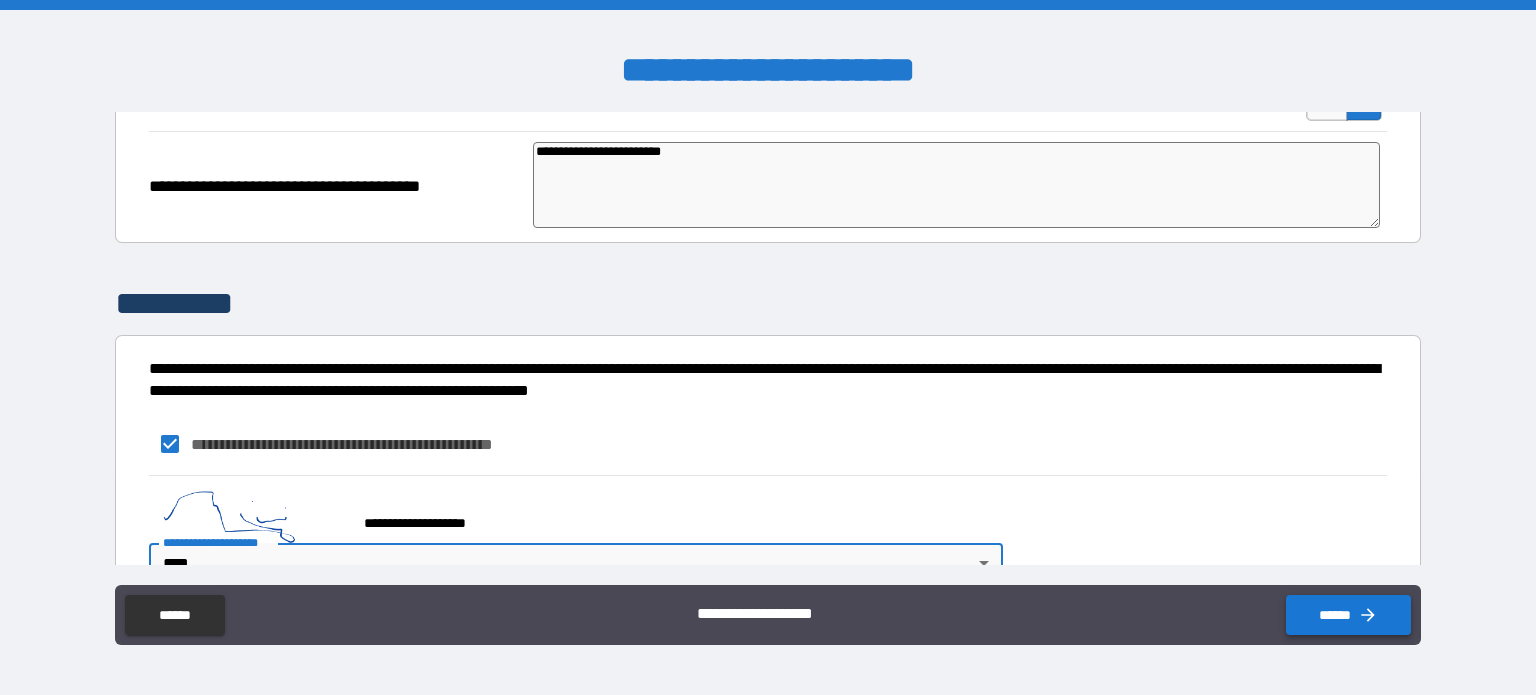 scroll, scrollTop: 921, scrollLeft: 0, axis: vertical 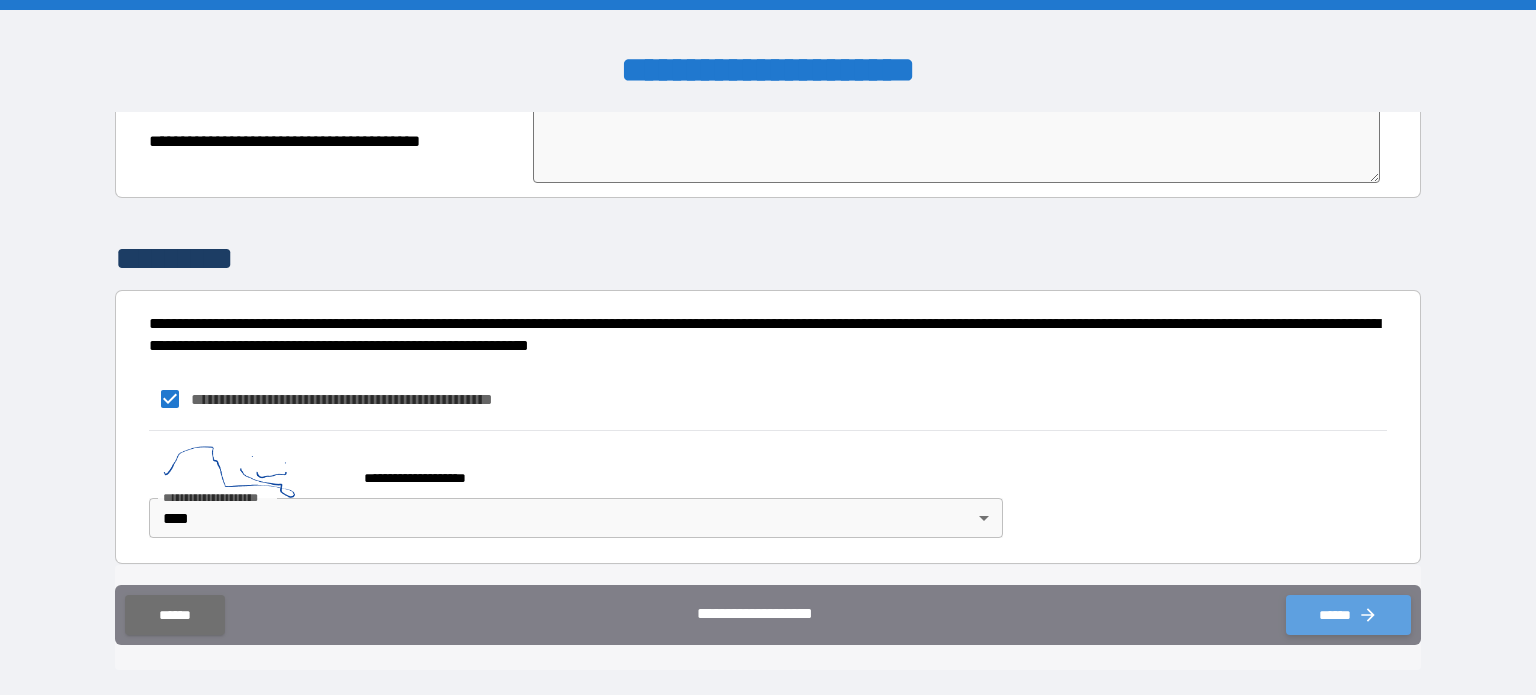 click on "******" at bounding box center [1348, 615] 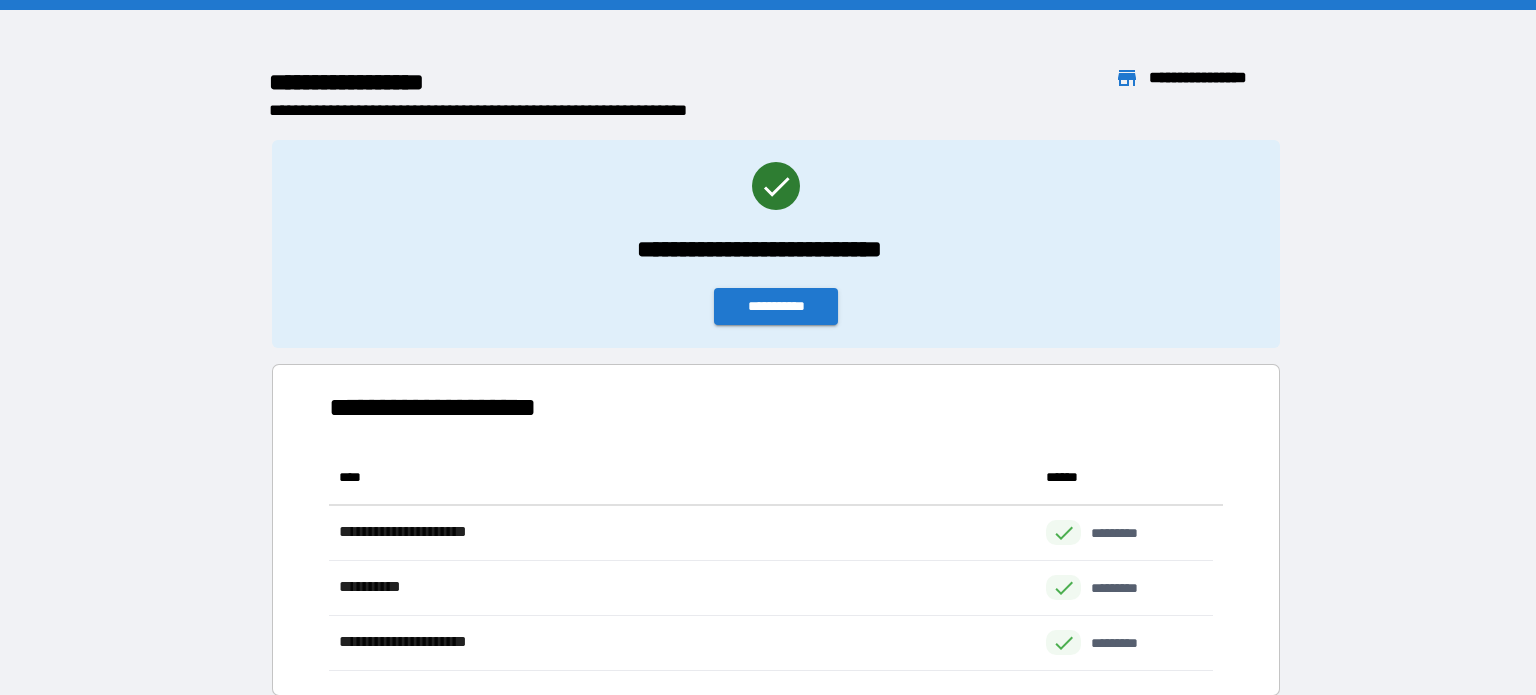 scroll, scrollTop: 16, scrollLeft: 16, axis: both 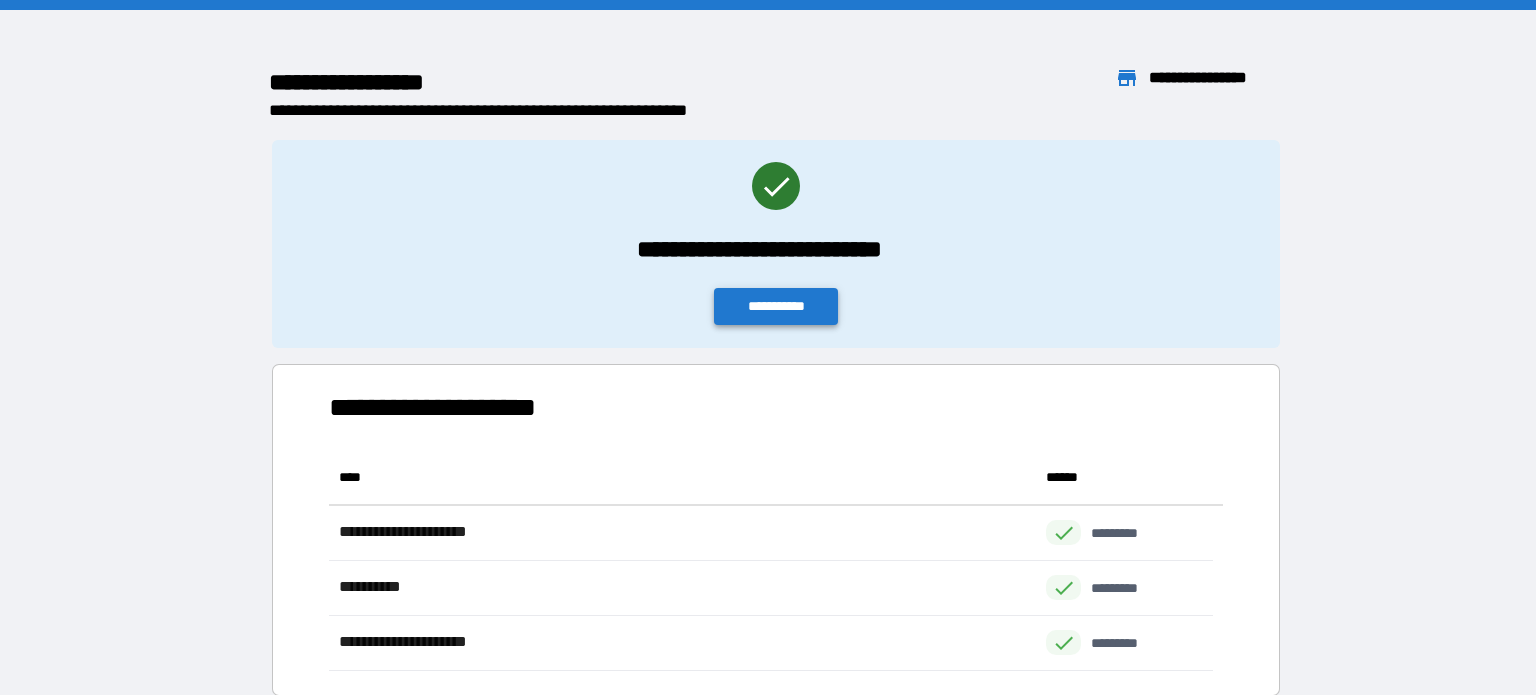 click on "**********" at bounding box center (776, 306) 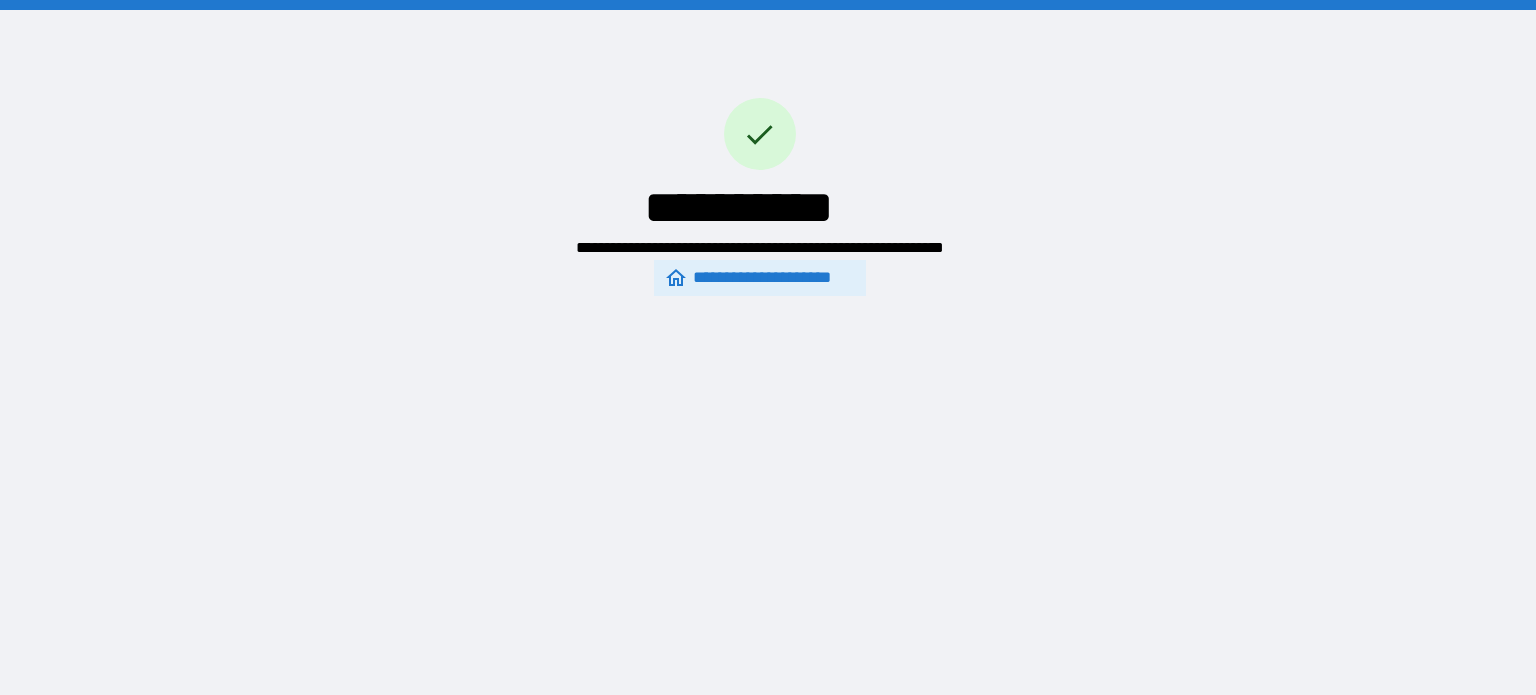 click on "**********" at bounding box center (759, 278) 